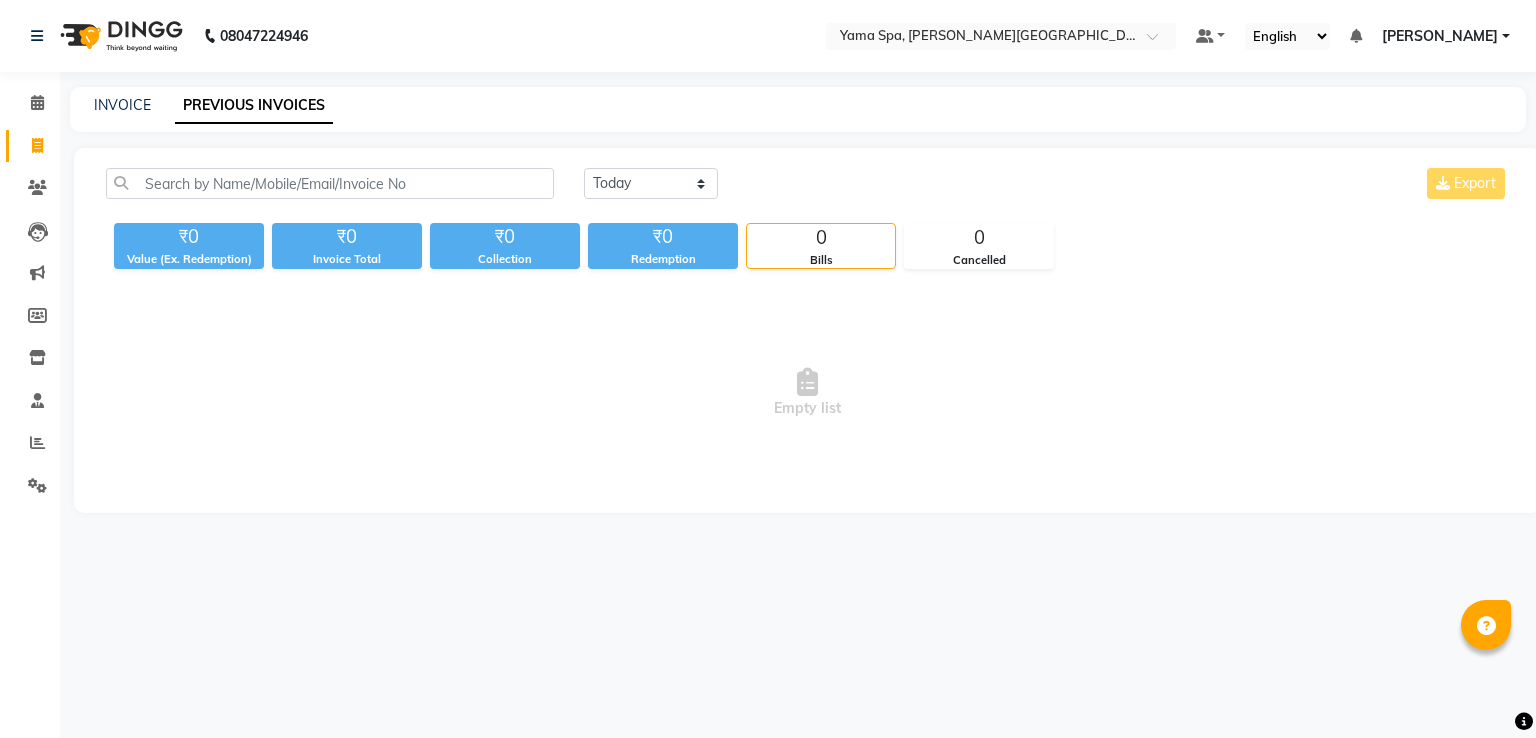 scroll, scrollTop: 0, scrollLeft: 0, axis: both 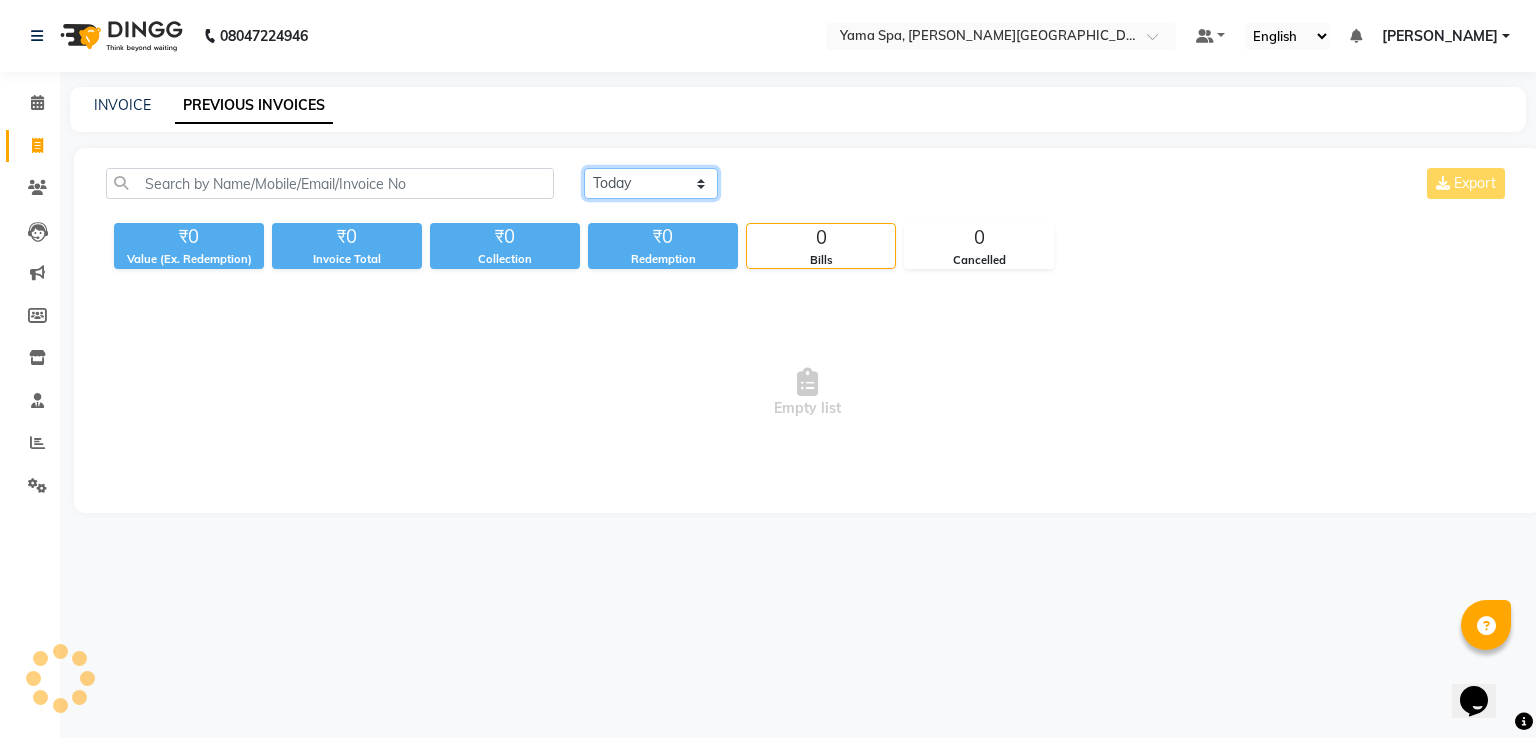 click on "[DATE] [DATE] Custom Range" 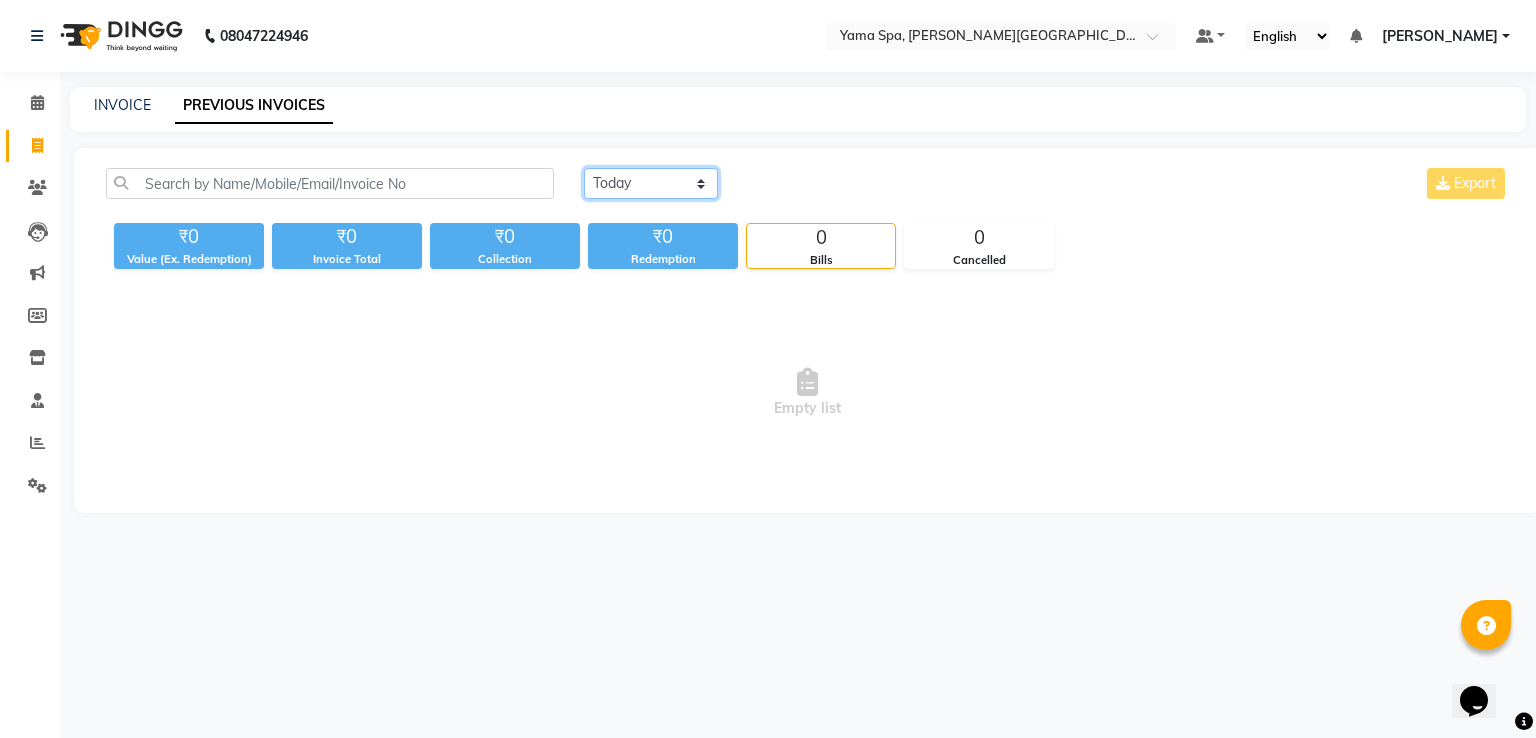 select on "[DATE]" 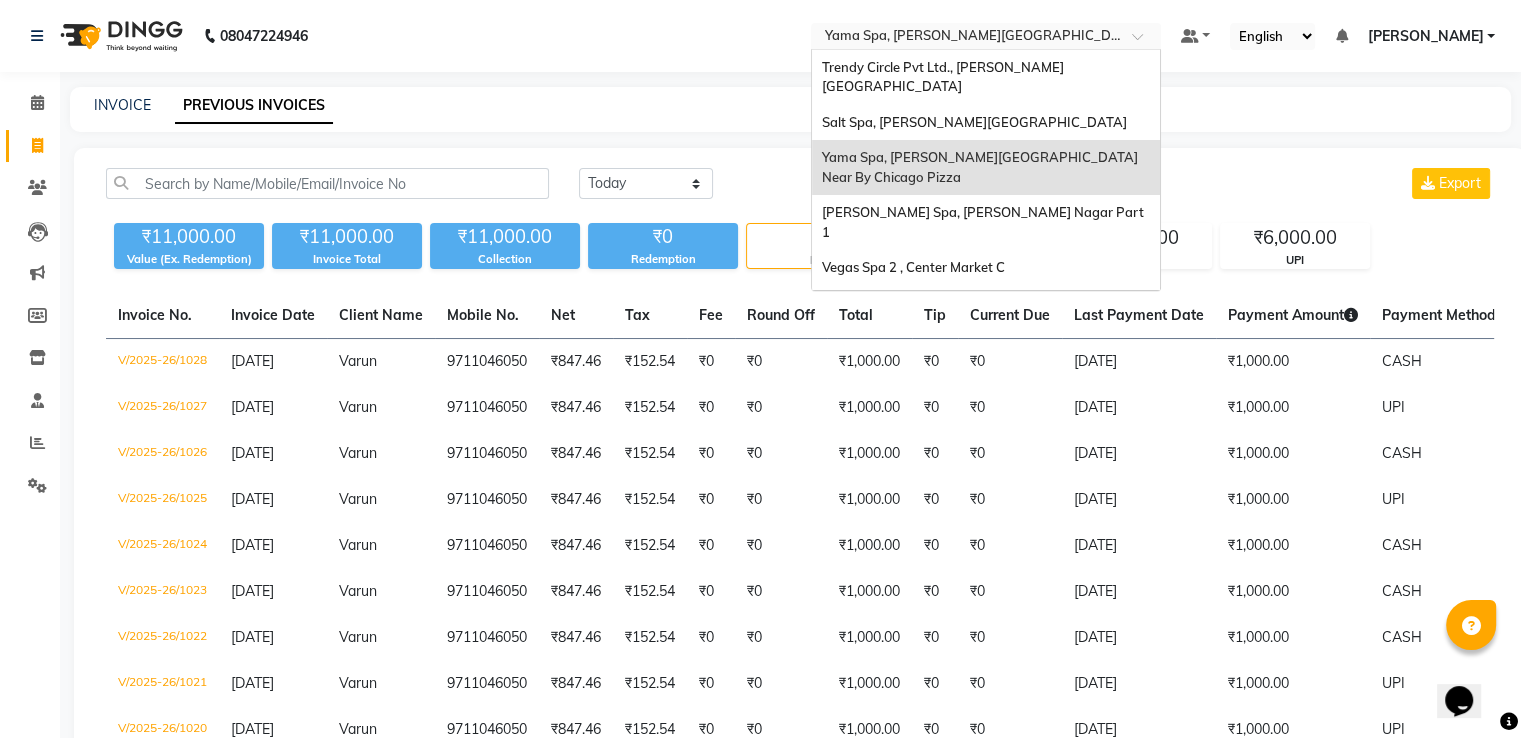 click at bounding box center [966, 38] 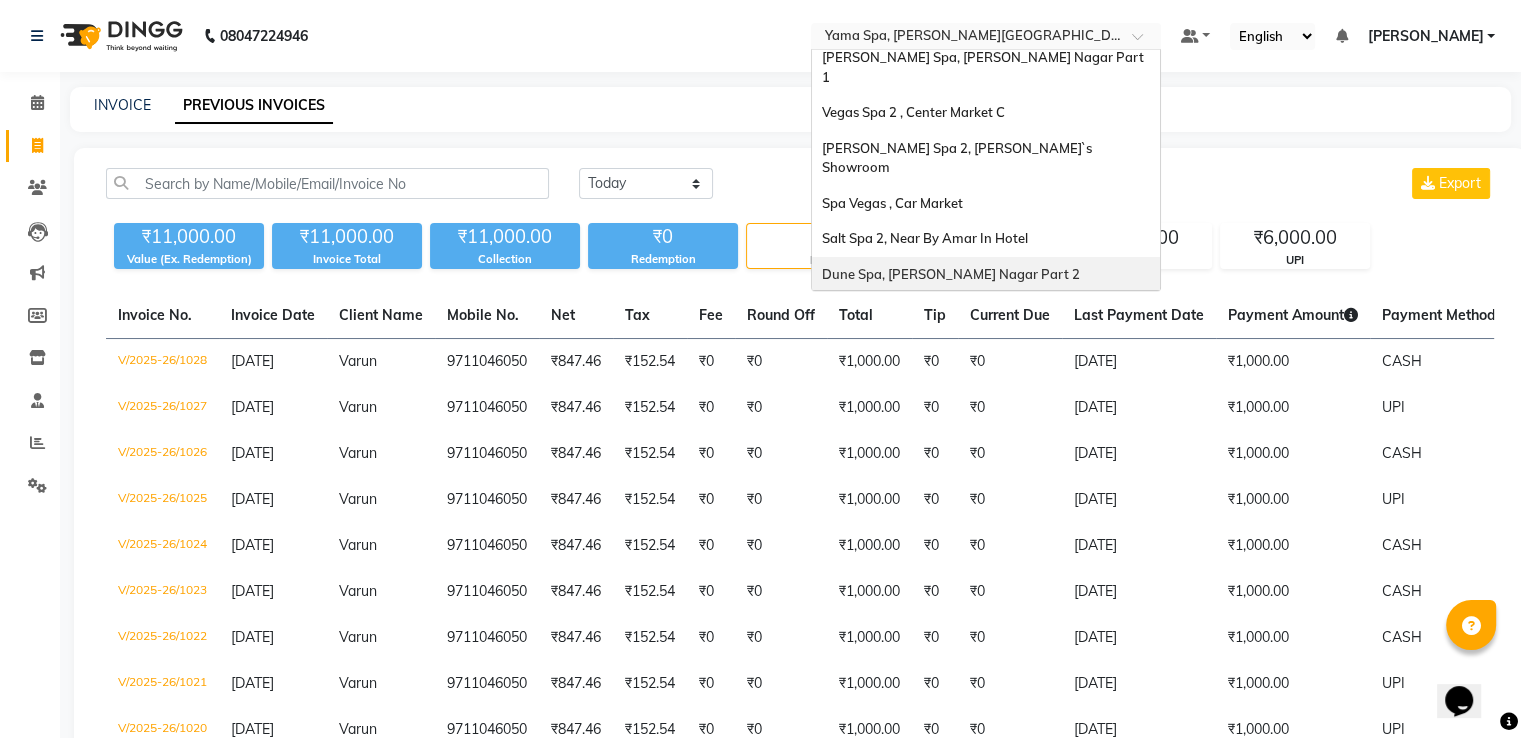 scroll, scrollTop: 185, scrollLeft: 0, axis: vertical 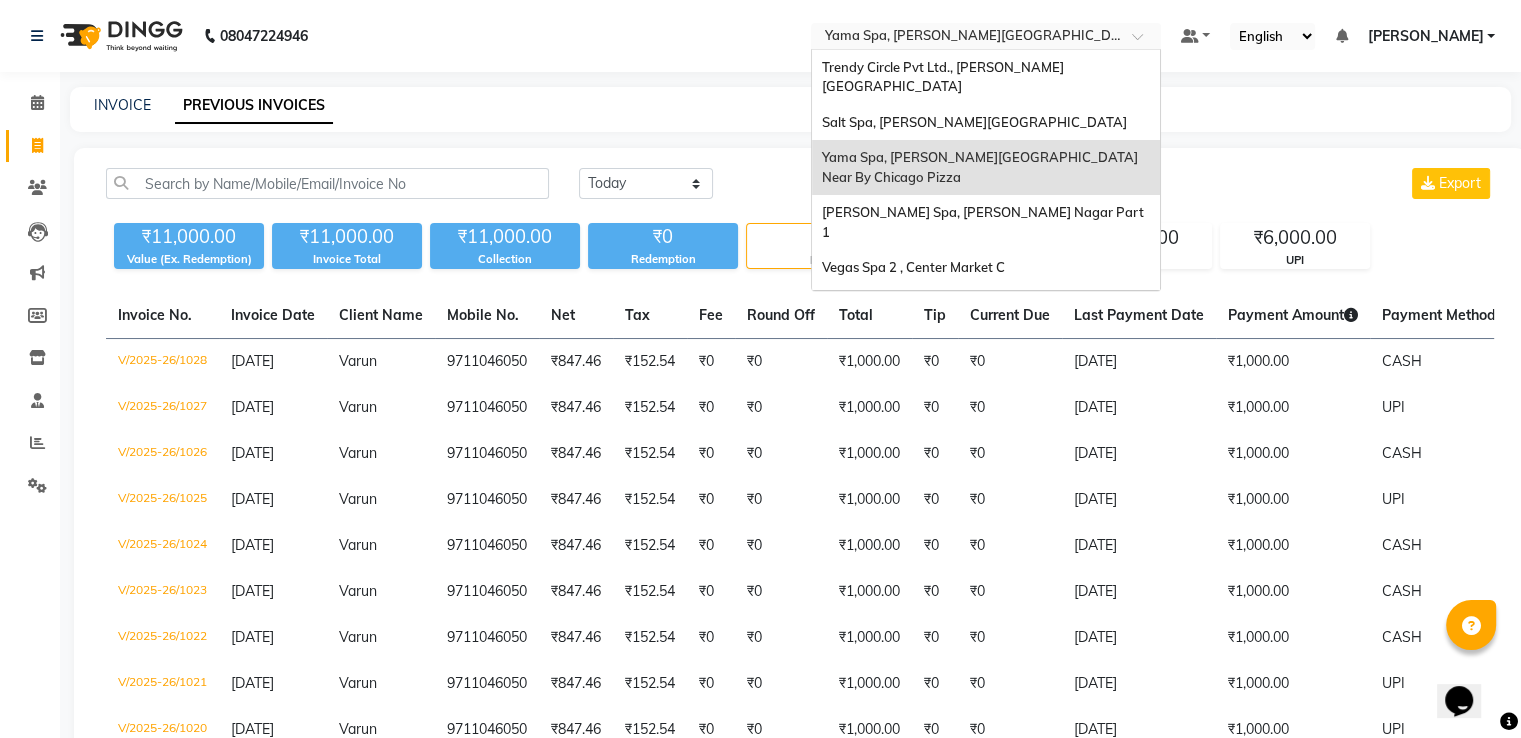 click on "Yama Spa, Lajpat Nagar Near By Chicago Pizza" at bounding box center (981, 167) 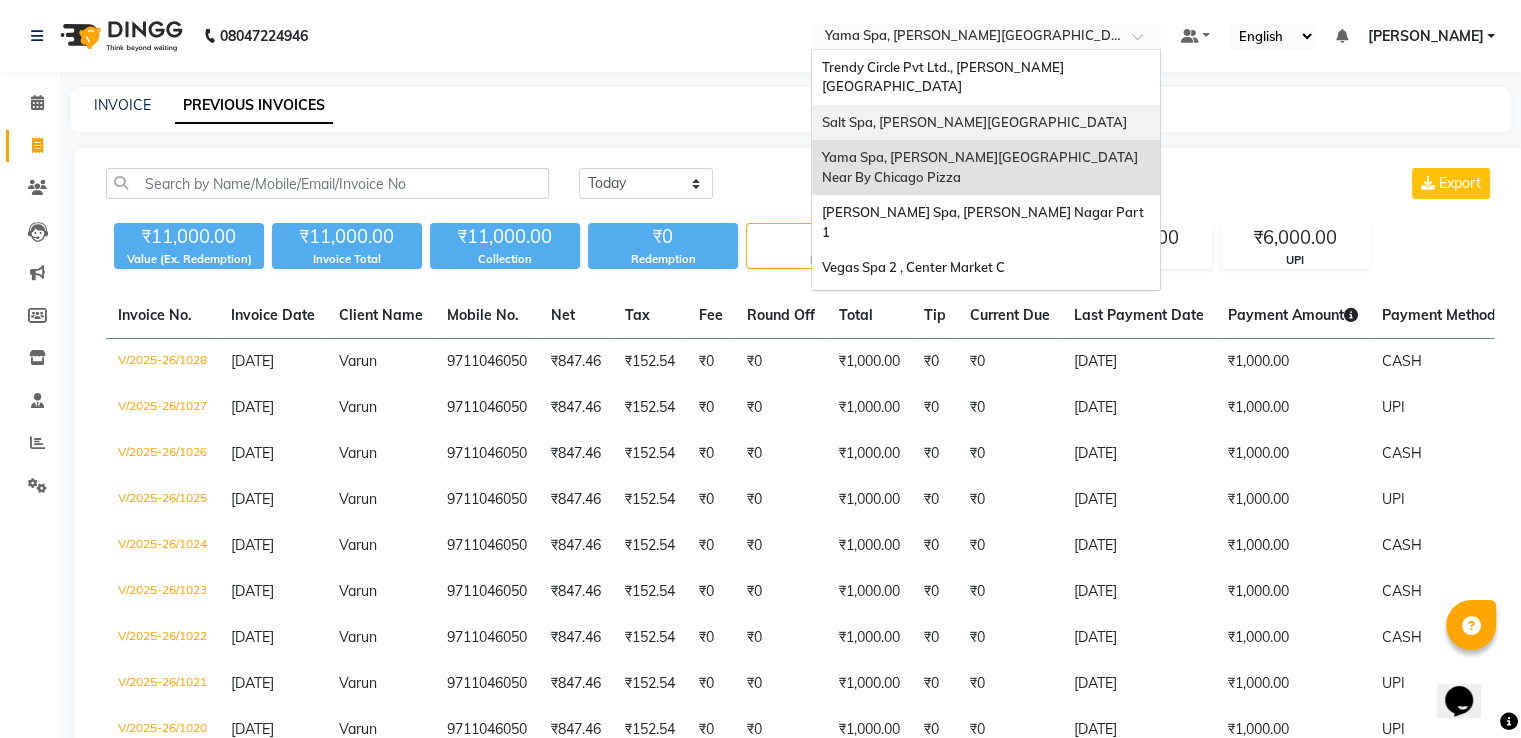 click on "Salt Spa, [PERSON_NAME][GEOGRAPHIC_DATA]" at bounding box center [974, 122] 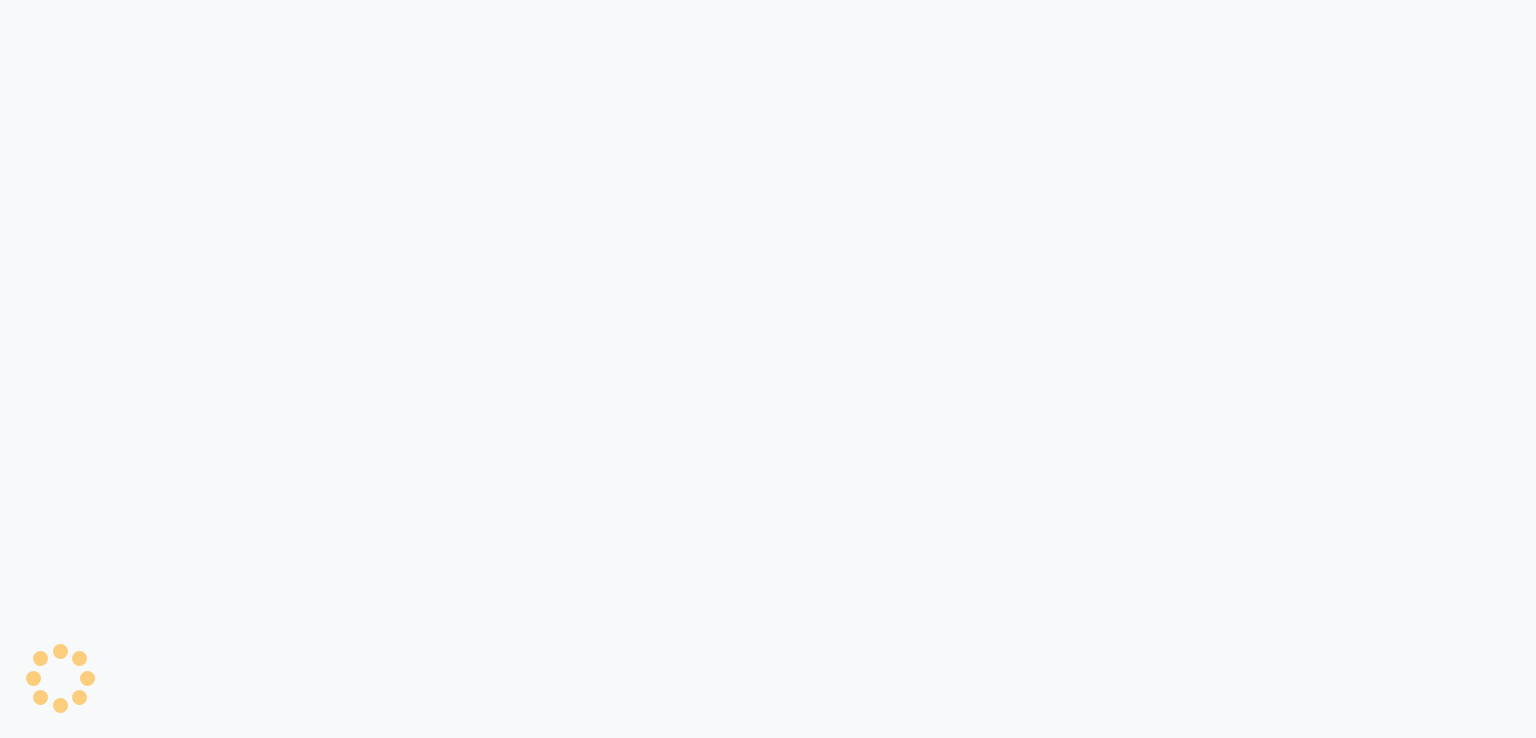 scroll, scrollTop: 0, scrollLeft: 0, axis: both 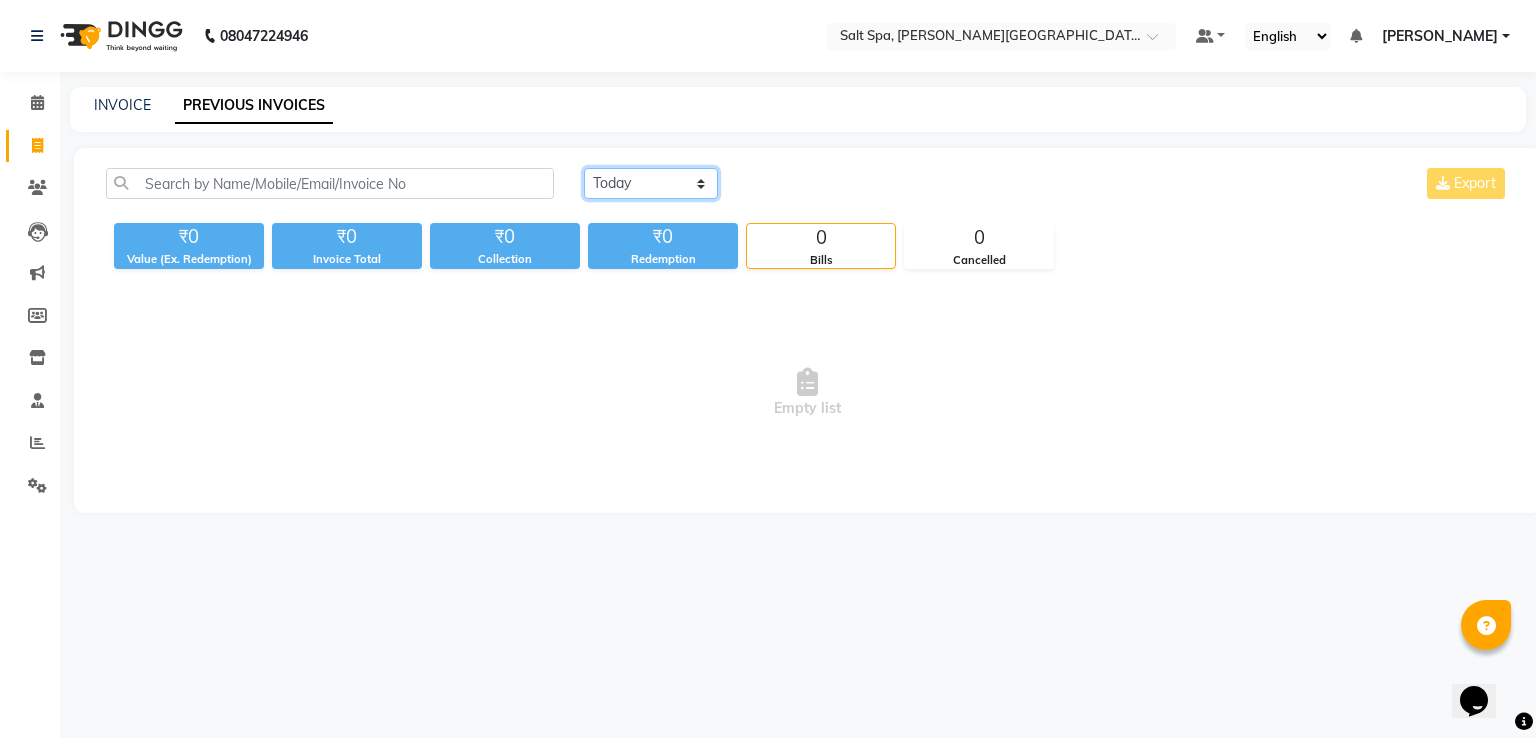click on "[DATE] [DATE] Custom Range" 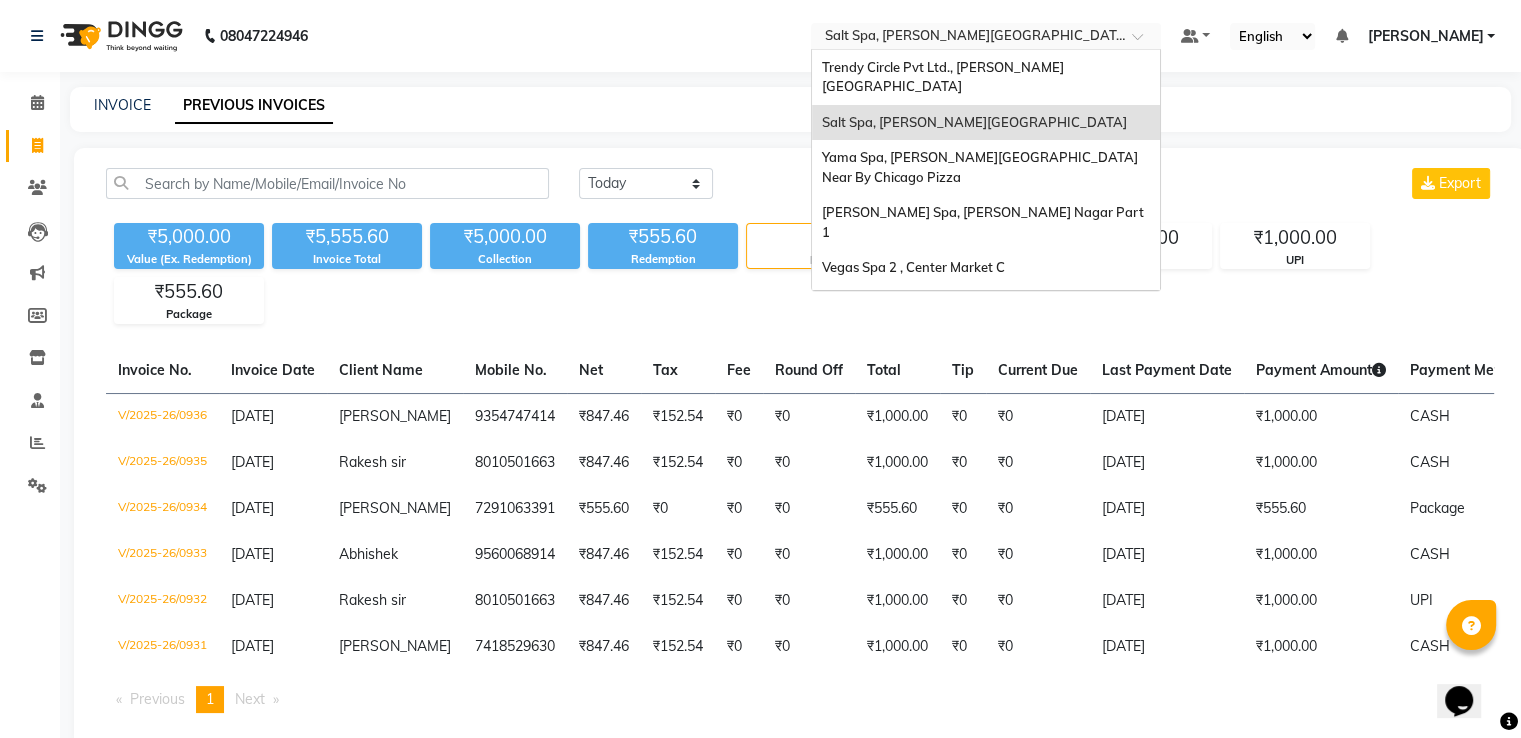 click at bounding box center (966, 38) 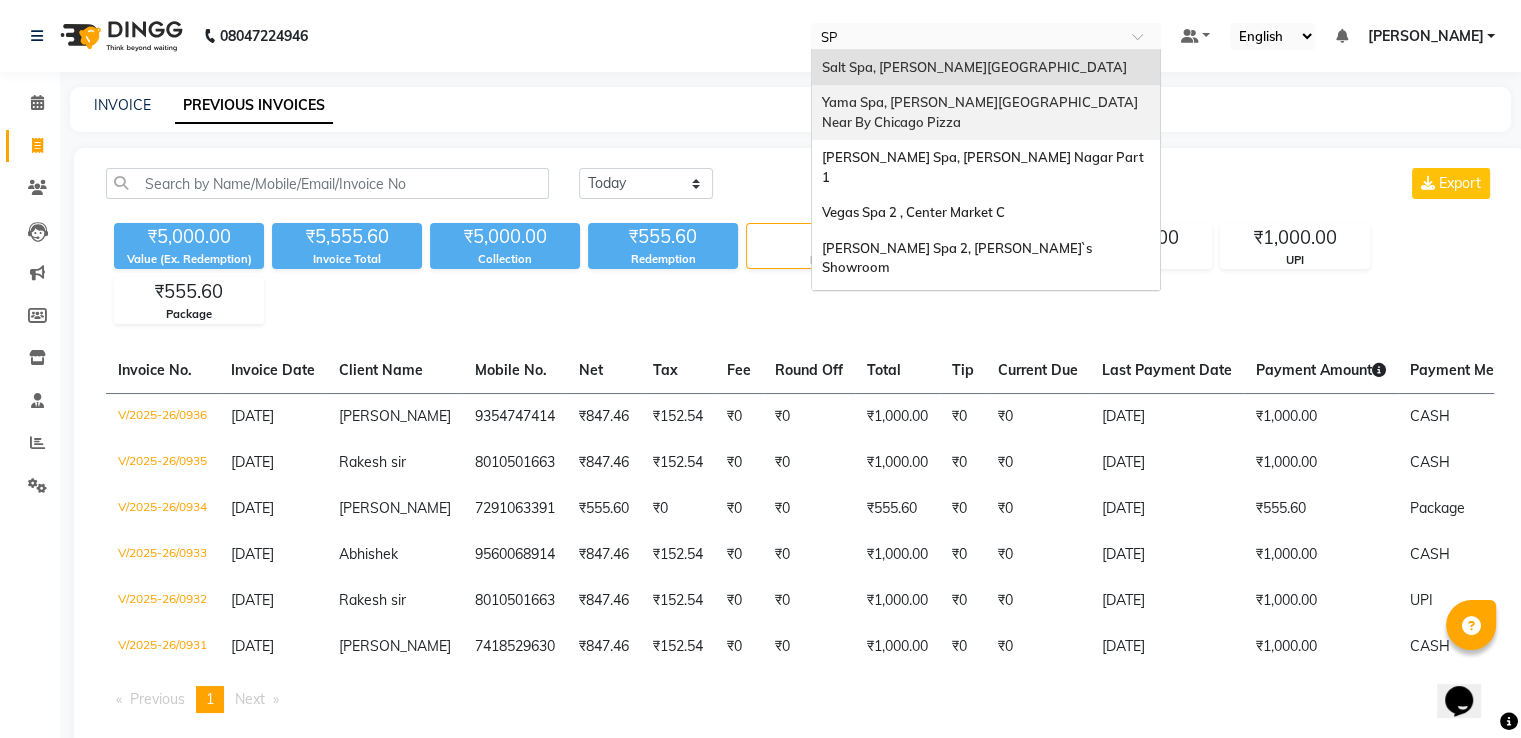 type on "SPA" 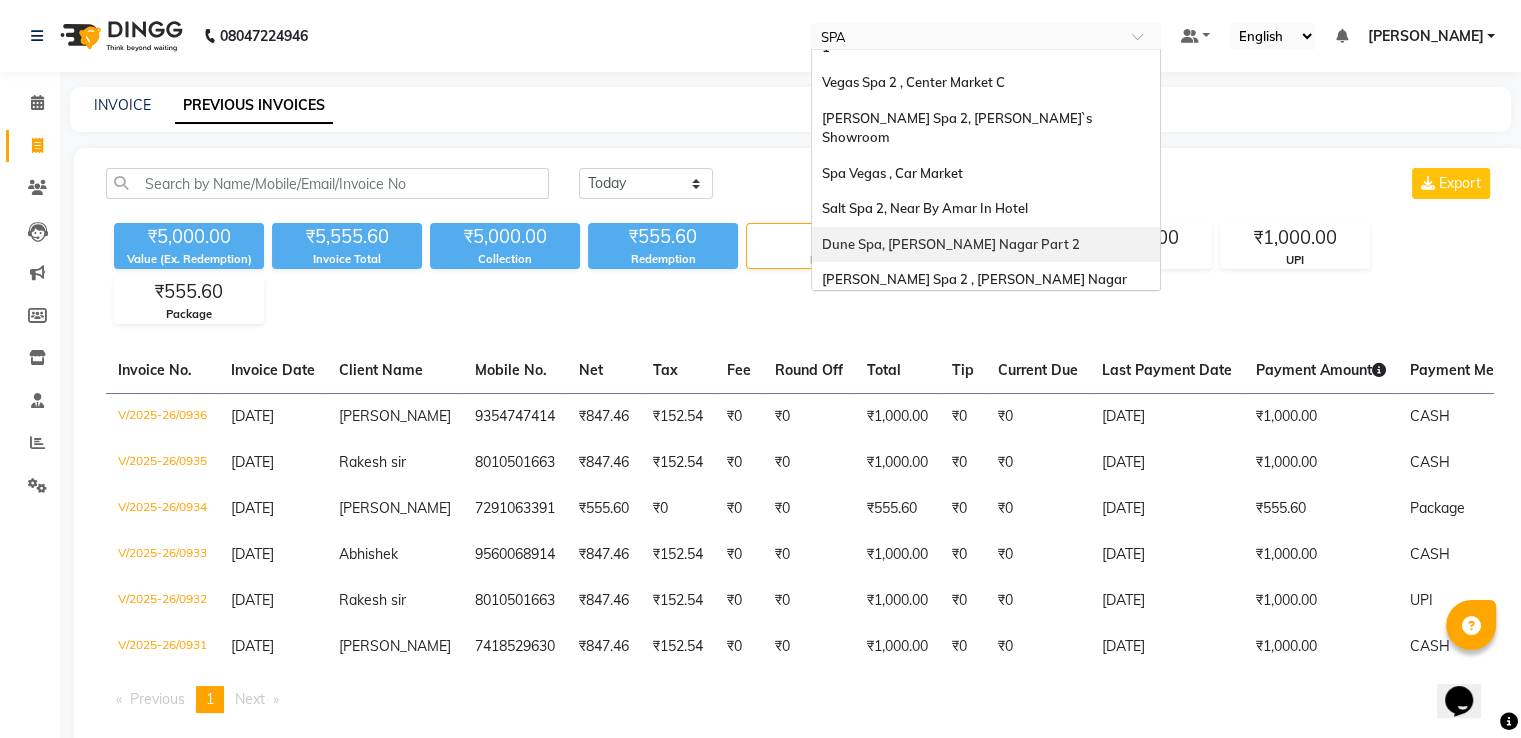scroll, scrollTop: 150, scrollLeft: 0, axis: vertical 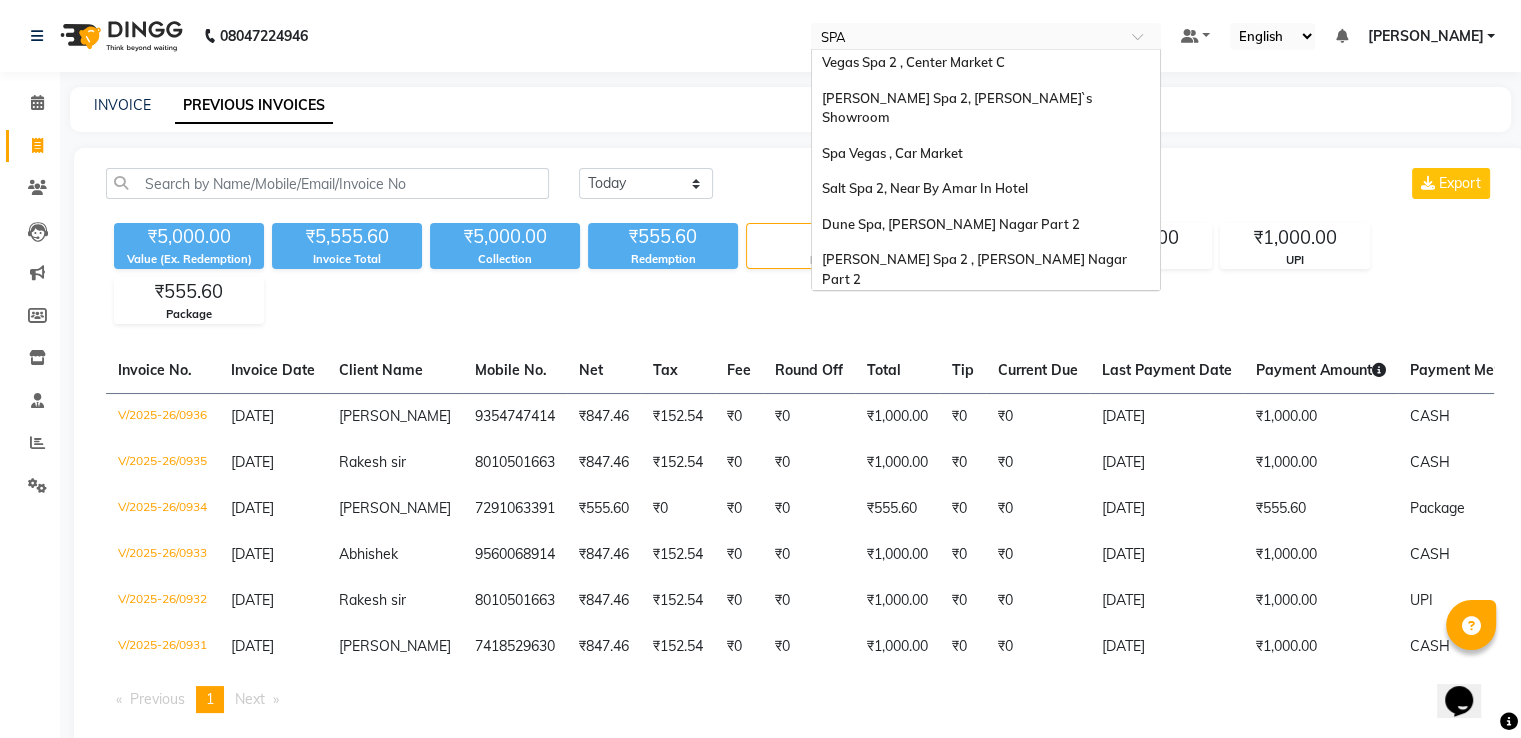 click on "Spa 7, [PERSON_NAME][GEOGRAPHIC_DATA]" at bounding box center [986, 351] 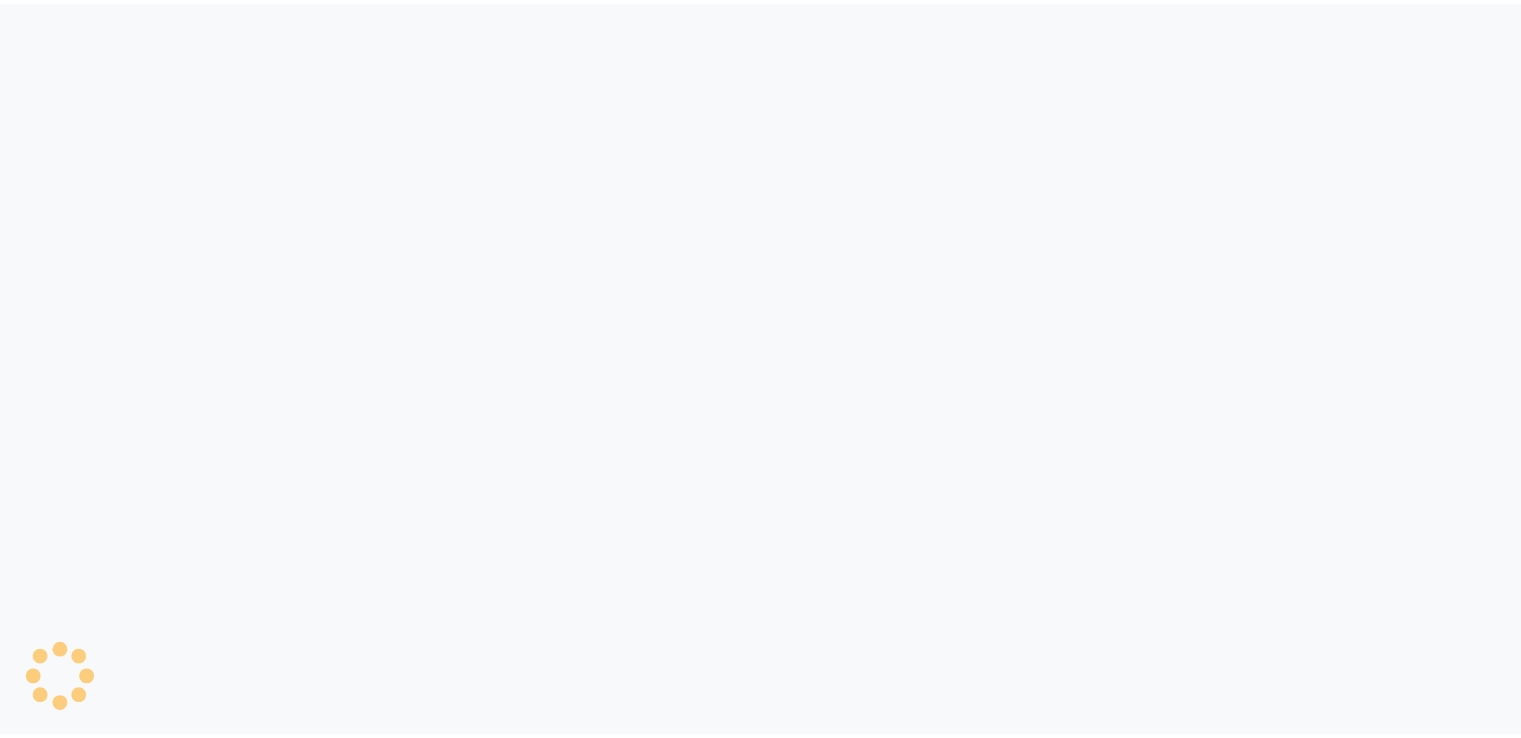 scroll, scrollTop: 0, scrollLeft: 0, axis: both 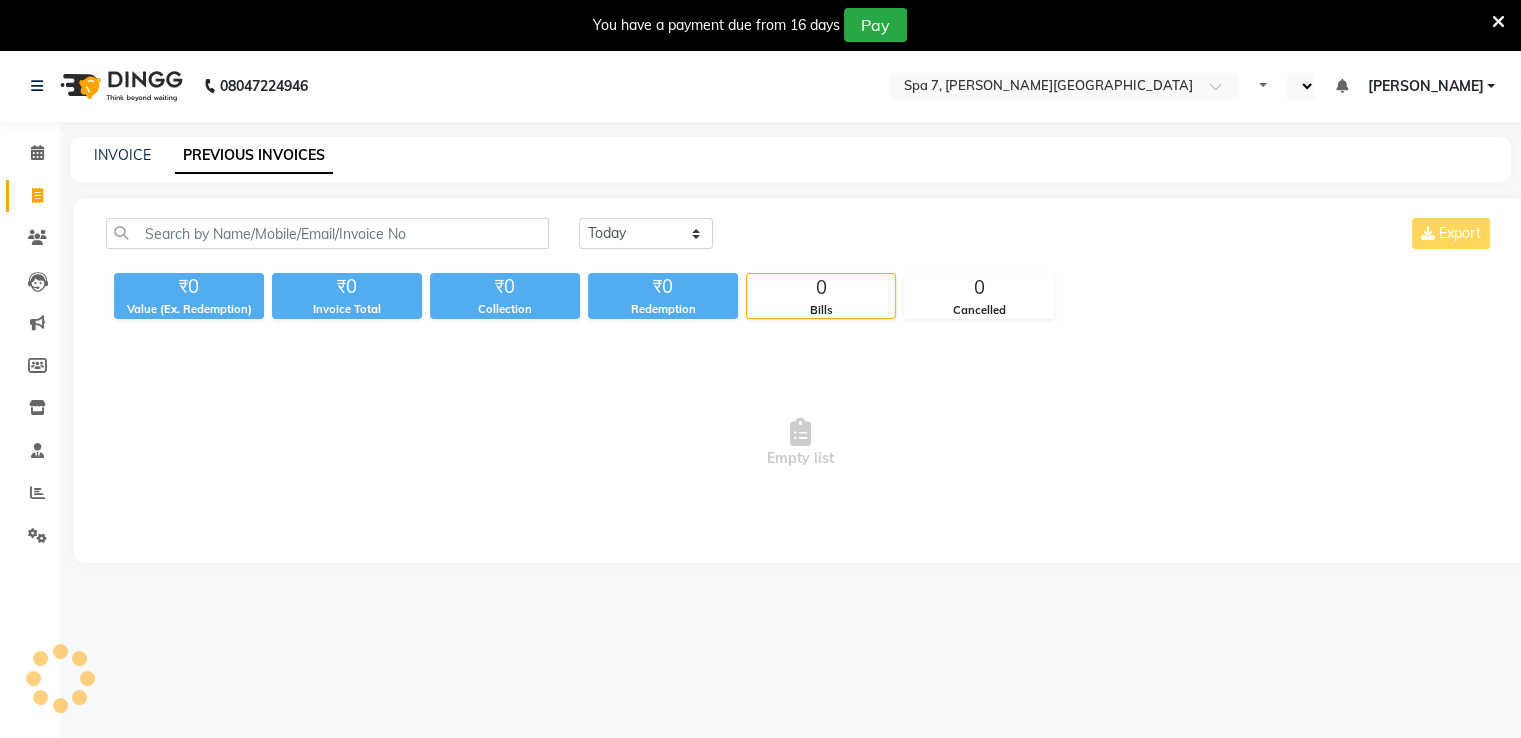 select on "en" 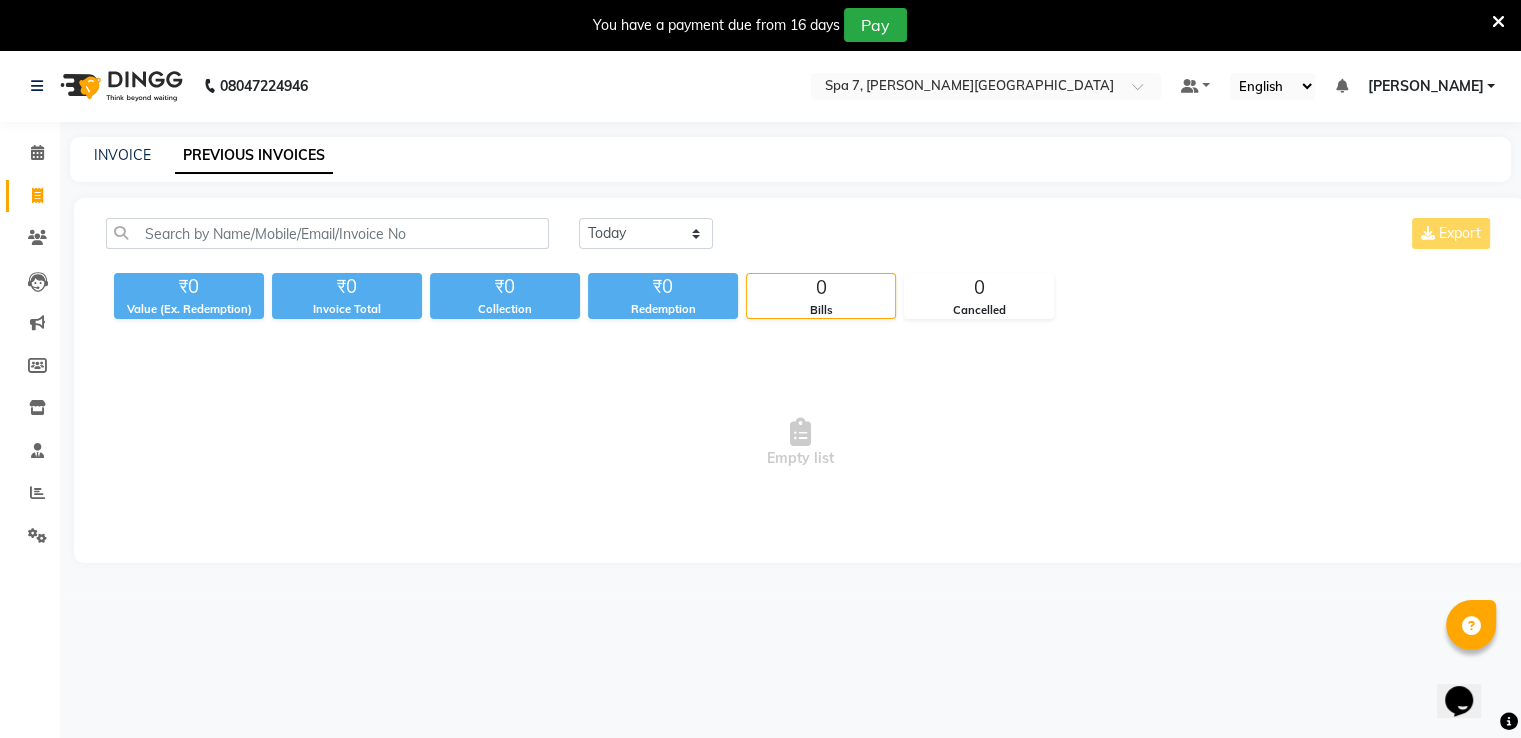 scroll, scrollTop: 0, scrollLeft: 0, axis: both 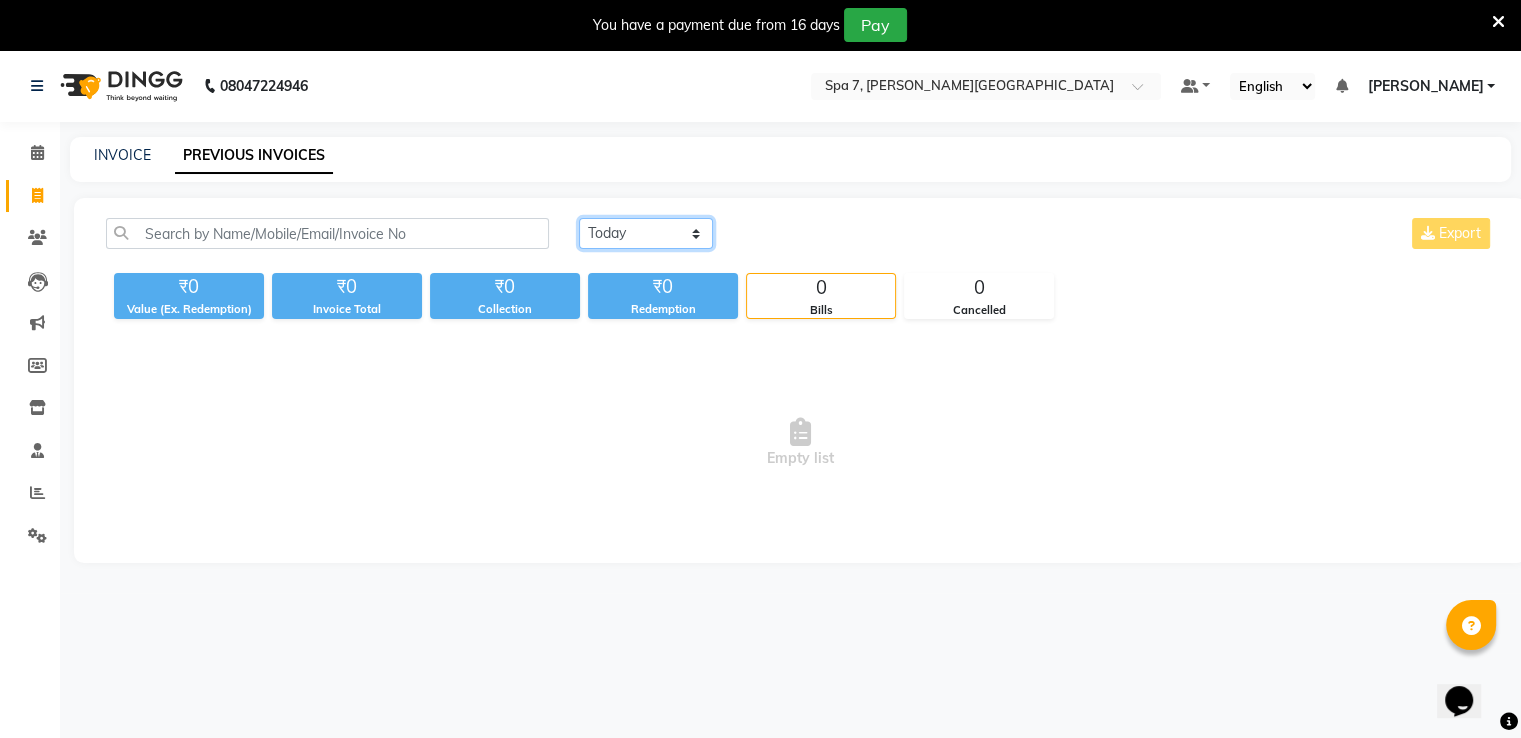click on "[DATE] [DATE] Custom Range" 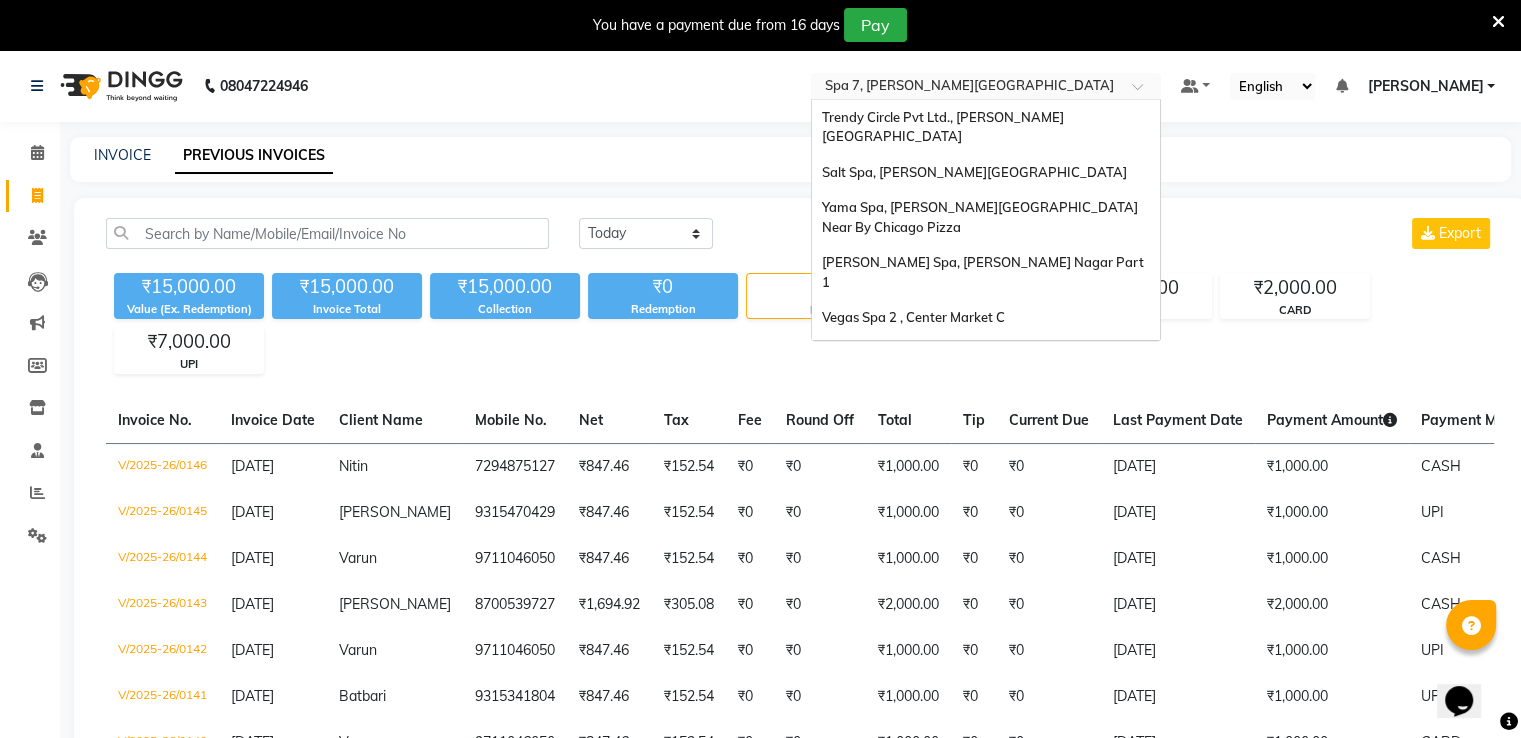 click at bounding box center (966, 88) 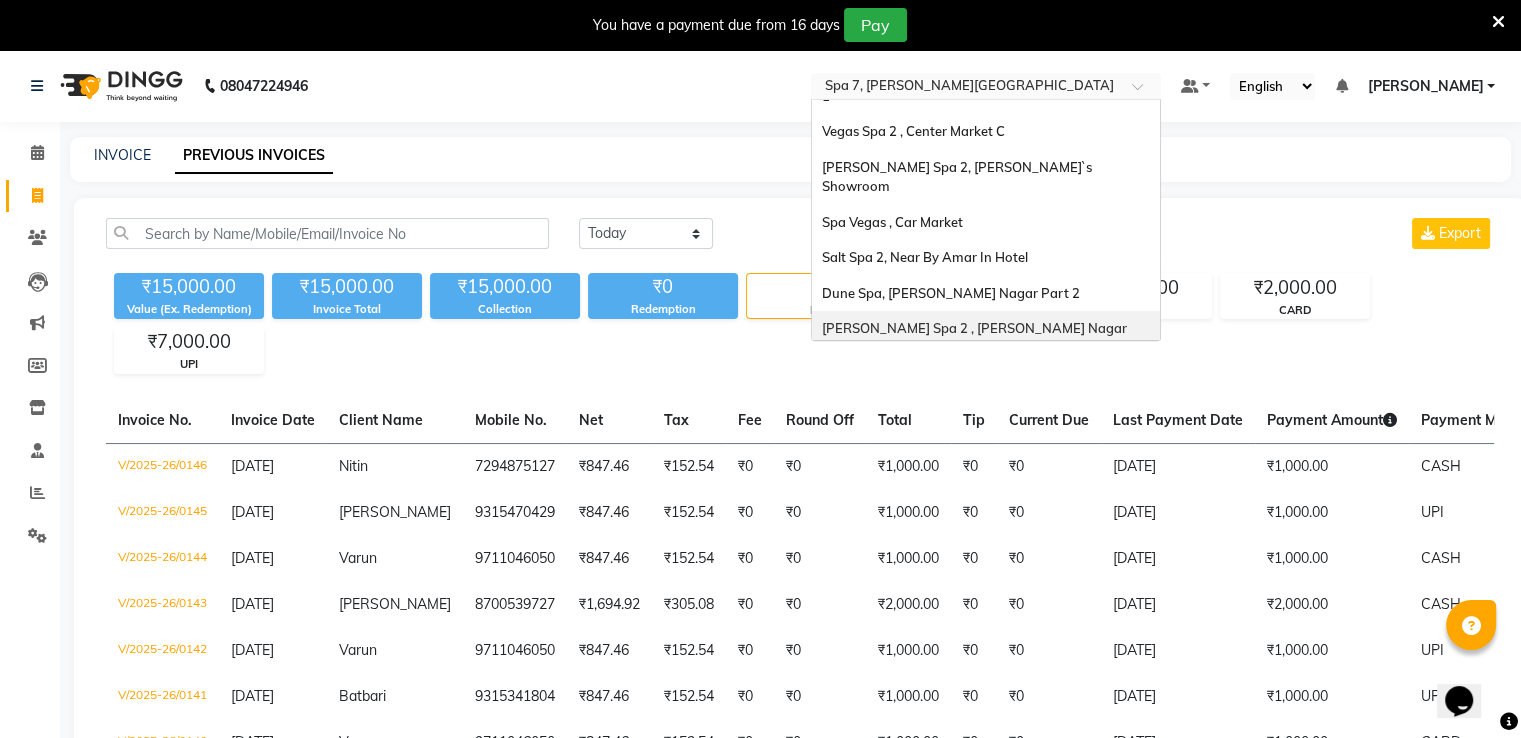 scroll, scrollTop: 100, scrollLeft: 0, axis: vertical 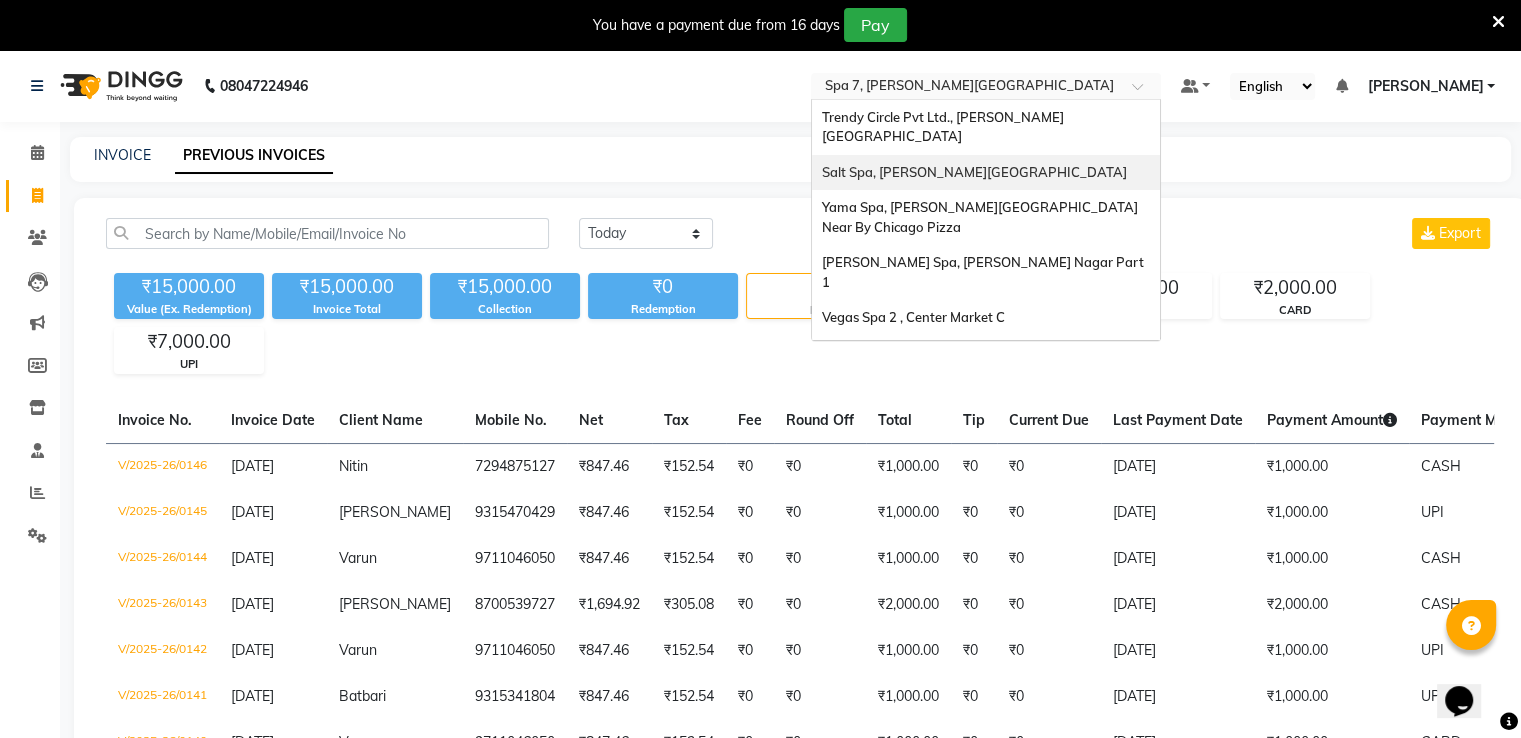 click on "Salt Spa, [PERSON_NAME][GEOGRAPHIC_DATA]" at bounding box center (974, 172) 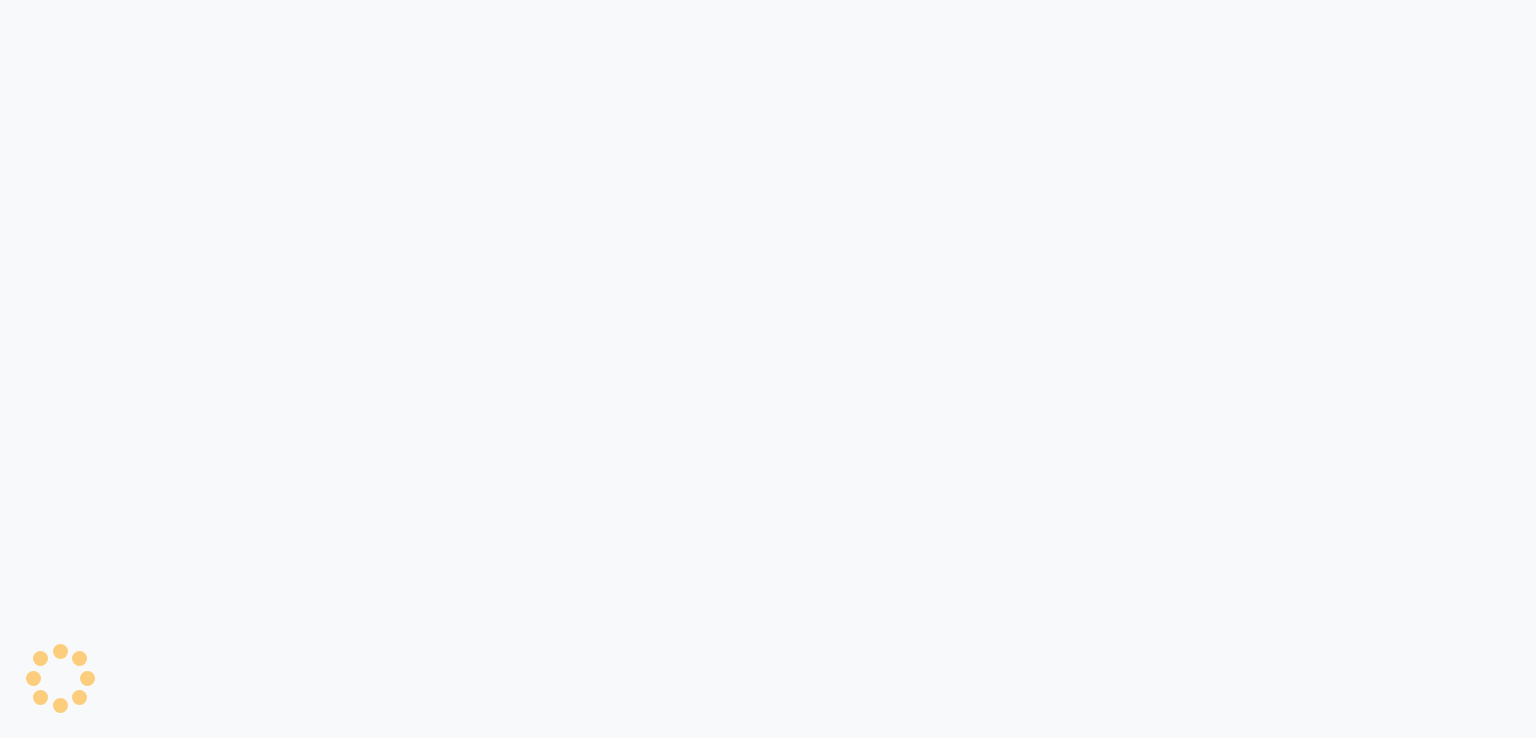 scroll, scrollTop: 0, scrollLeft: 0, axis: both 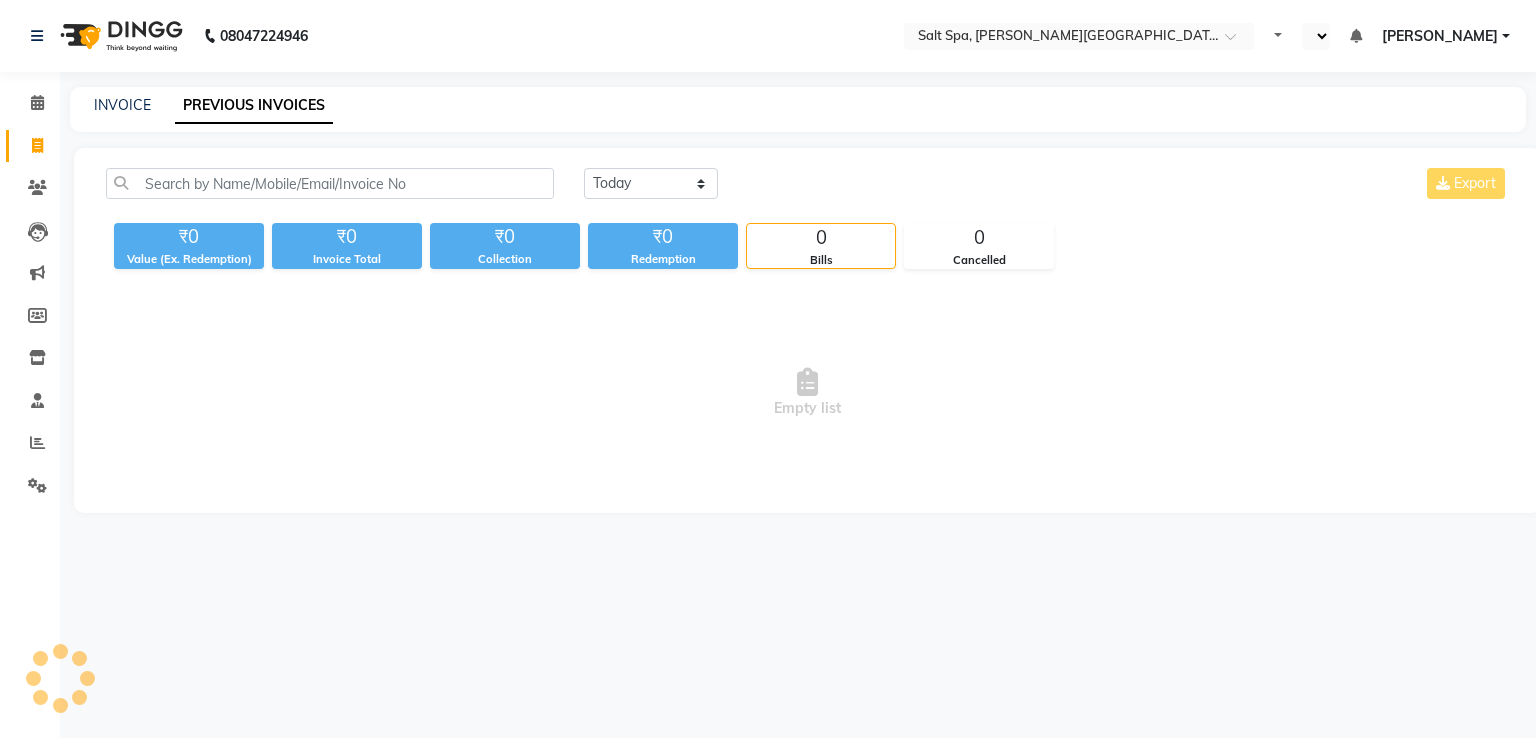 select on "en" 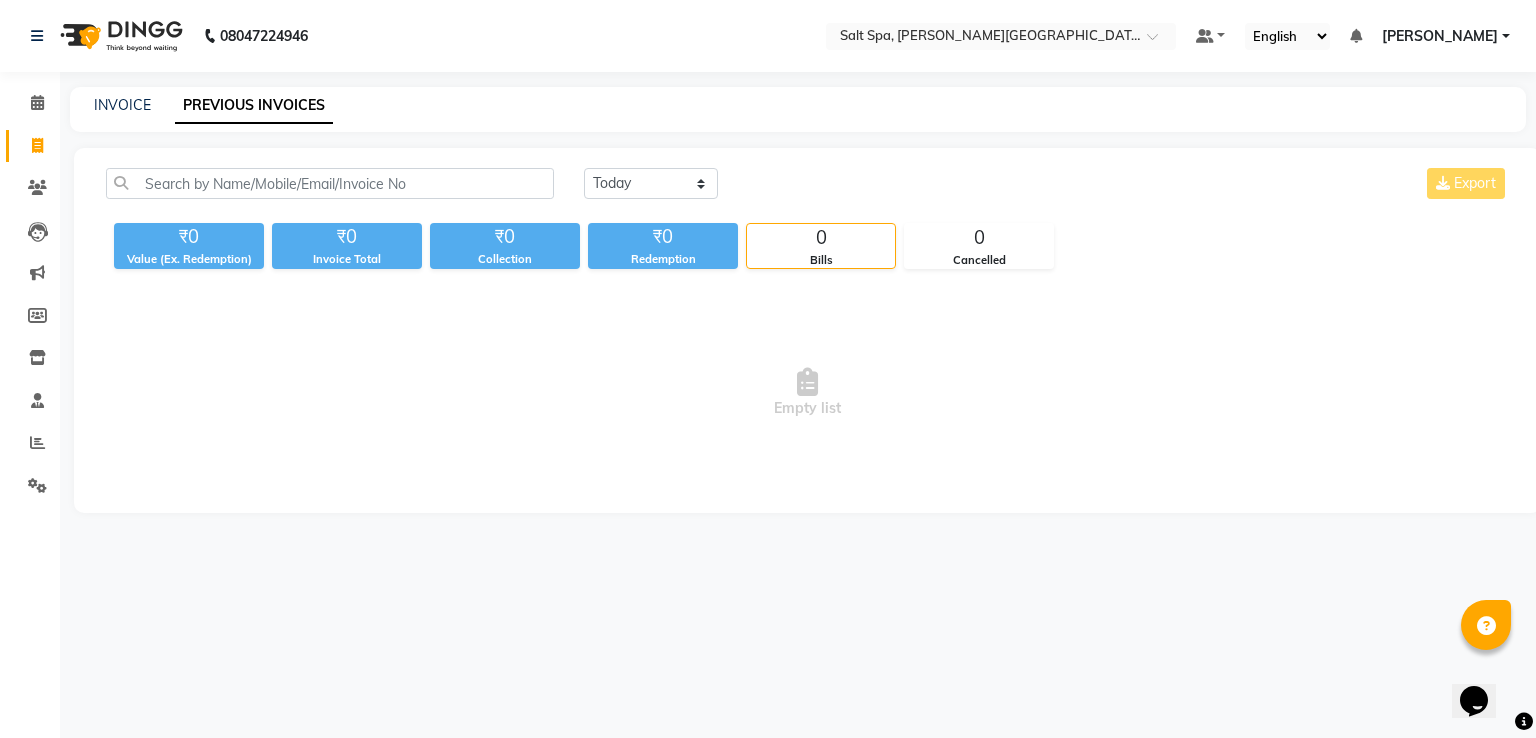 scroll, scrollTop: 0, scrollLeft: 0, axis: both 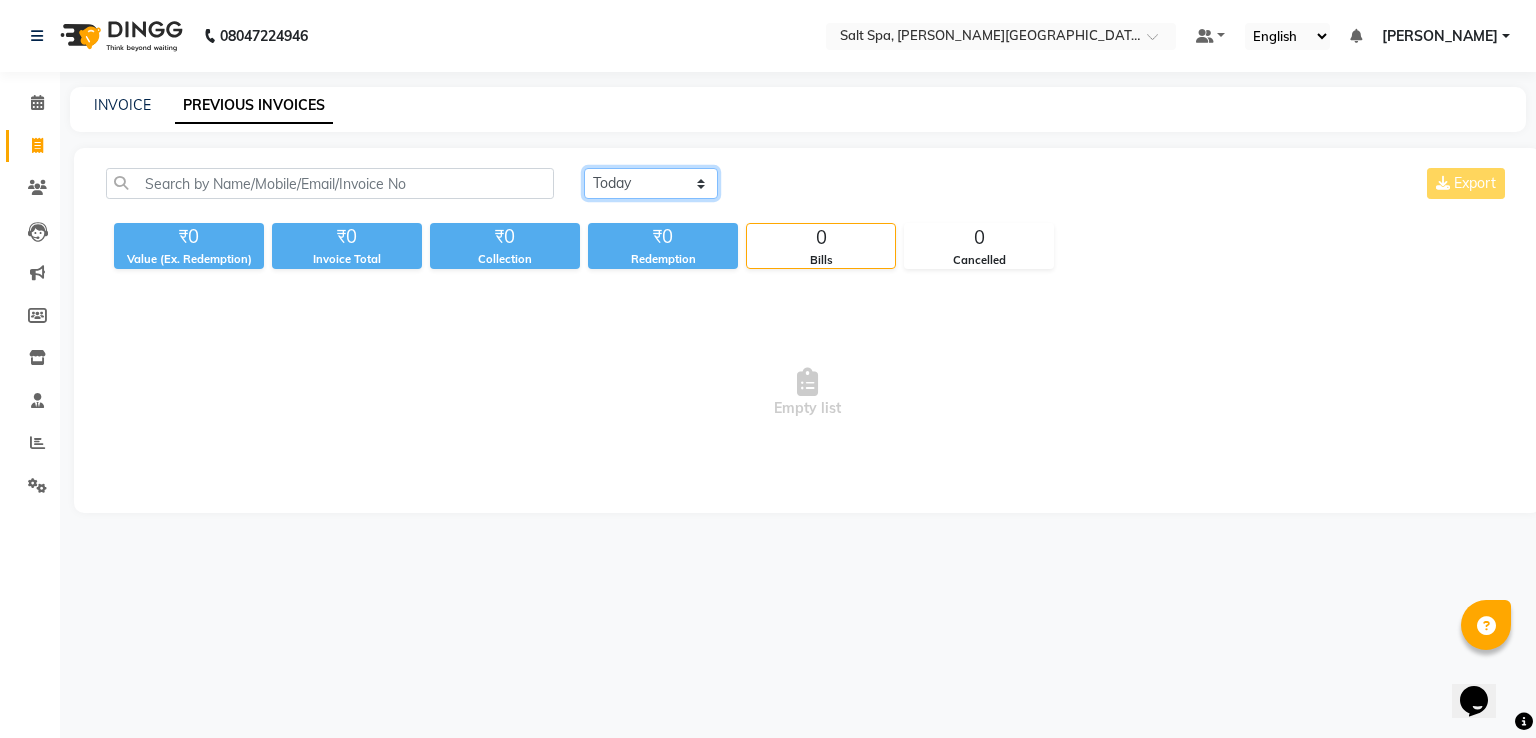 click on "[DATE] [DATE] Custom Range" 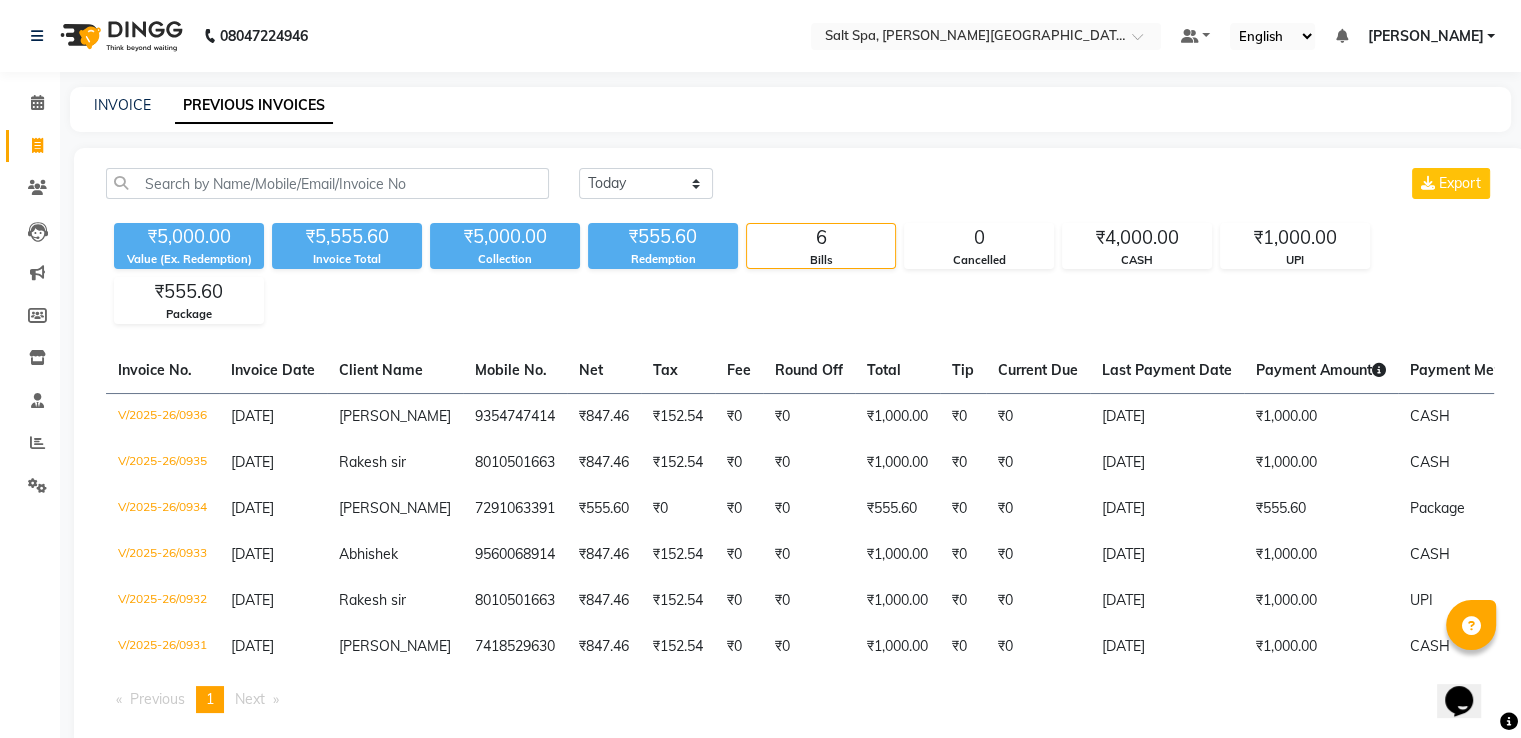 click on "₹5,000.00 Value (Ex. Redemption) ₹5,555.60 Invoice Total  ₹5,000.00 Collection ₹555.60 Redemption 6 Bills 0 Cancelled ₹4,000.00 CASH ₹1,000.00 UPI ₹555.60 Package" 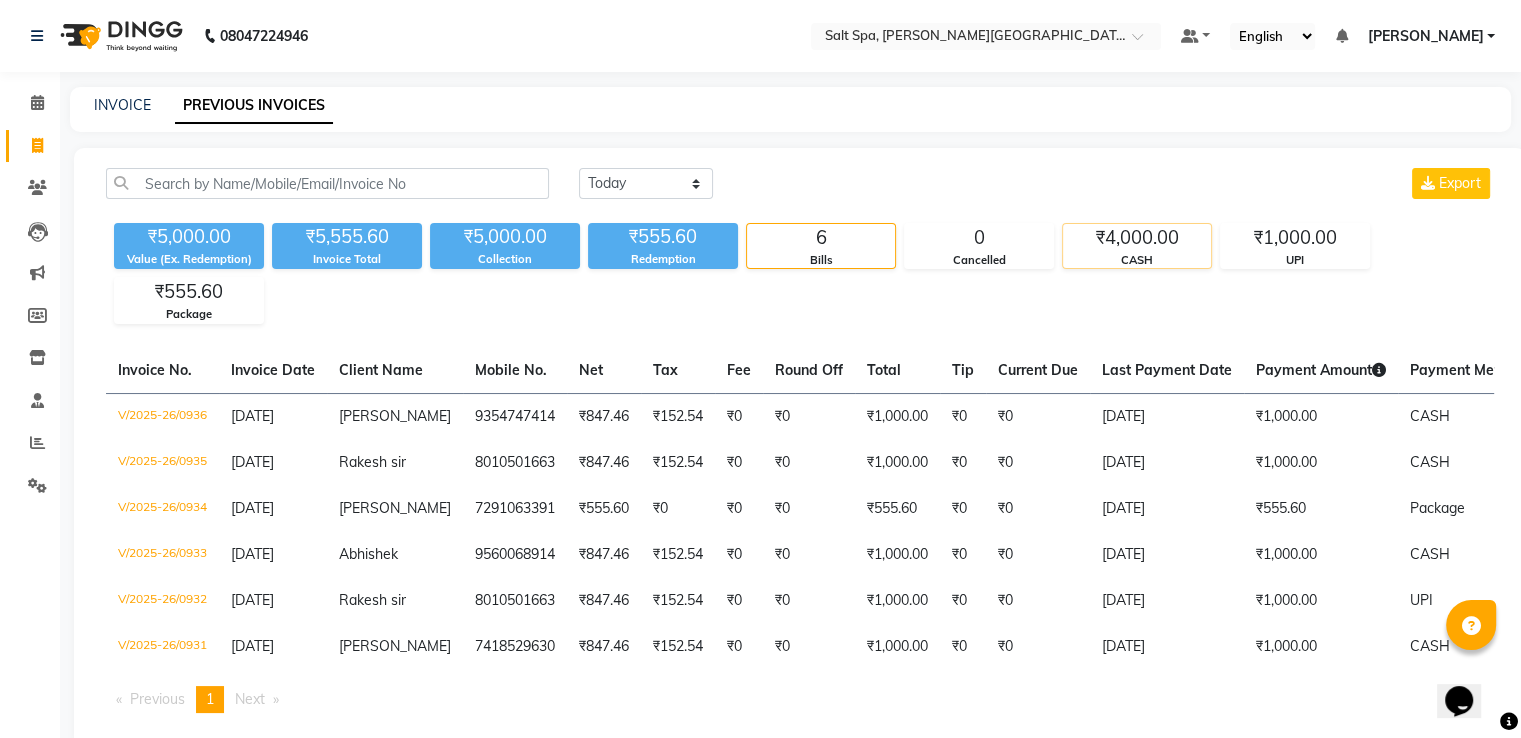 click on "₹4,000.00" 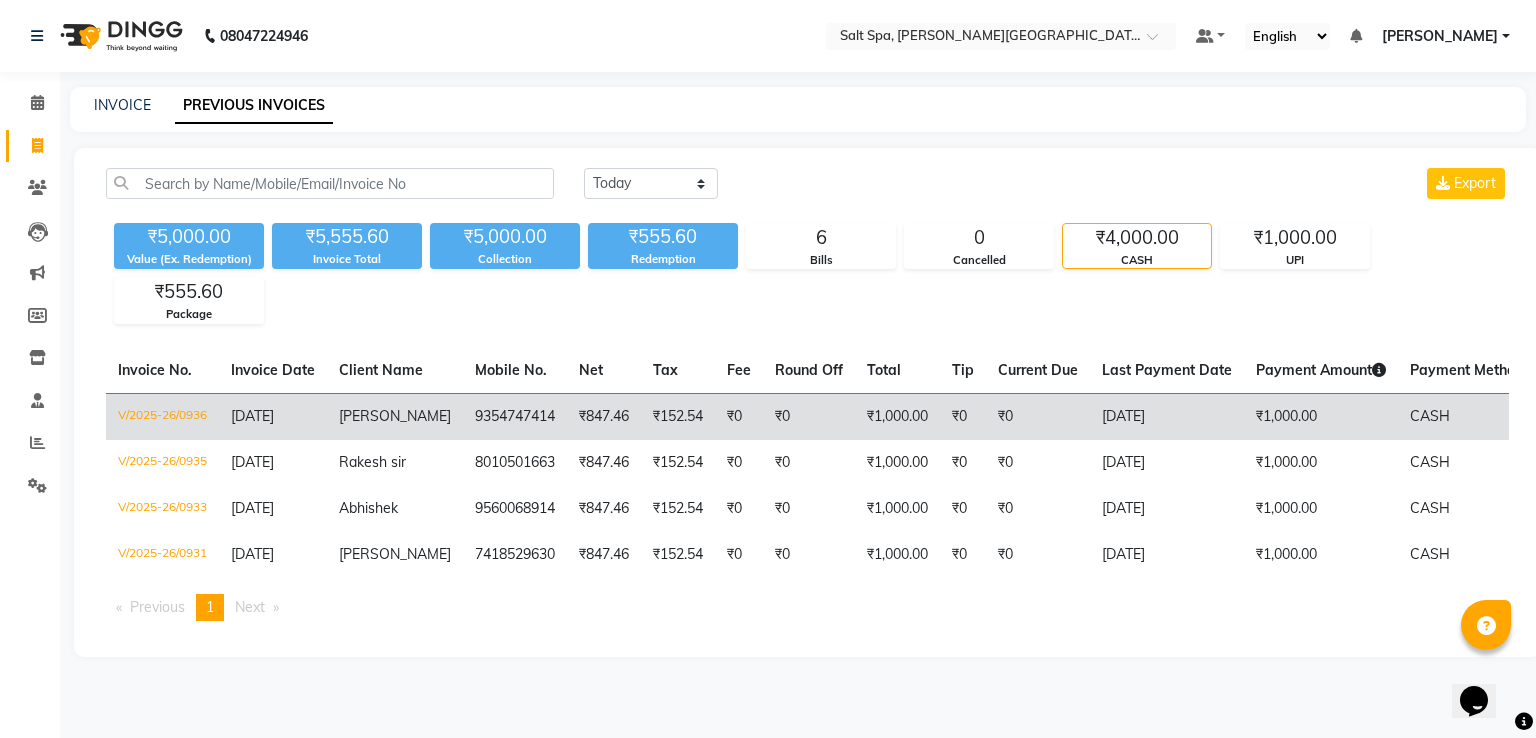 click on "30-06-2025" 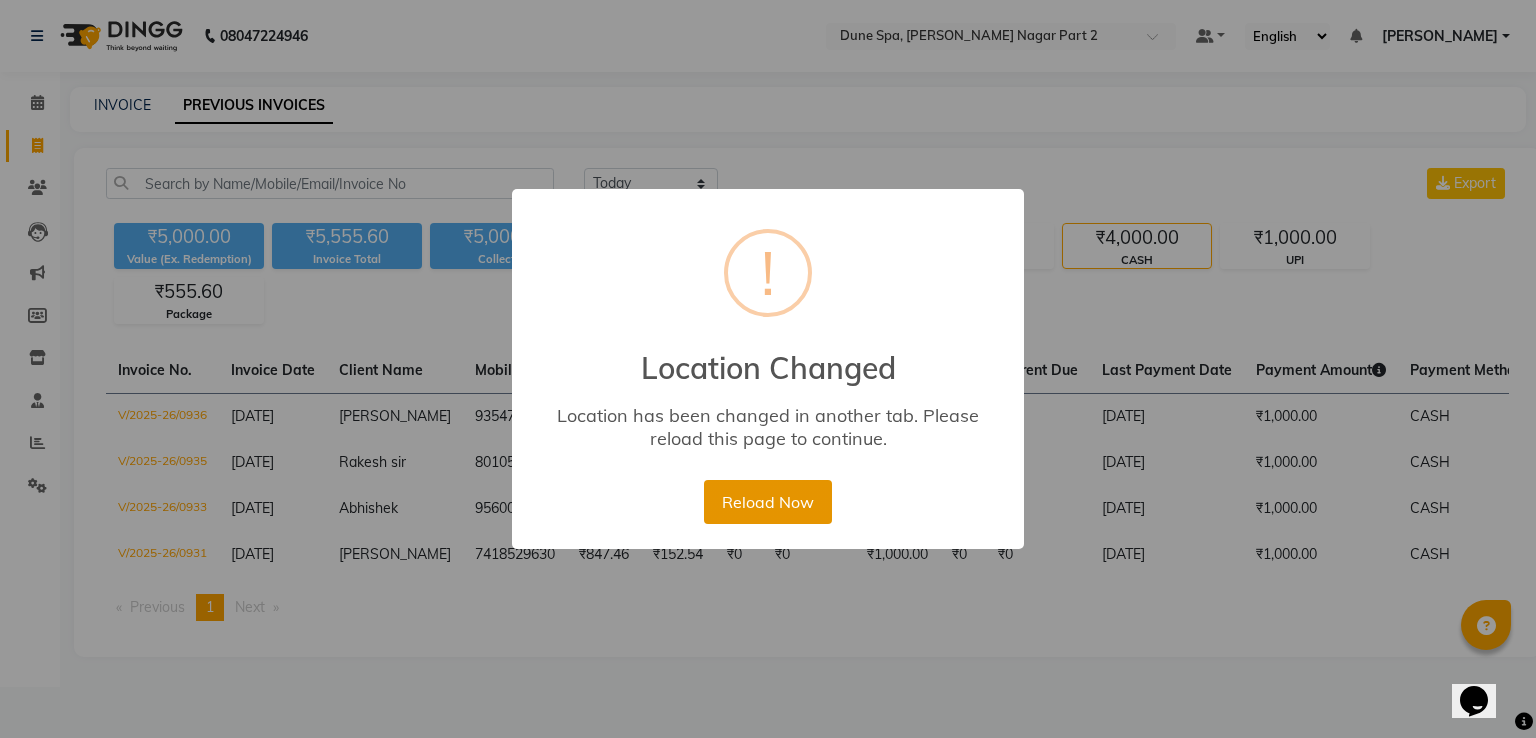 click on "Reload Now" at bounding box center [767, 502] 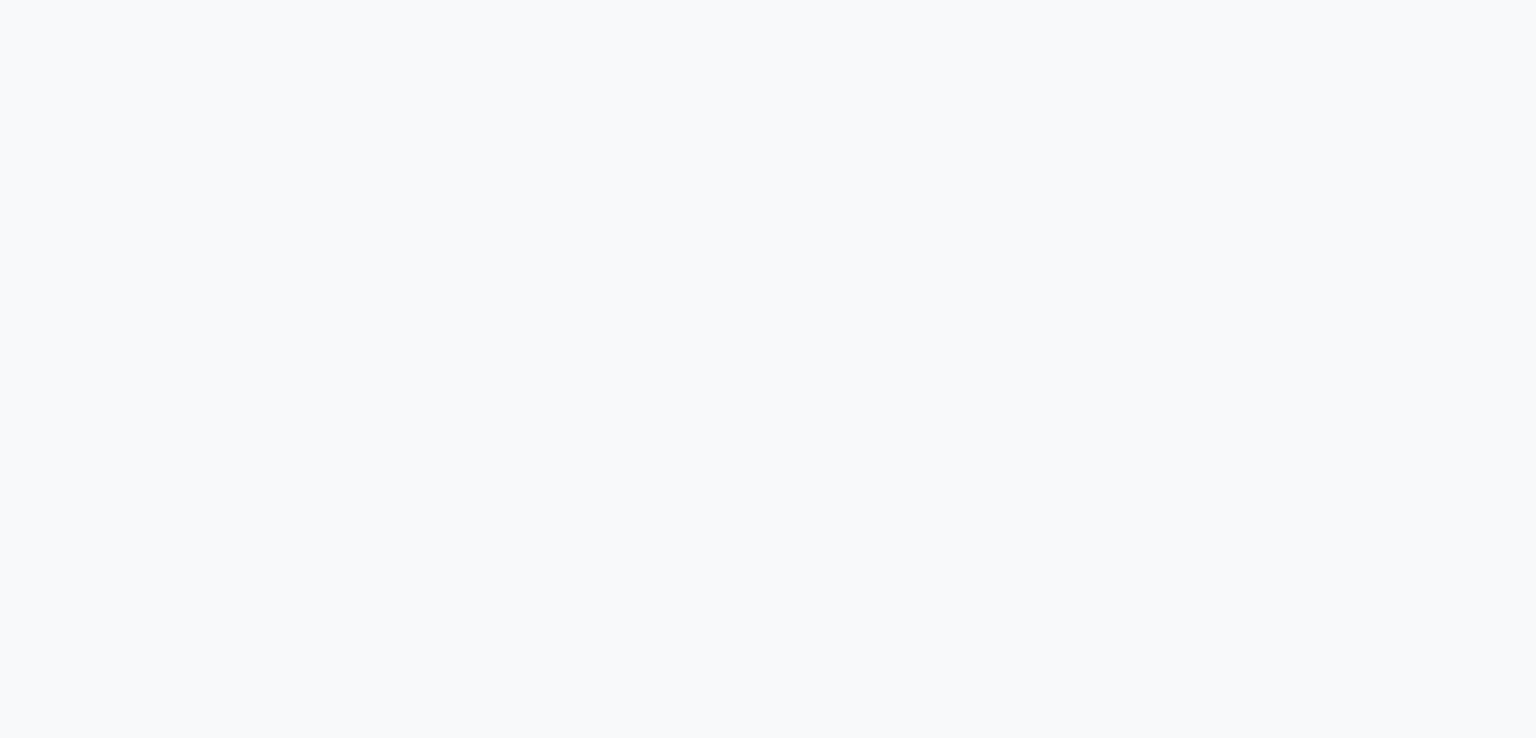 scroll, scrollTop: 0, scrollLeft: 0, axis: both 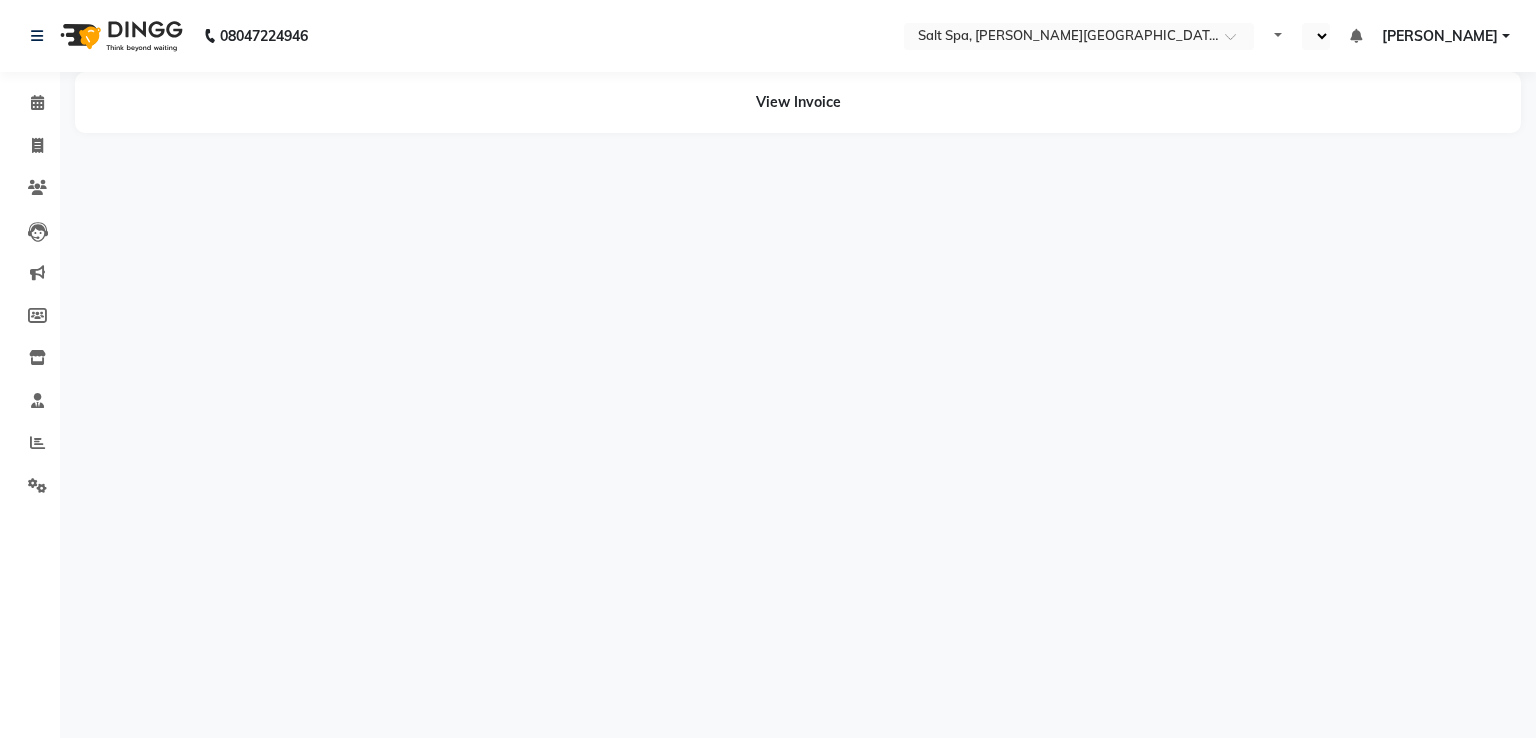 select on "en" 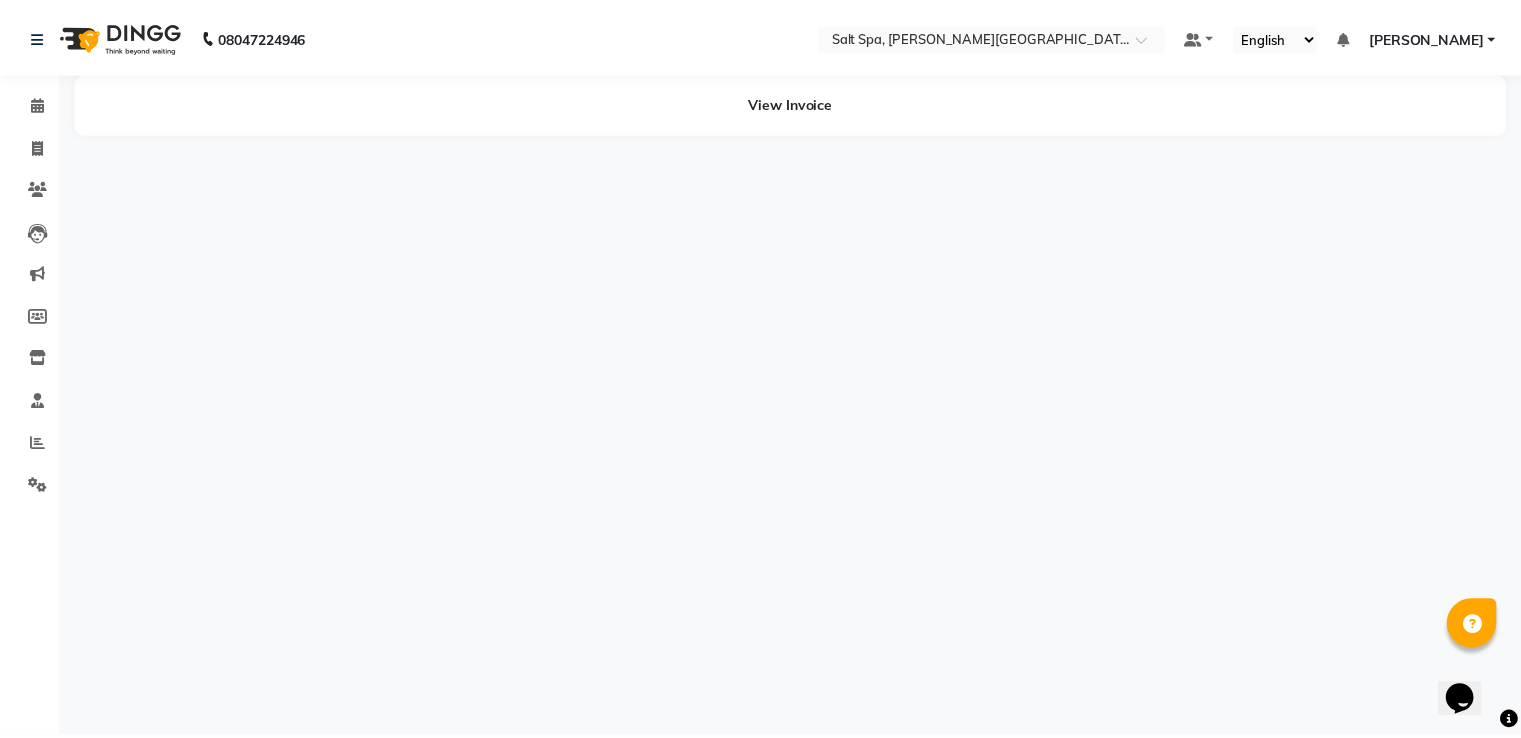 scroll, scrollTop: 0, scrollLeft: 0, axis: both 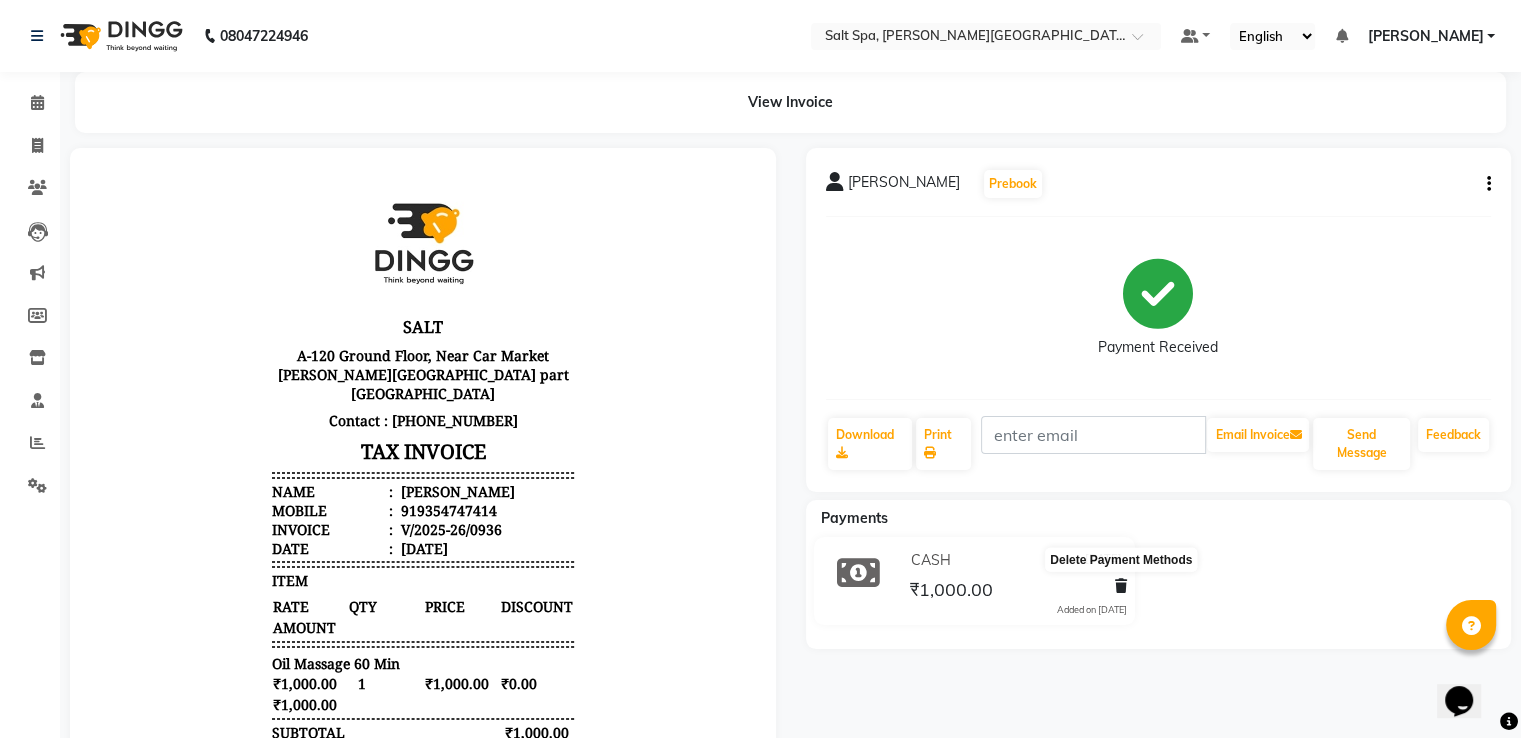 click 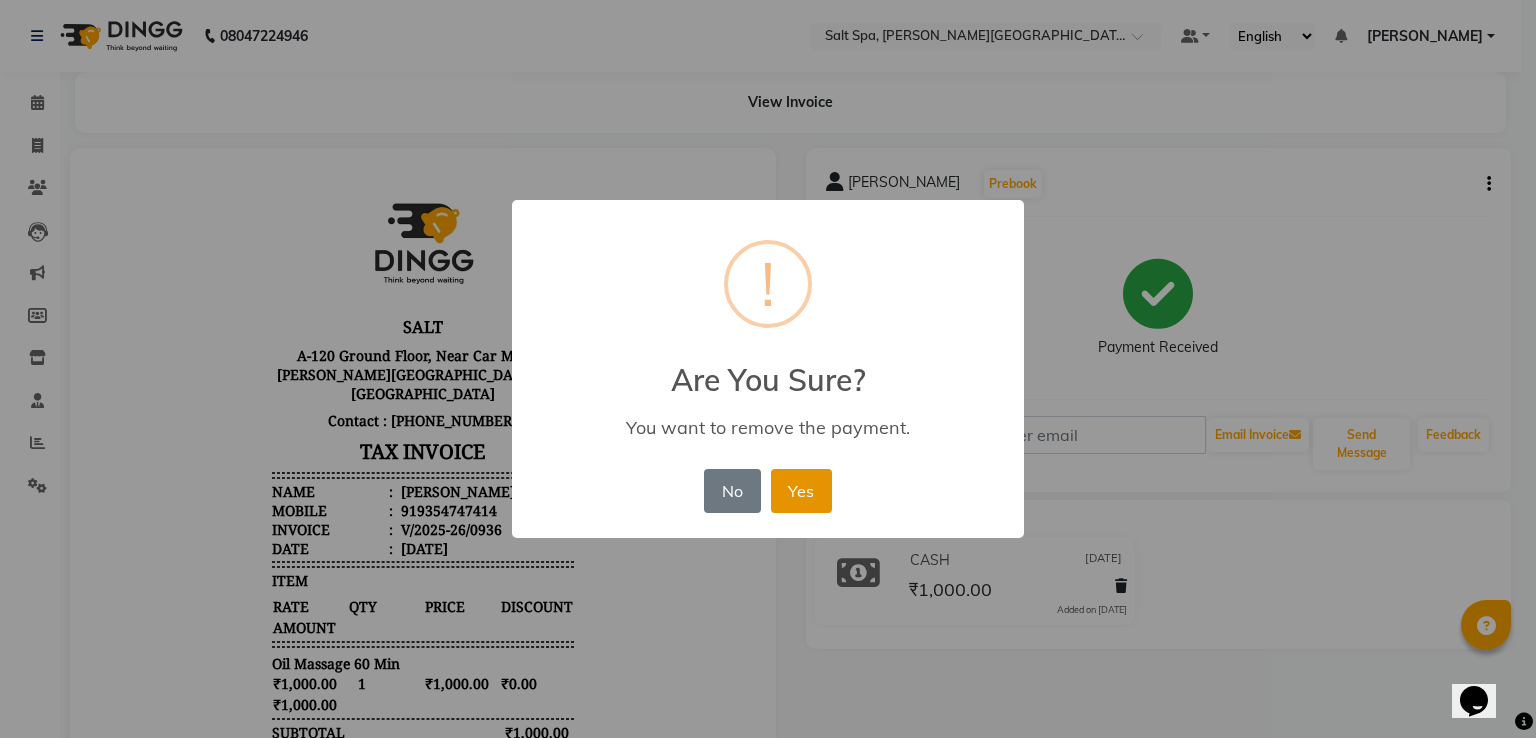 click on "Yes" at bounding box center (801, 491) 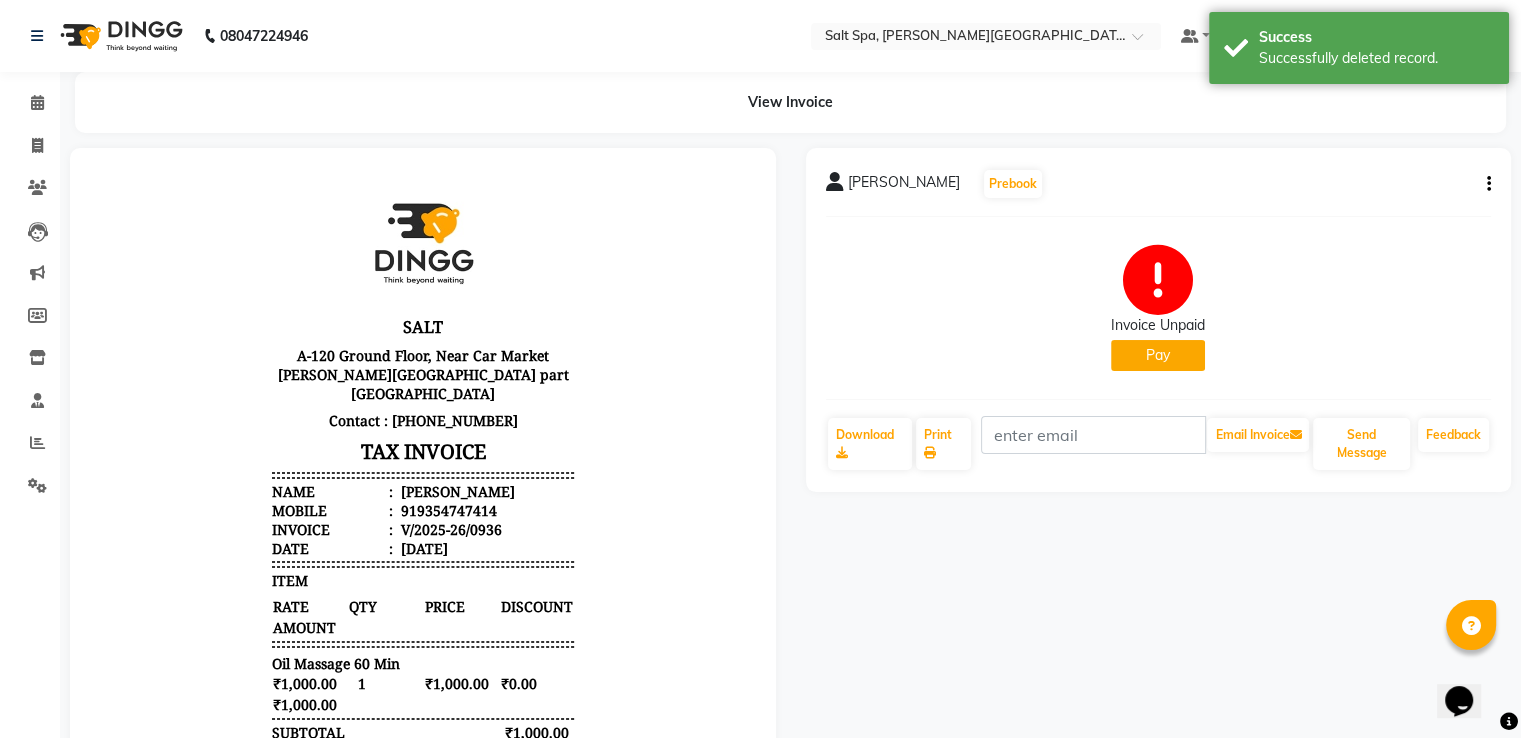 click on "Pay" 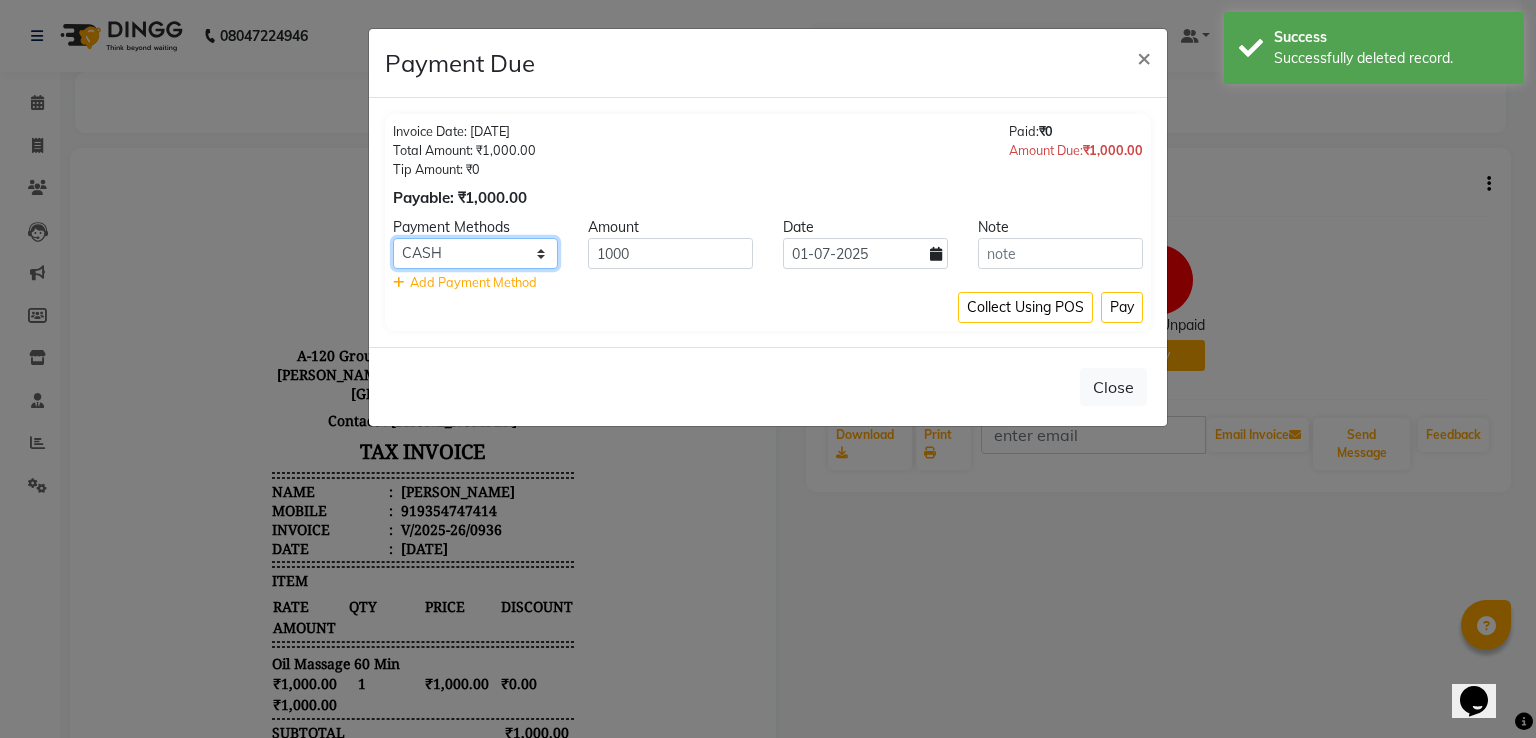 click on "CARD UPI CASH Bank" 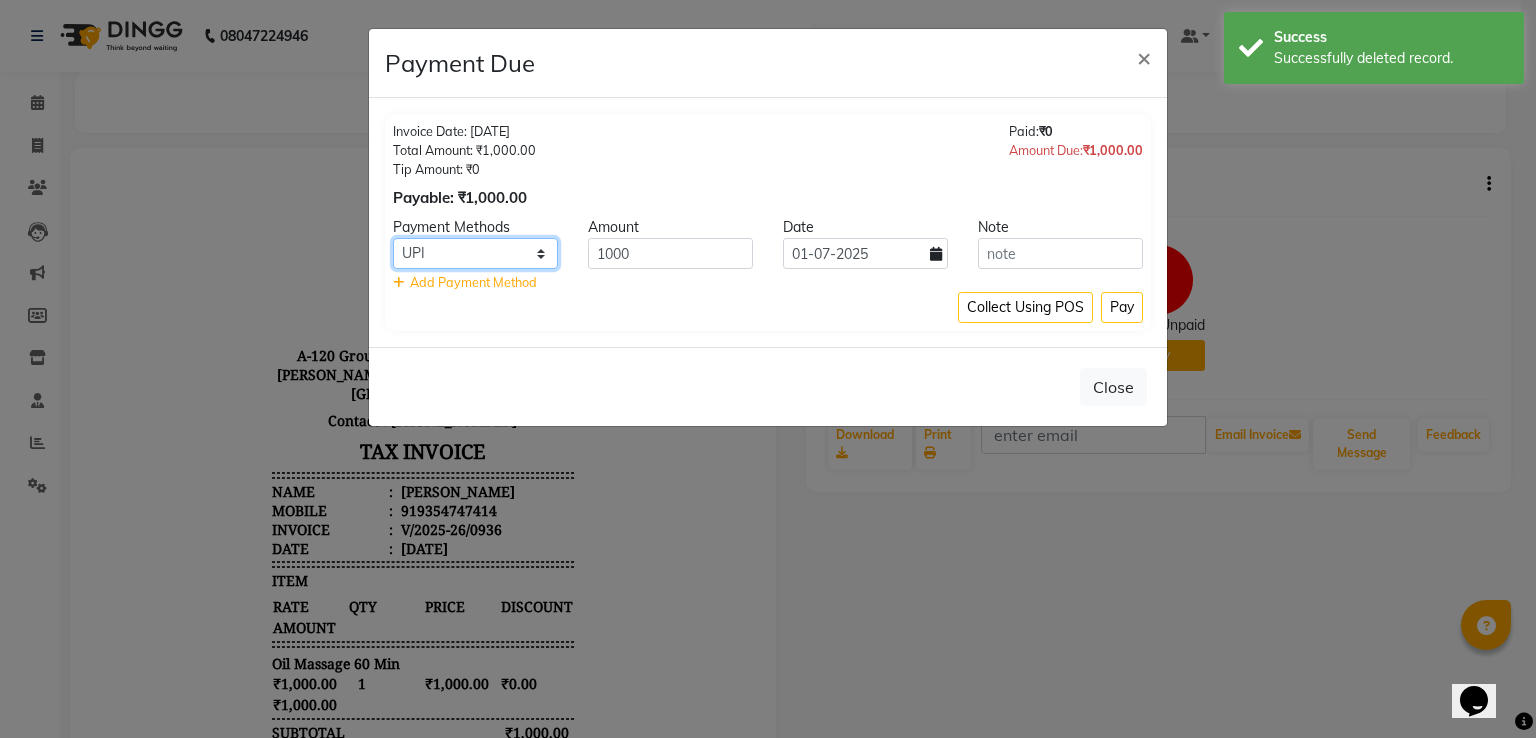 click on "CARD UPI CASH Bank" 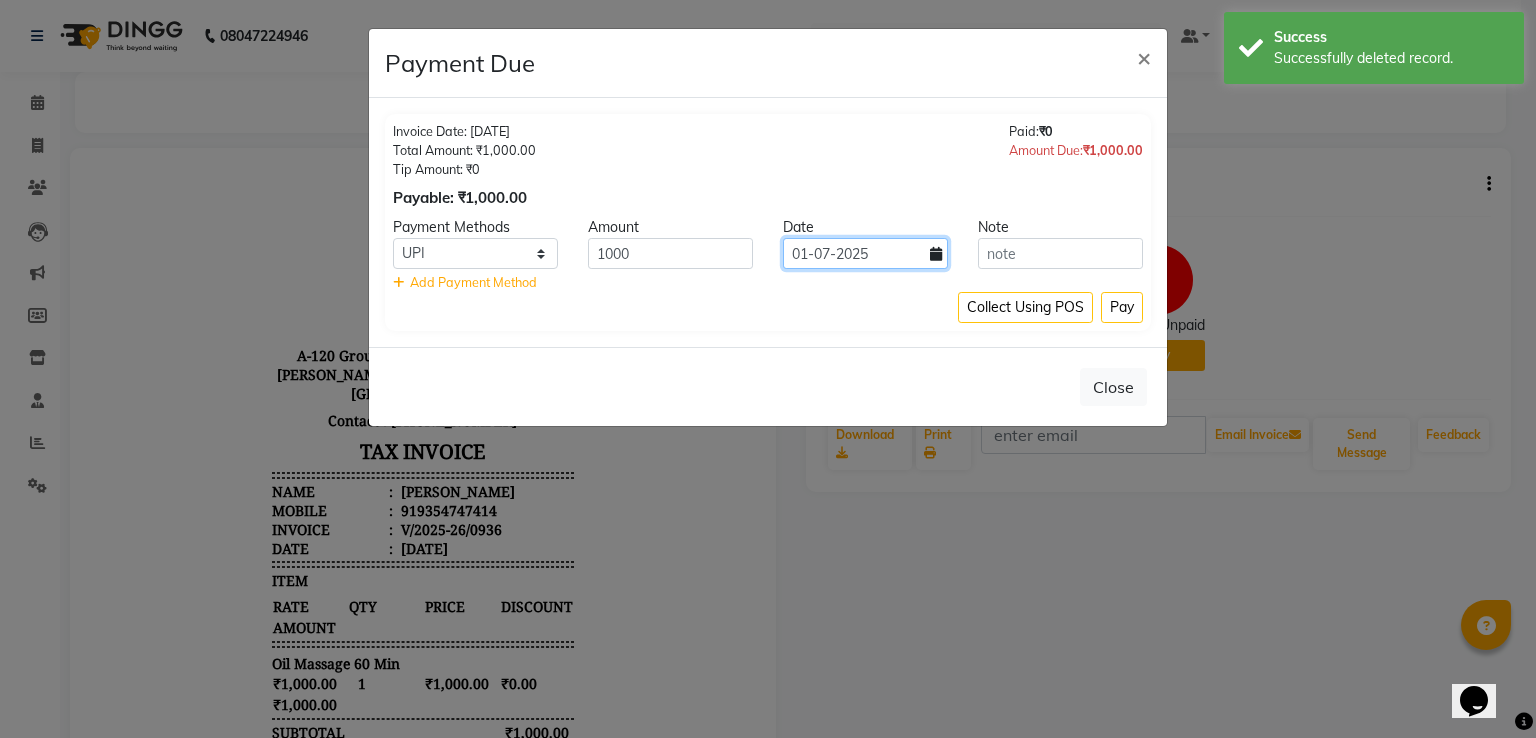 click on "01-07-2025" 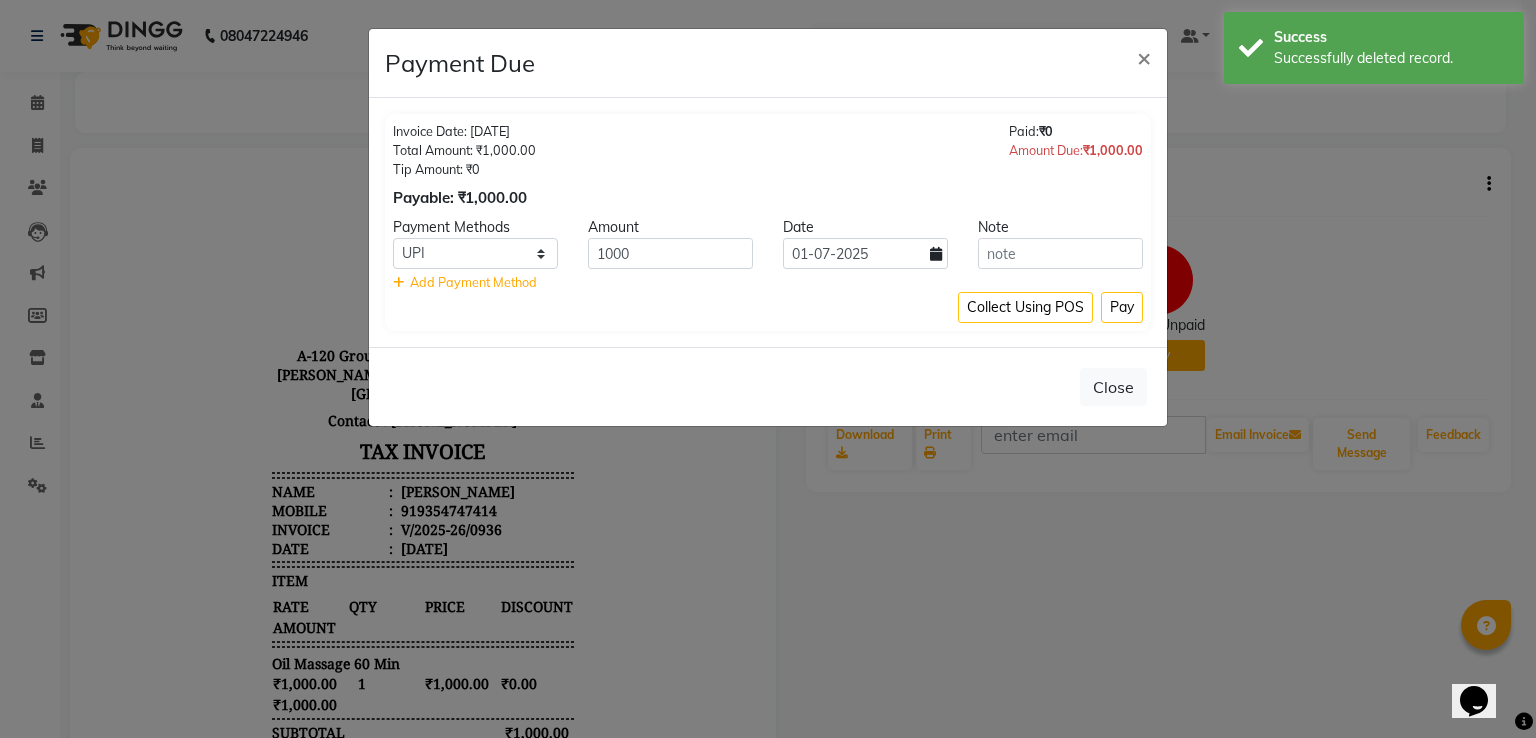 click 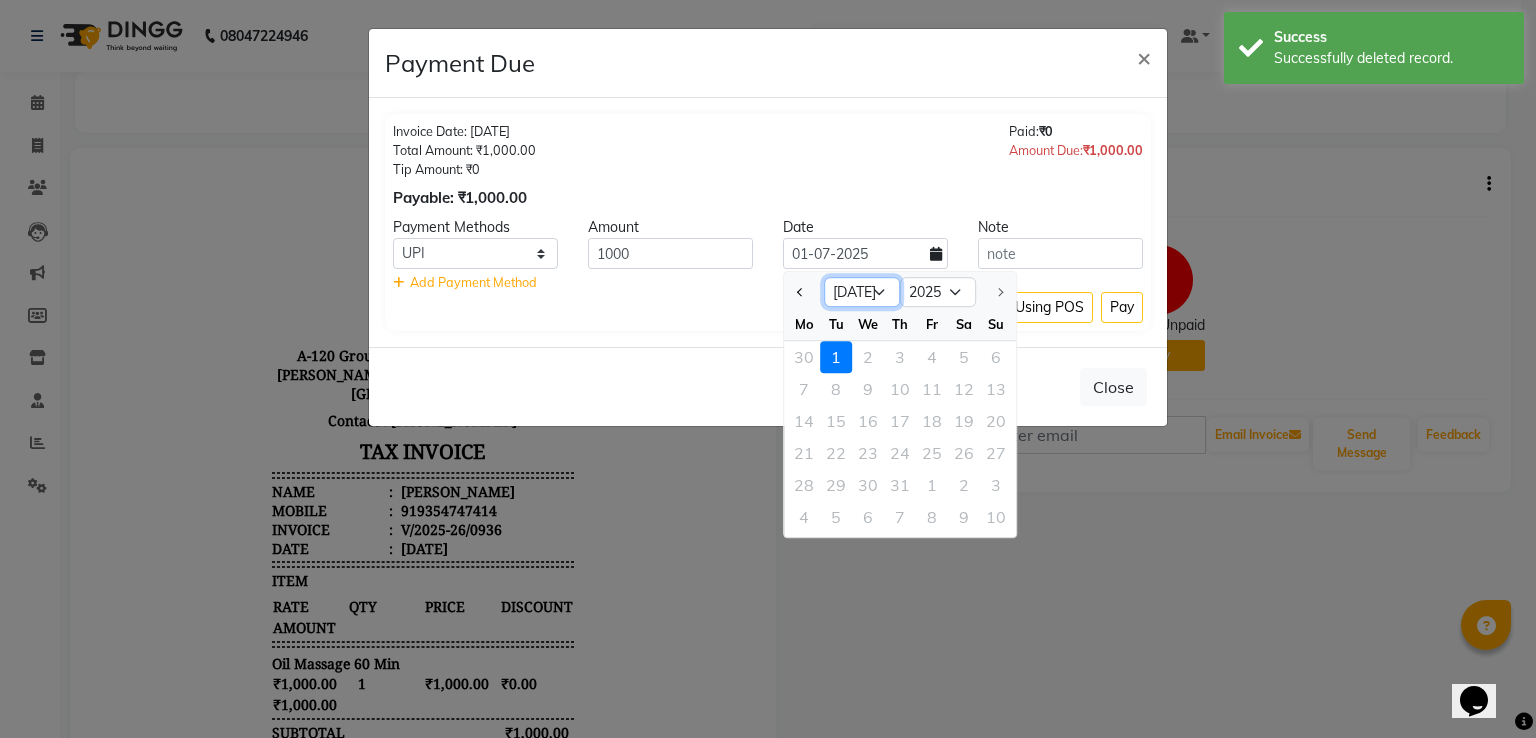 drag, startPoint x: 852, startPoint y: 290, endPoint x: 854, endPoint y: 303, distance: 13.152946 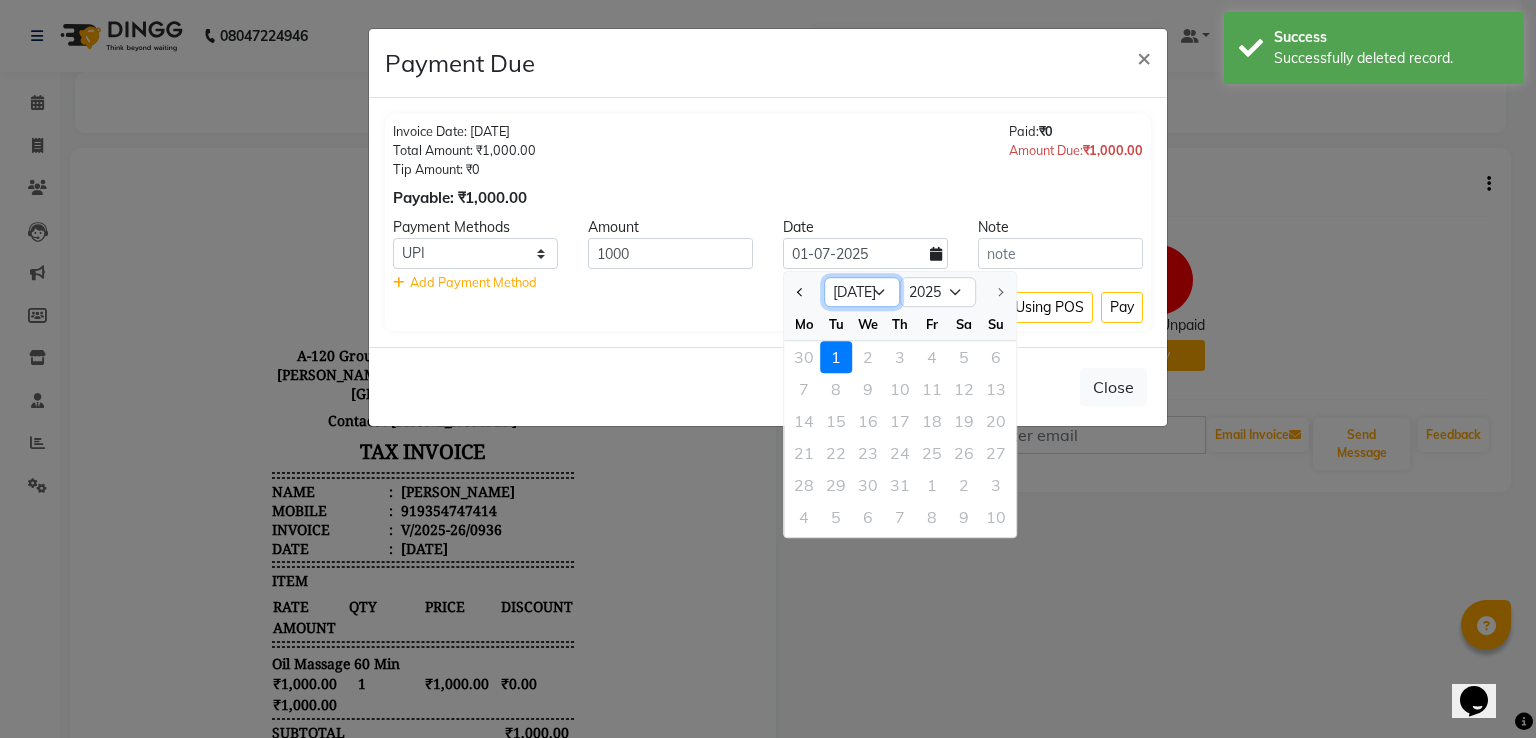 select on "6" 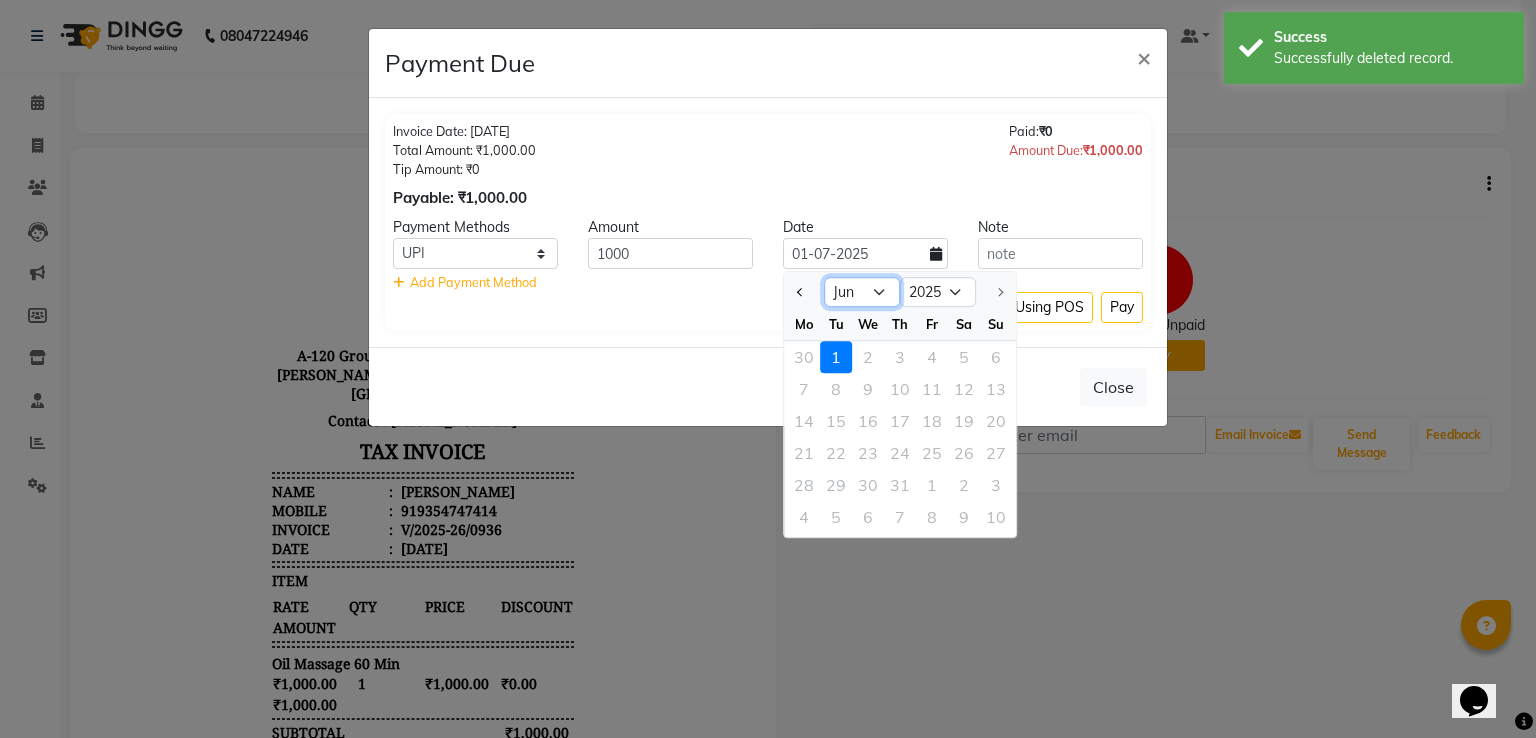 click on "Jan Feb Mar Apr May Jun Jul" 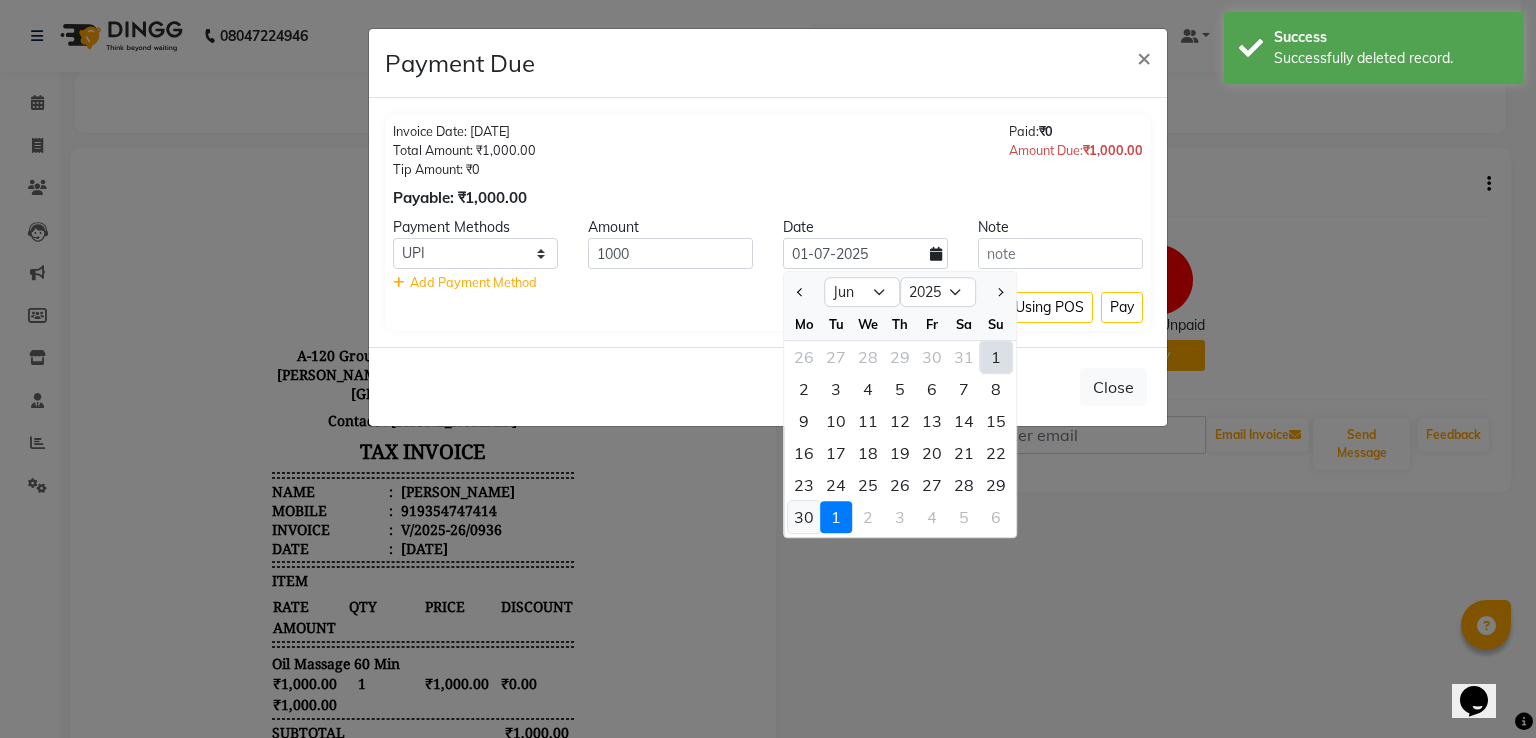 click on "30" 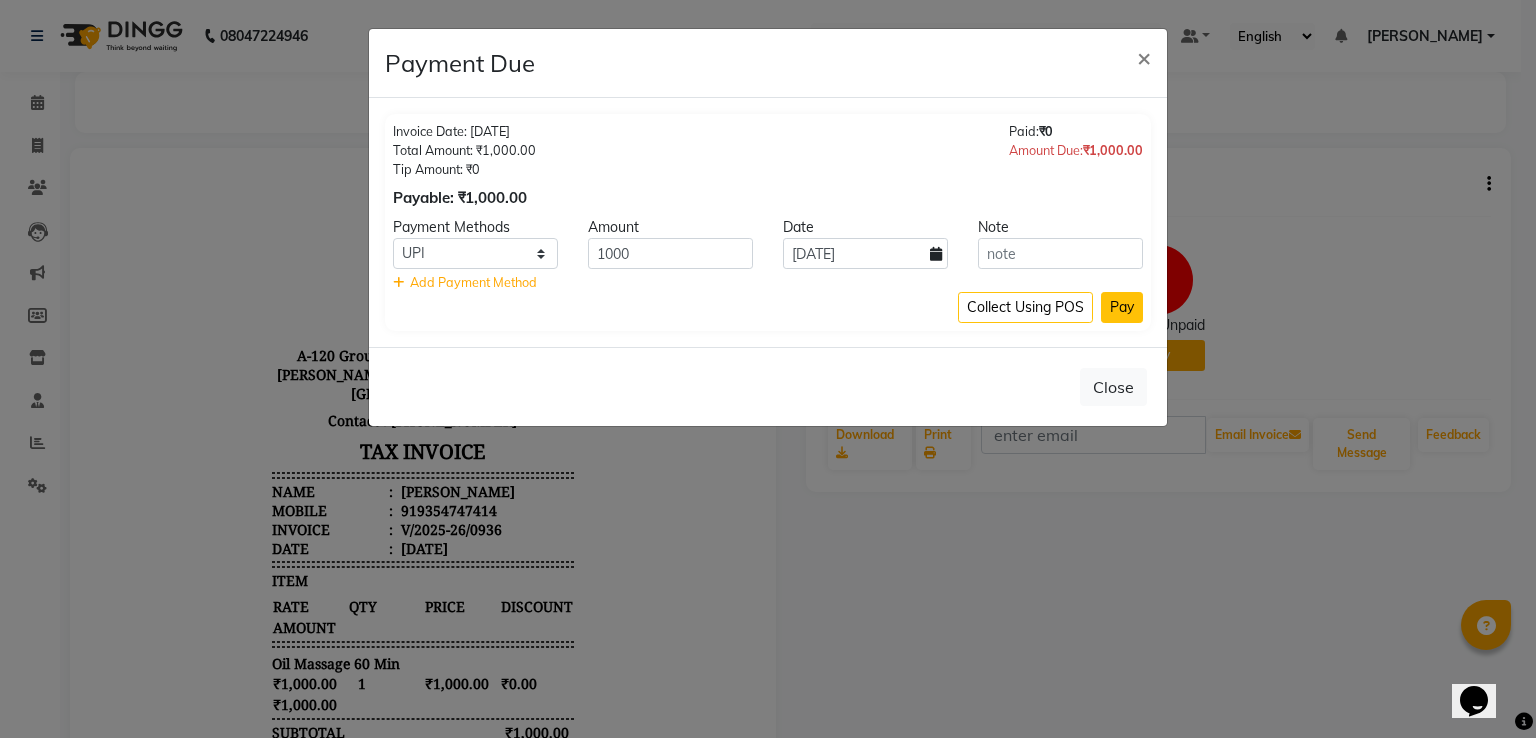 click on "Pay" 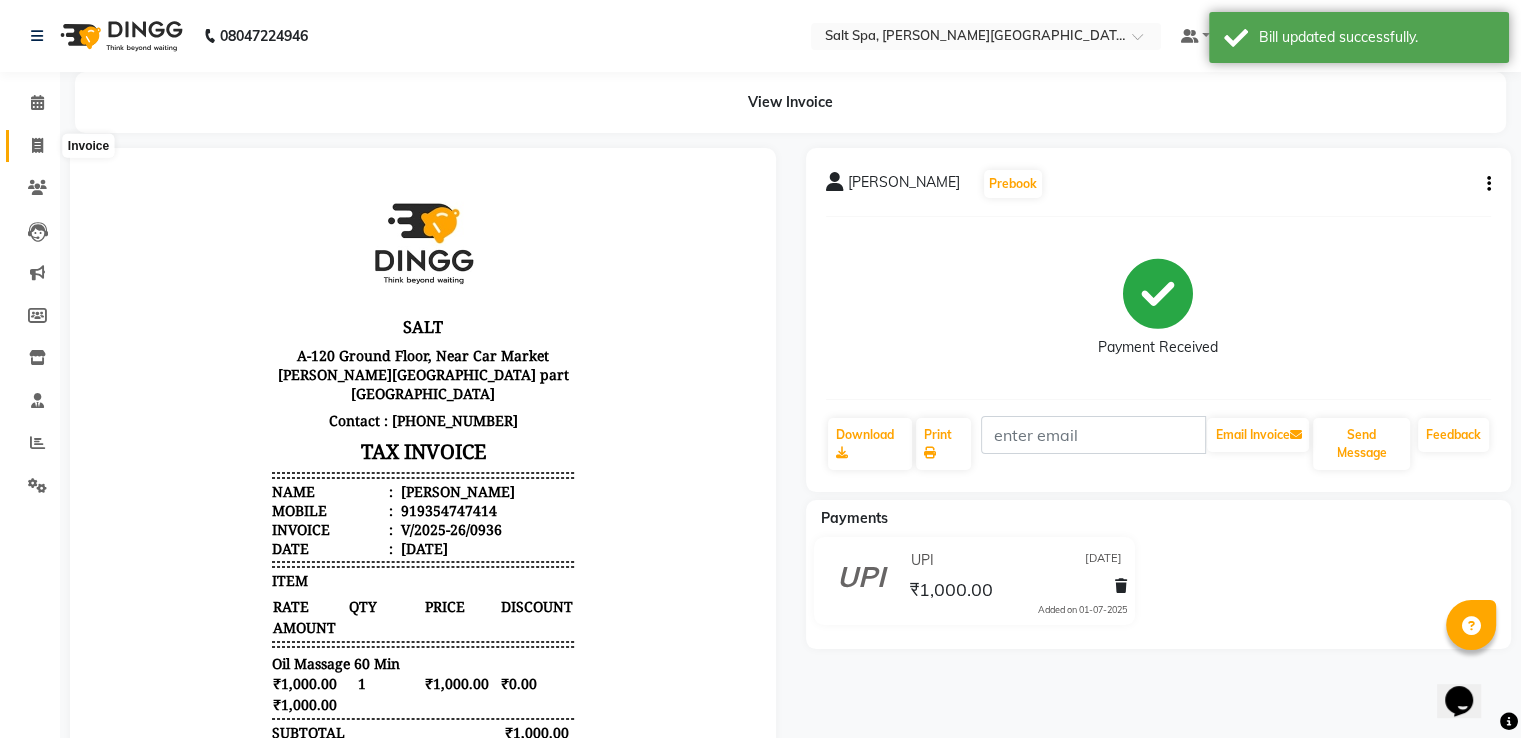click 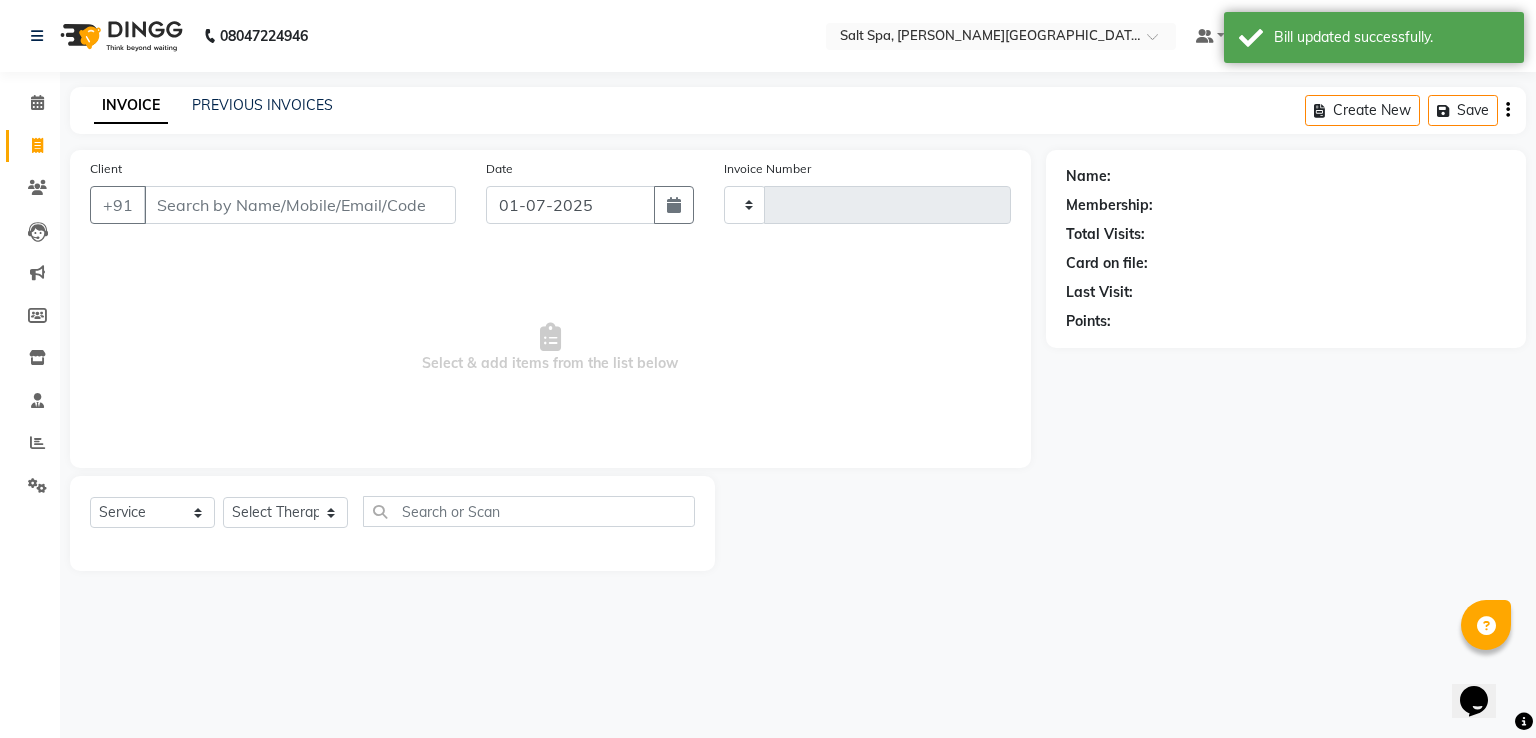 type on "0937" 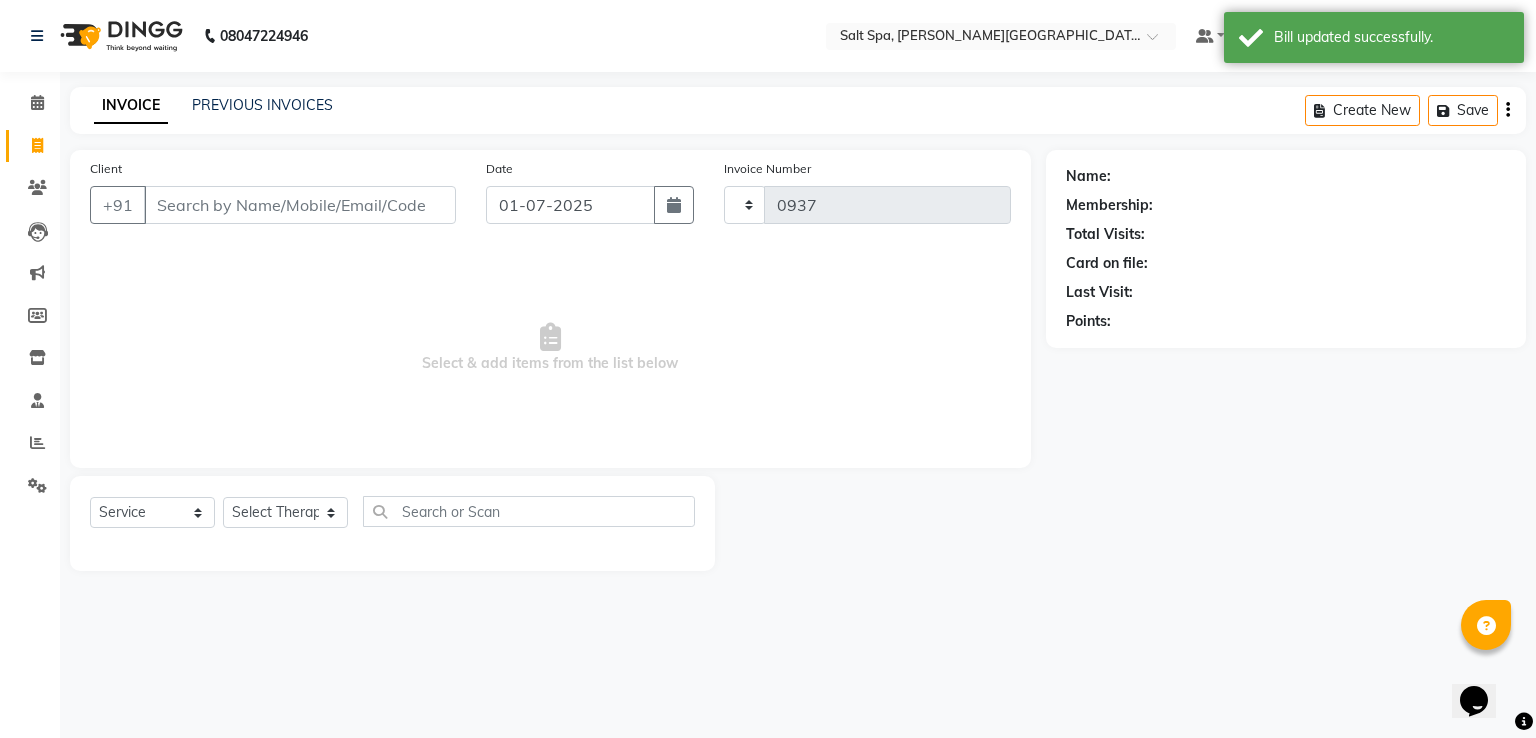 select on "7593" 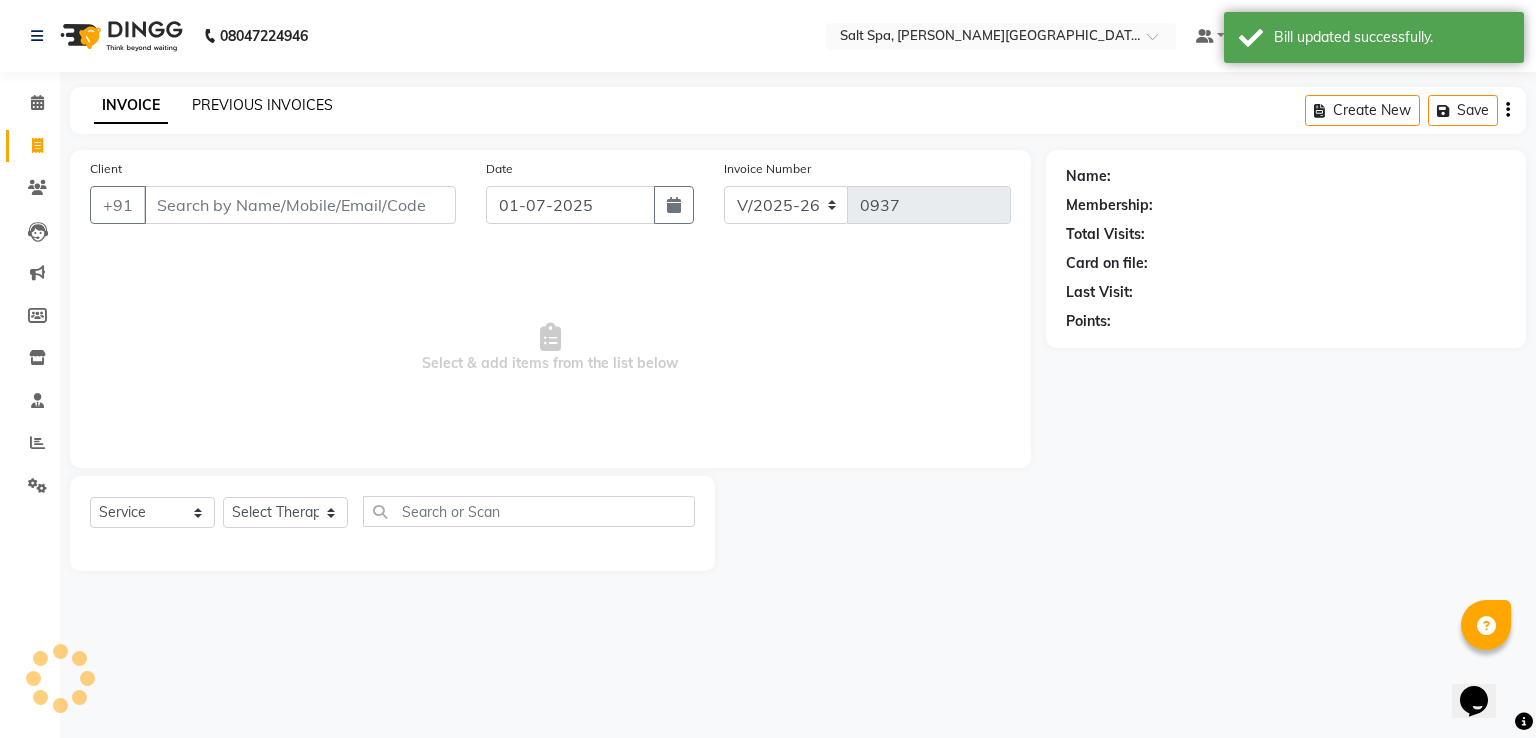 click on "PREVIOUS INVOICES" 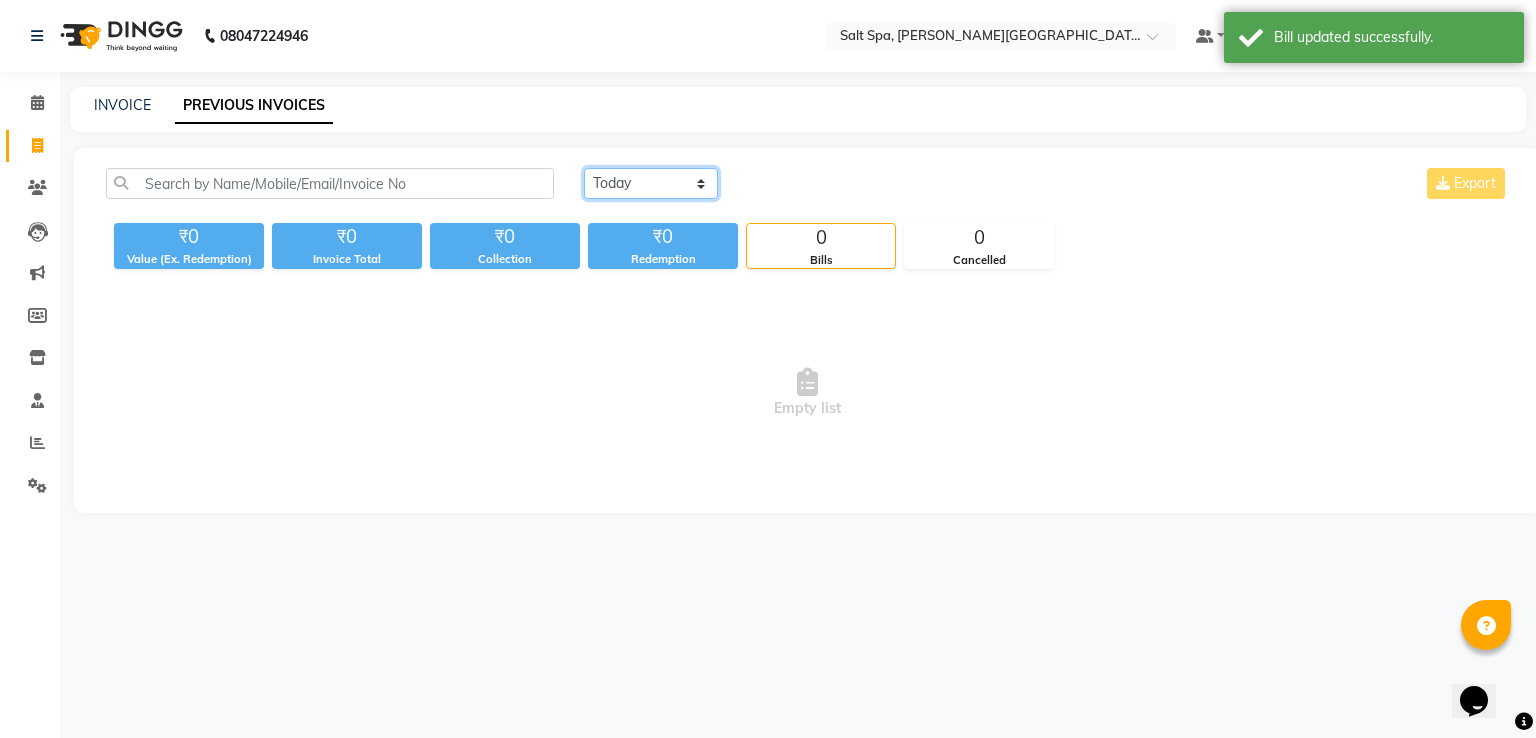 click on "Today Yesterday Custom Range" 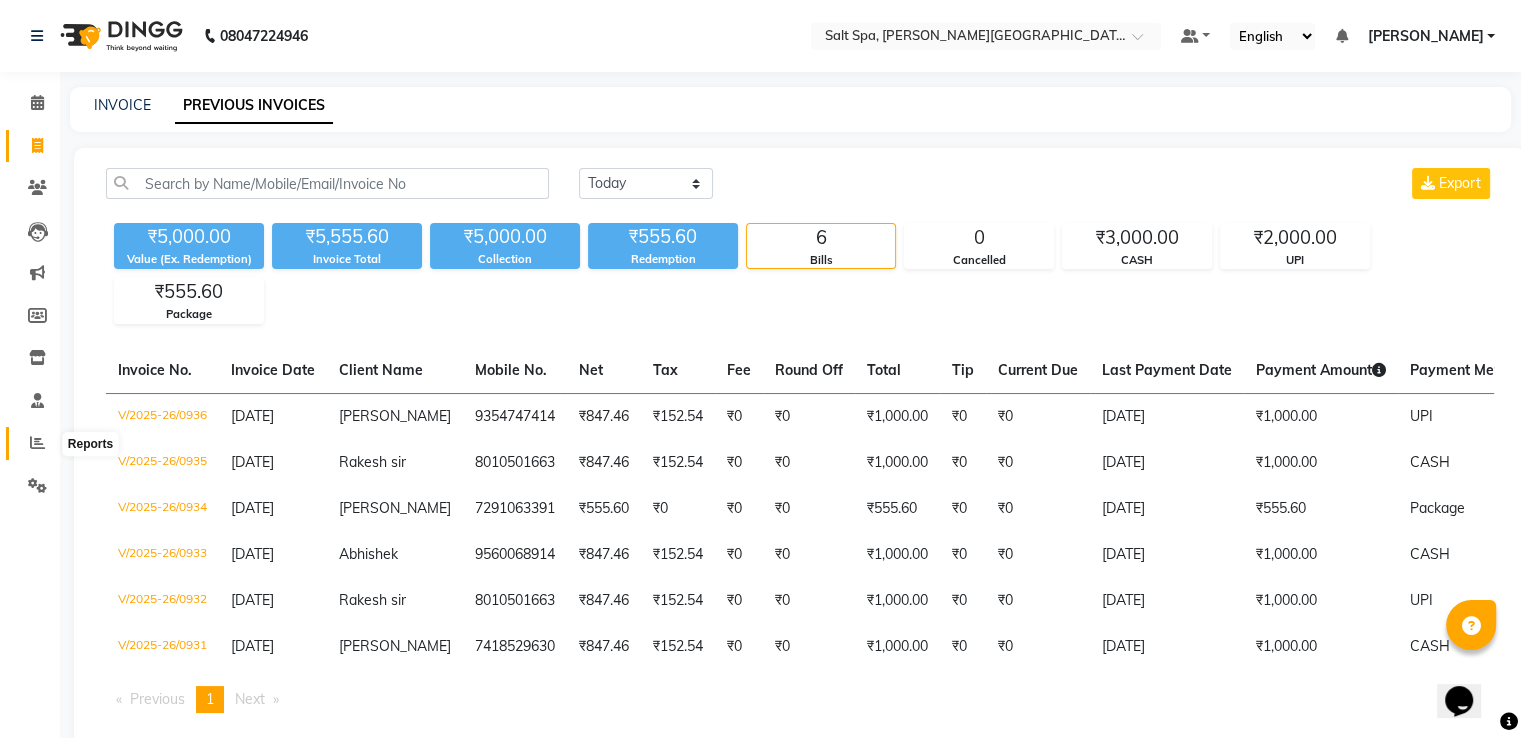 click 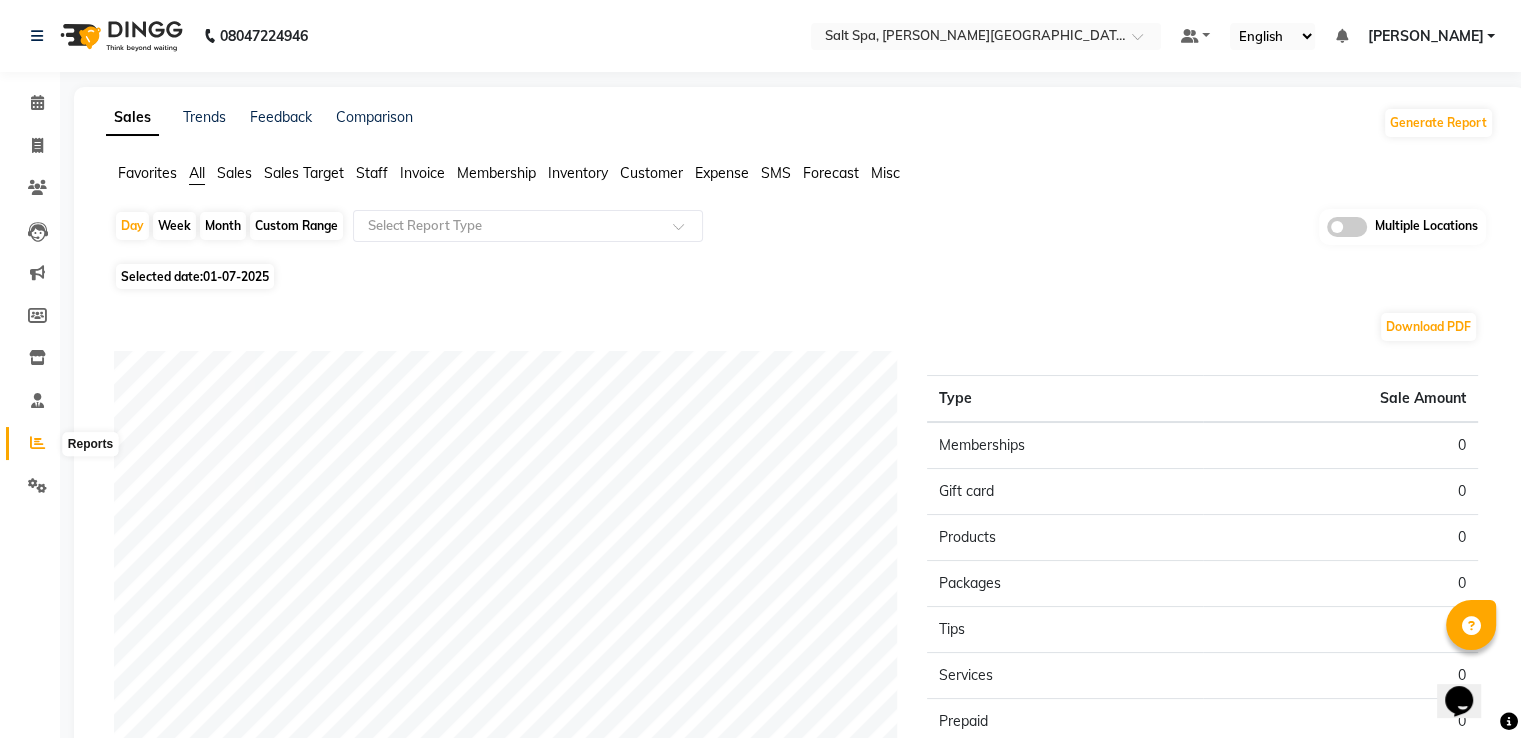 click 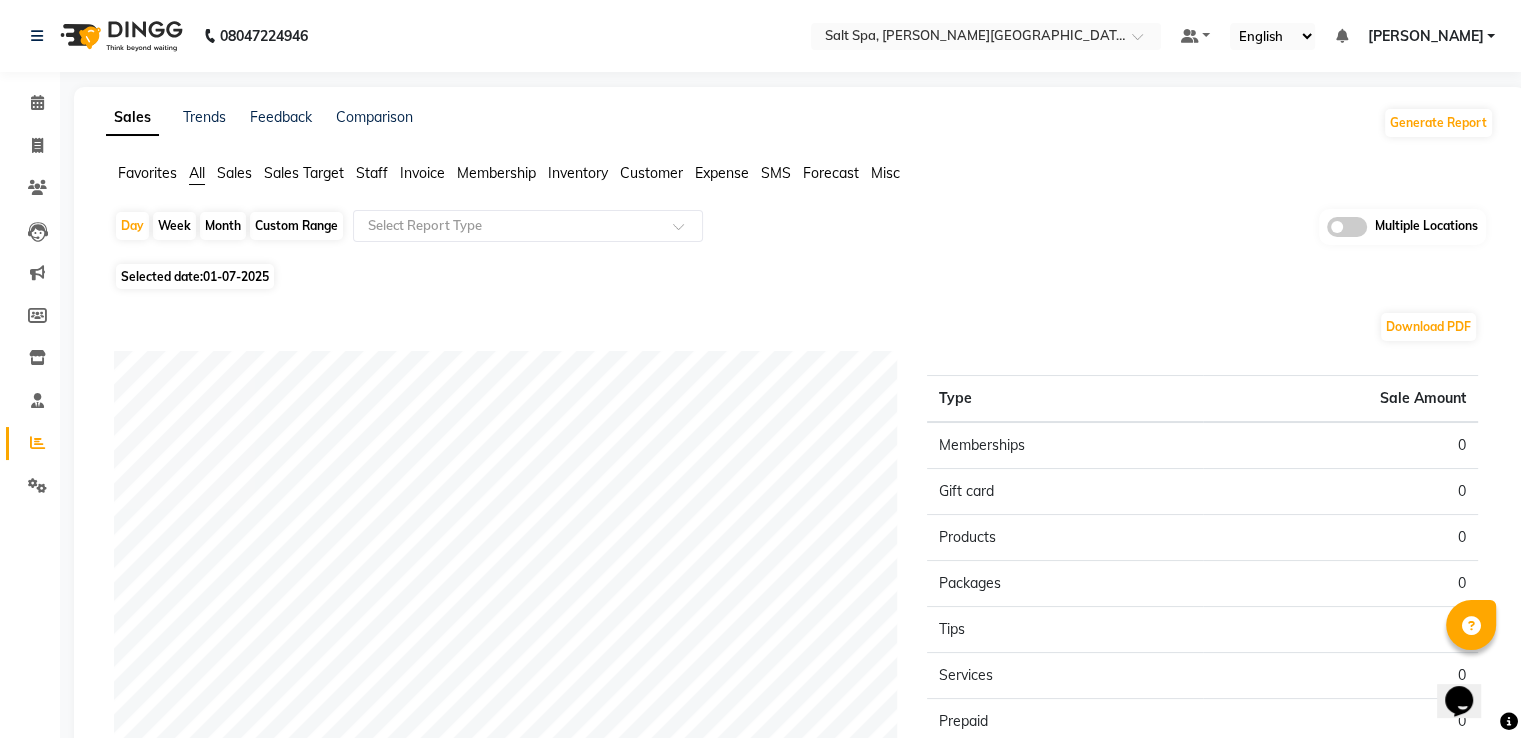 click 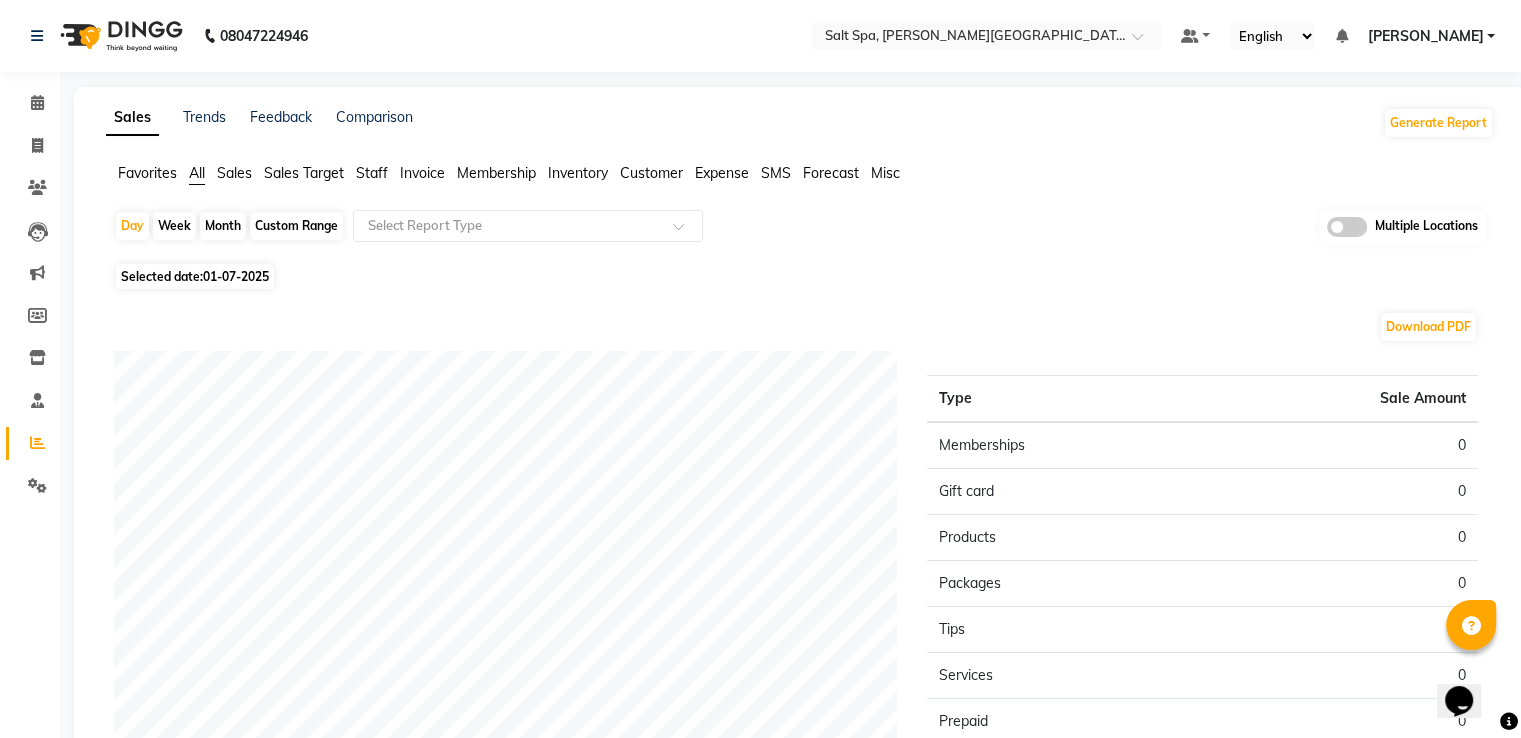 click 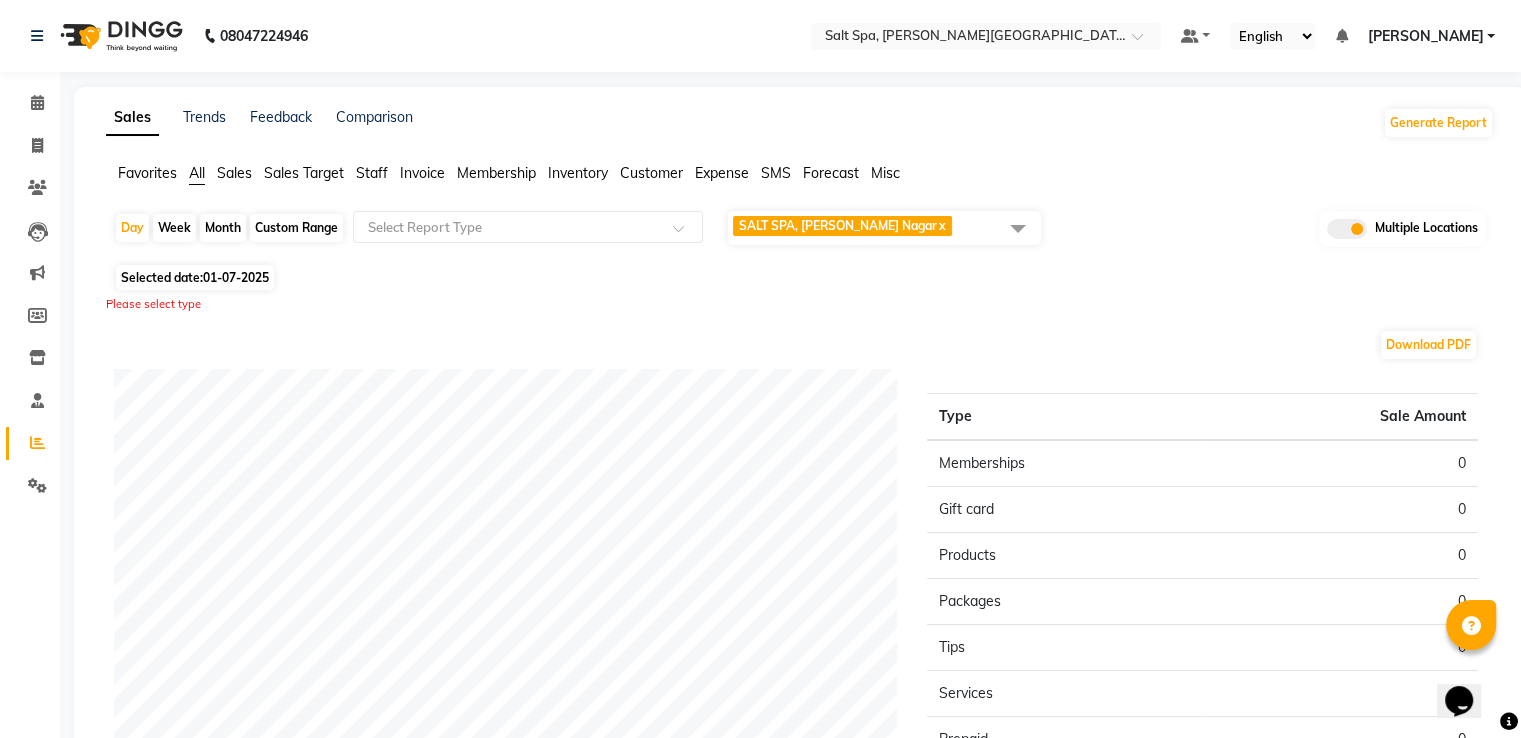 click on "SALT SPA, Lajpat Nagar  x" 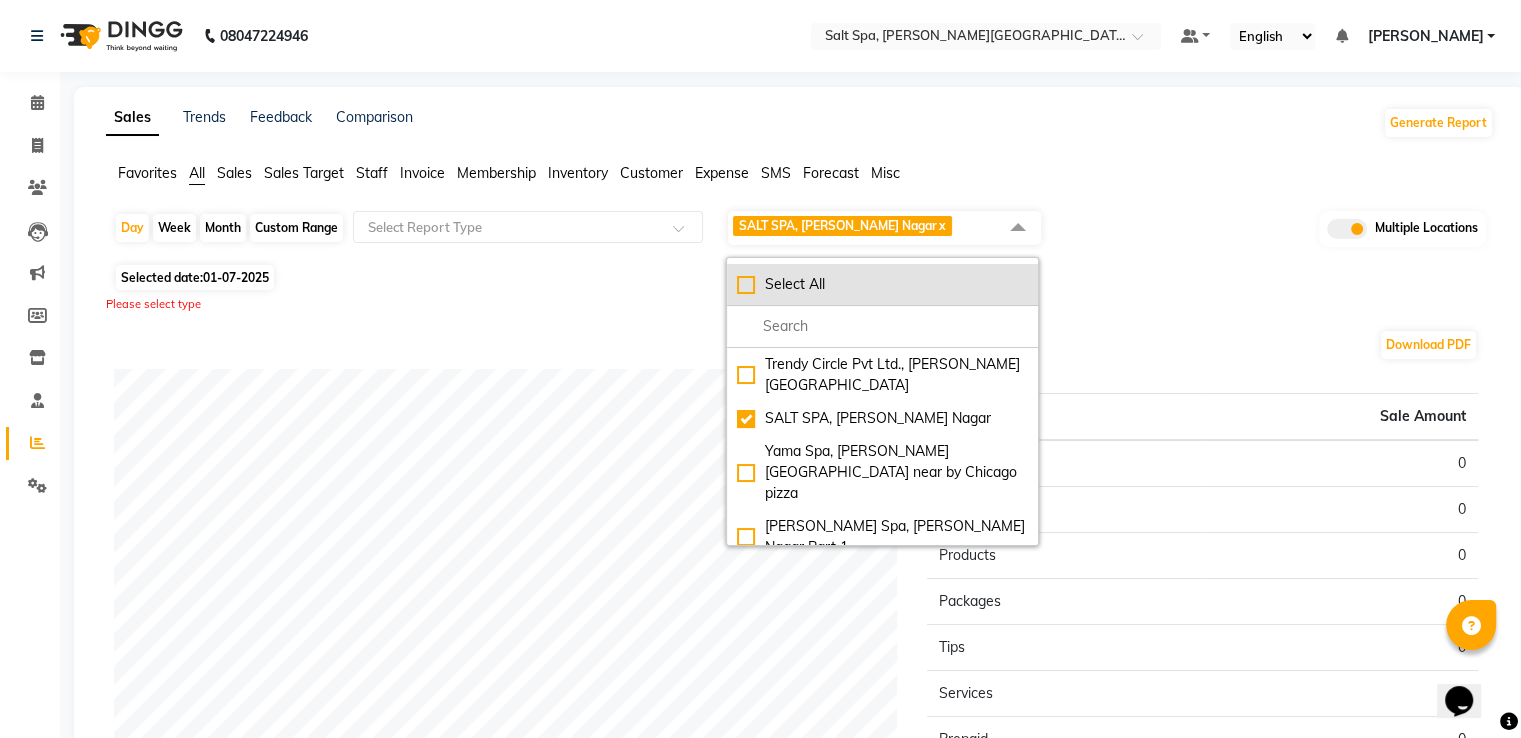 click on "Select All" 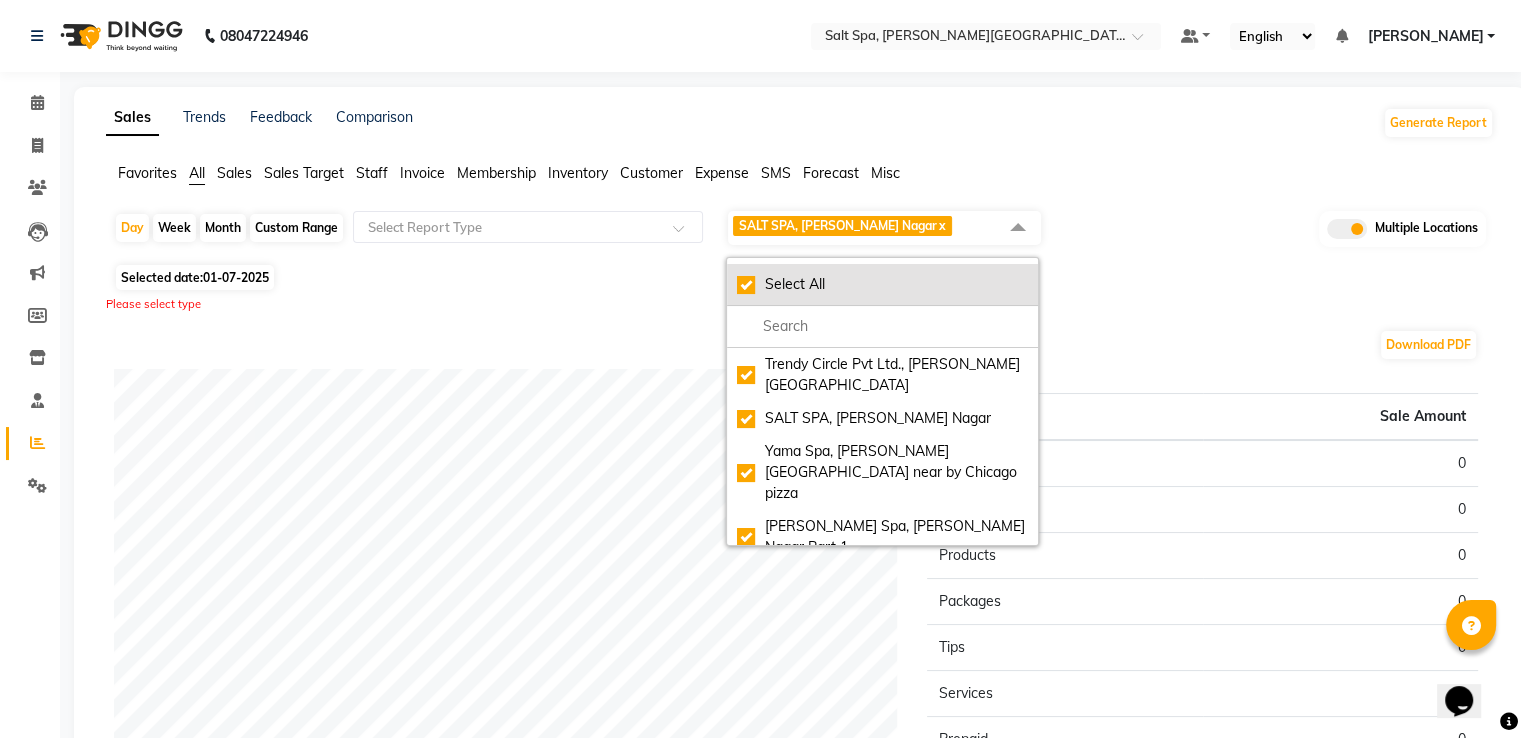 checkbox on "true" 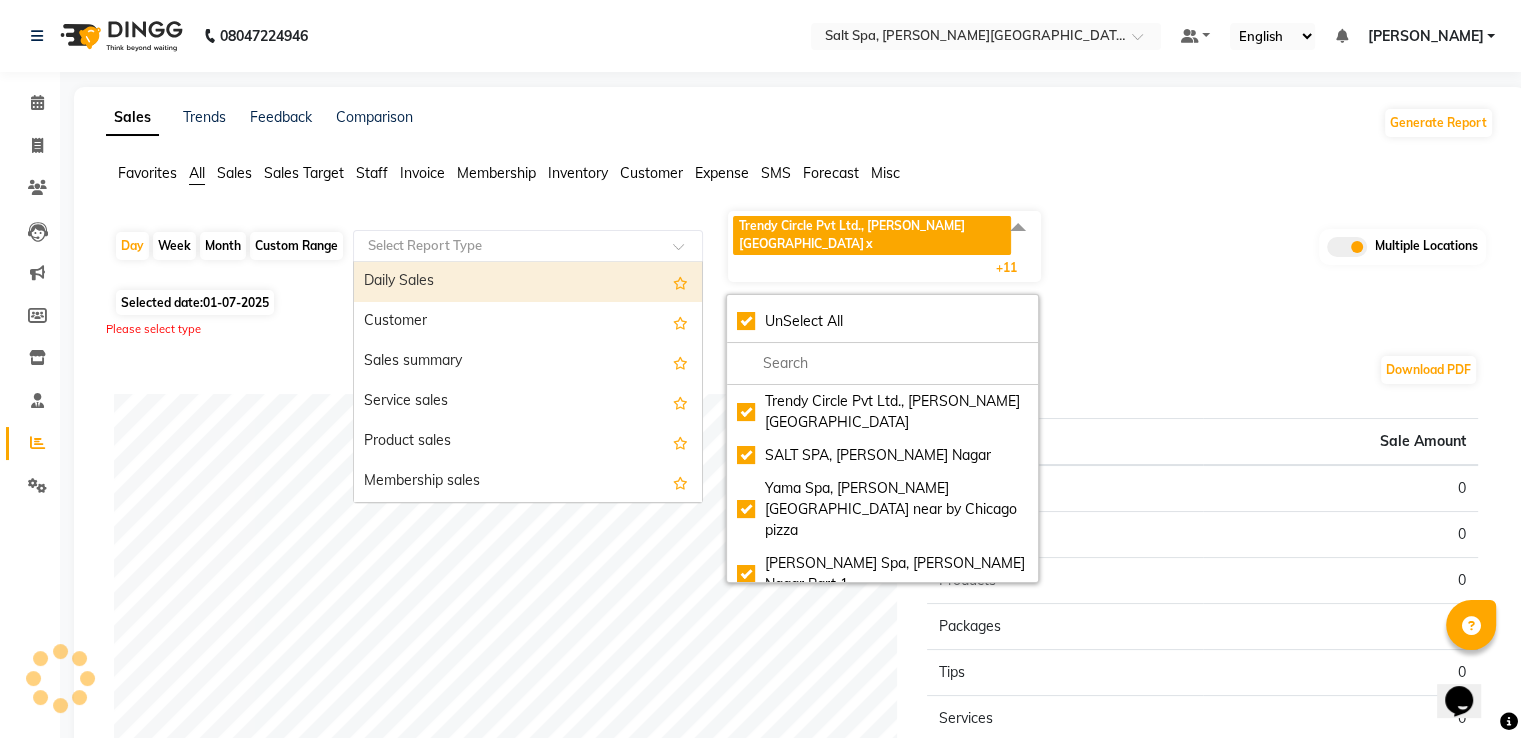 click on "Select Report Type" 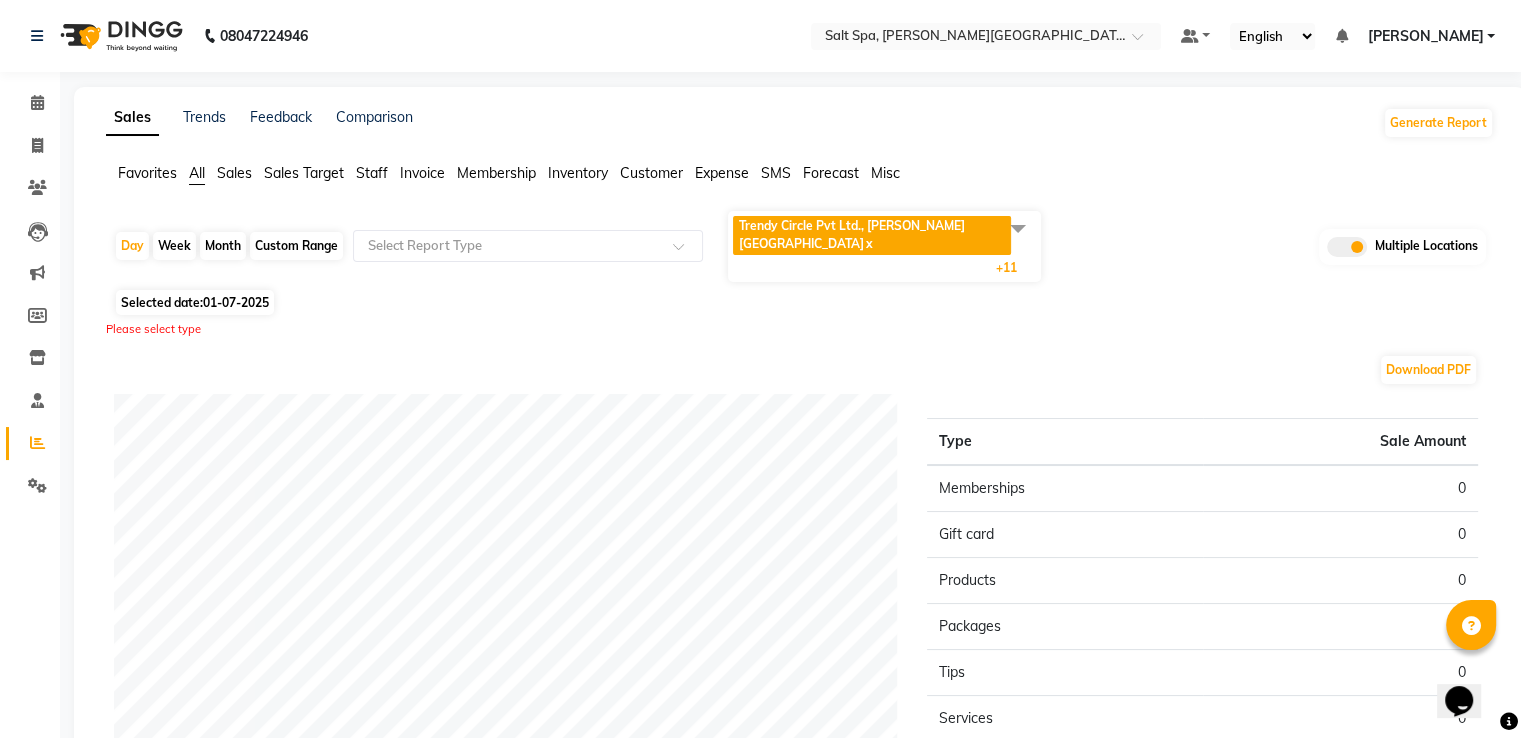 click on "Custom Range" 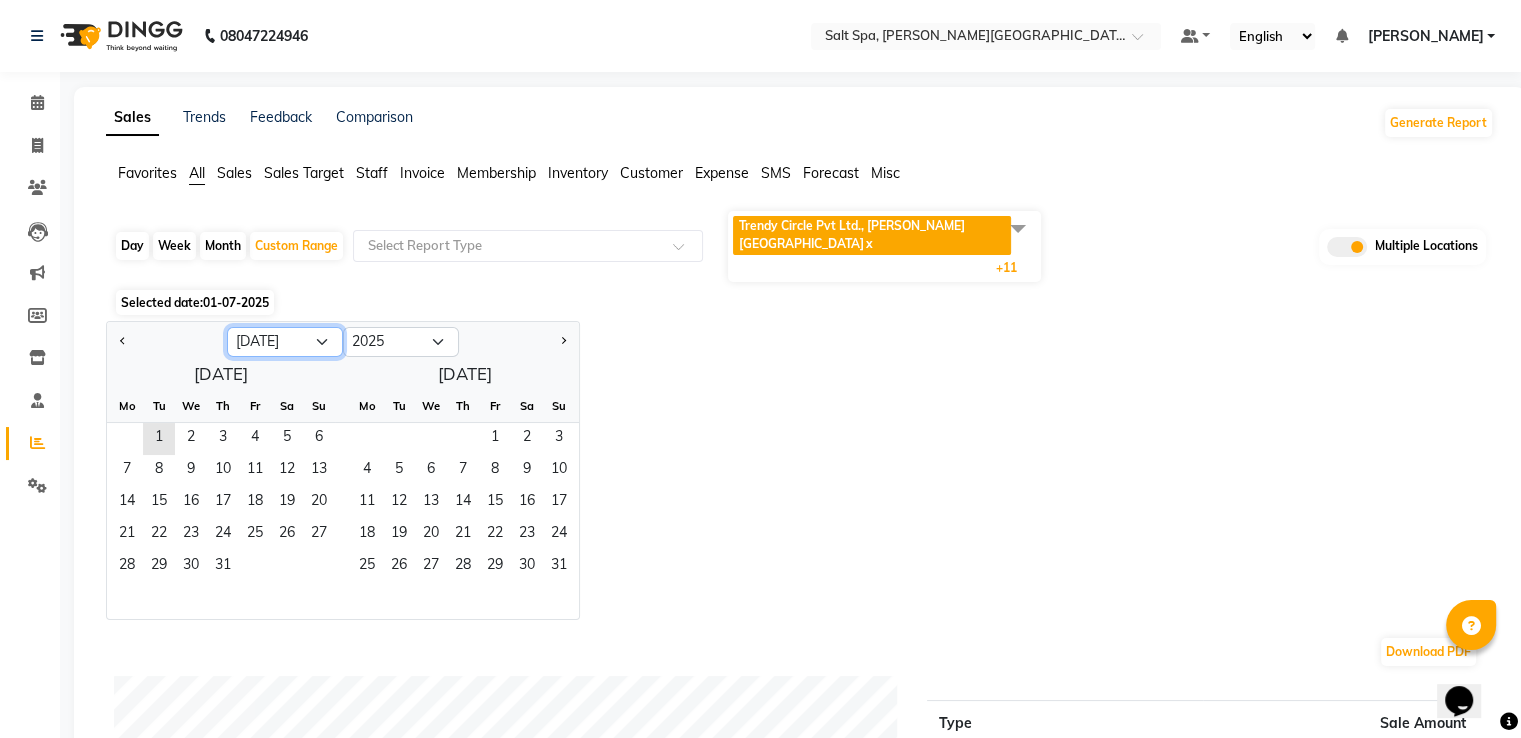 drag, startPoint x: 248, startPoint y: 315, endPoint x: 248, endPoint y: 327, distance: 12 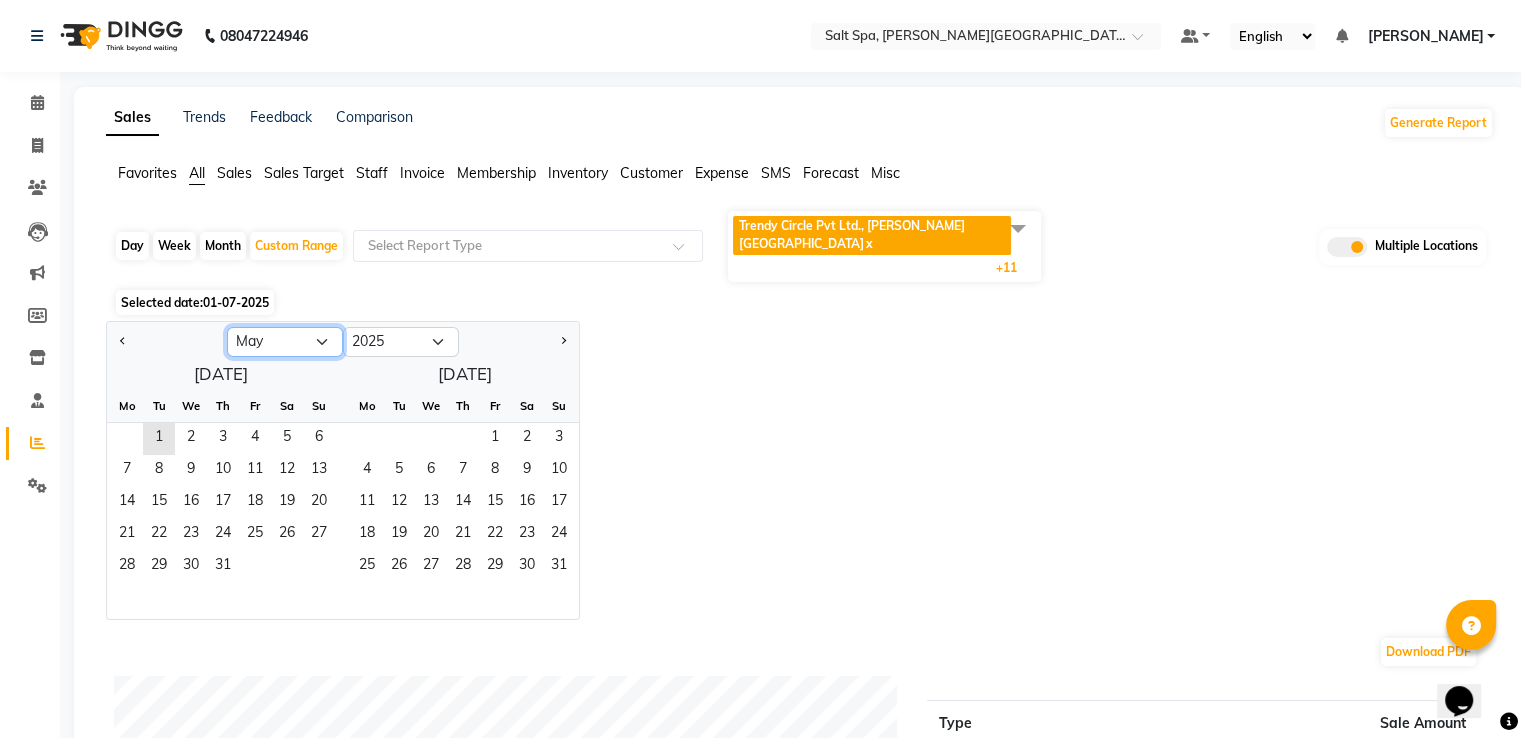 click on "Jan Feb Mar Apr May Jun [DATE] Aug Sep Oct Nov Dec" 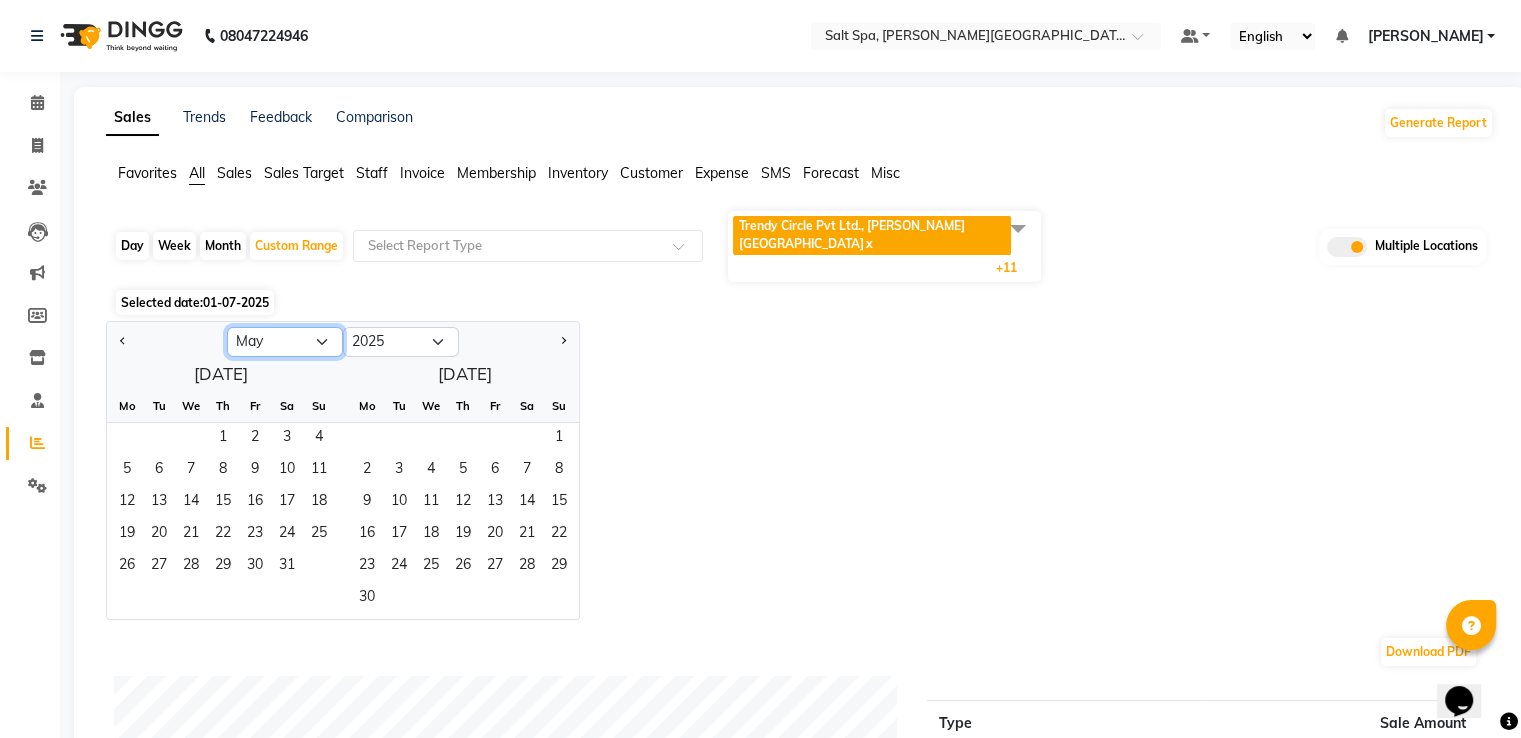 click on "Jan Feb Mar Apr May Jun [DATE] Aug Sep Oct Nov Dec" 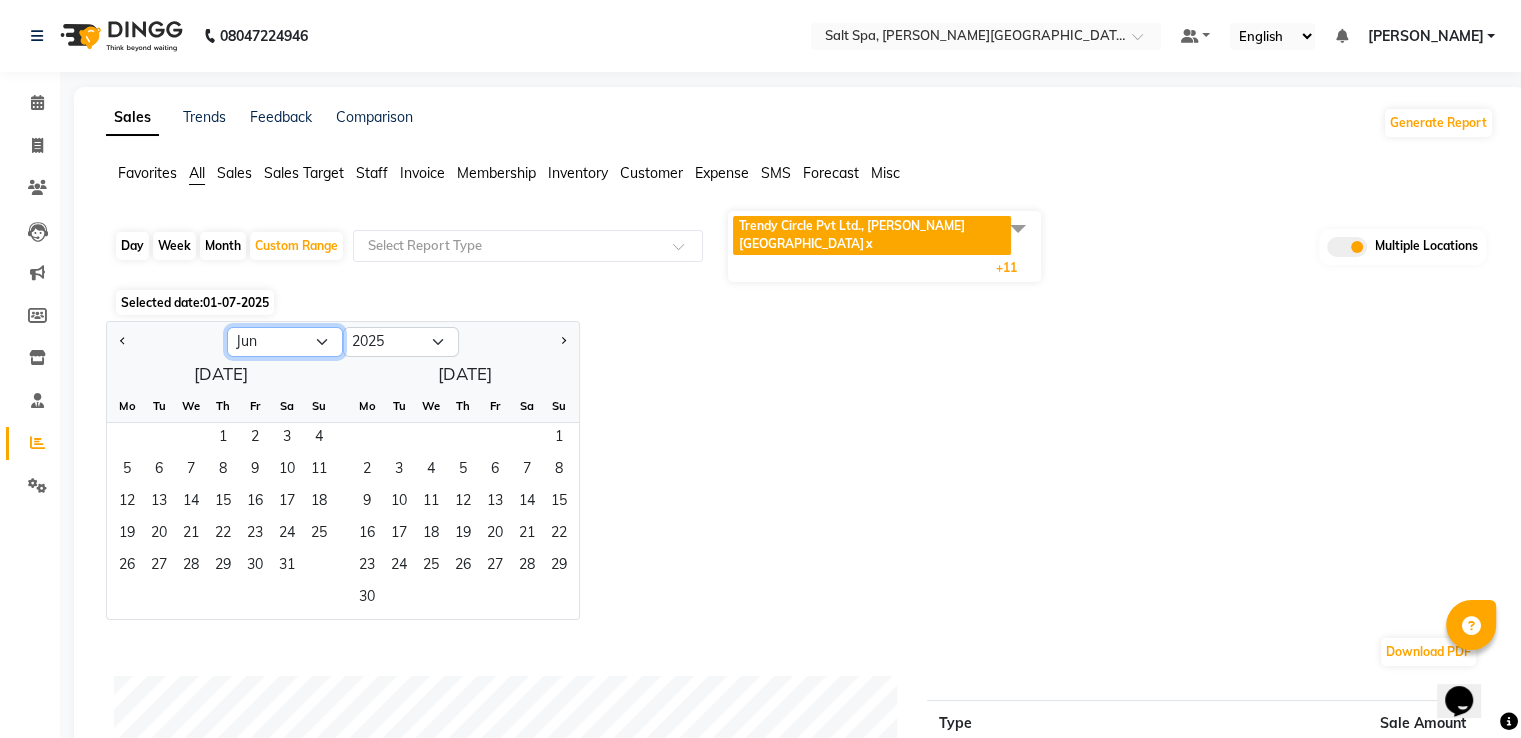click on "Jan Feb Mar Apr May Jun [DATE] Aug Sep Oct Nov Dec" 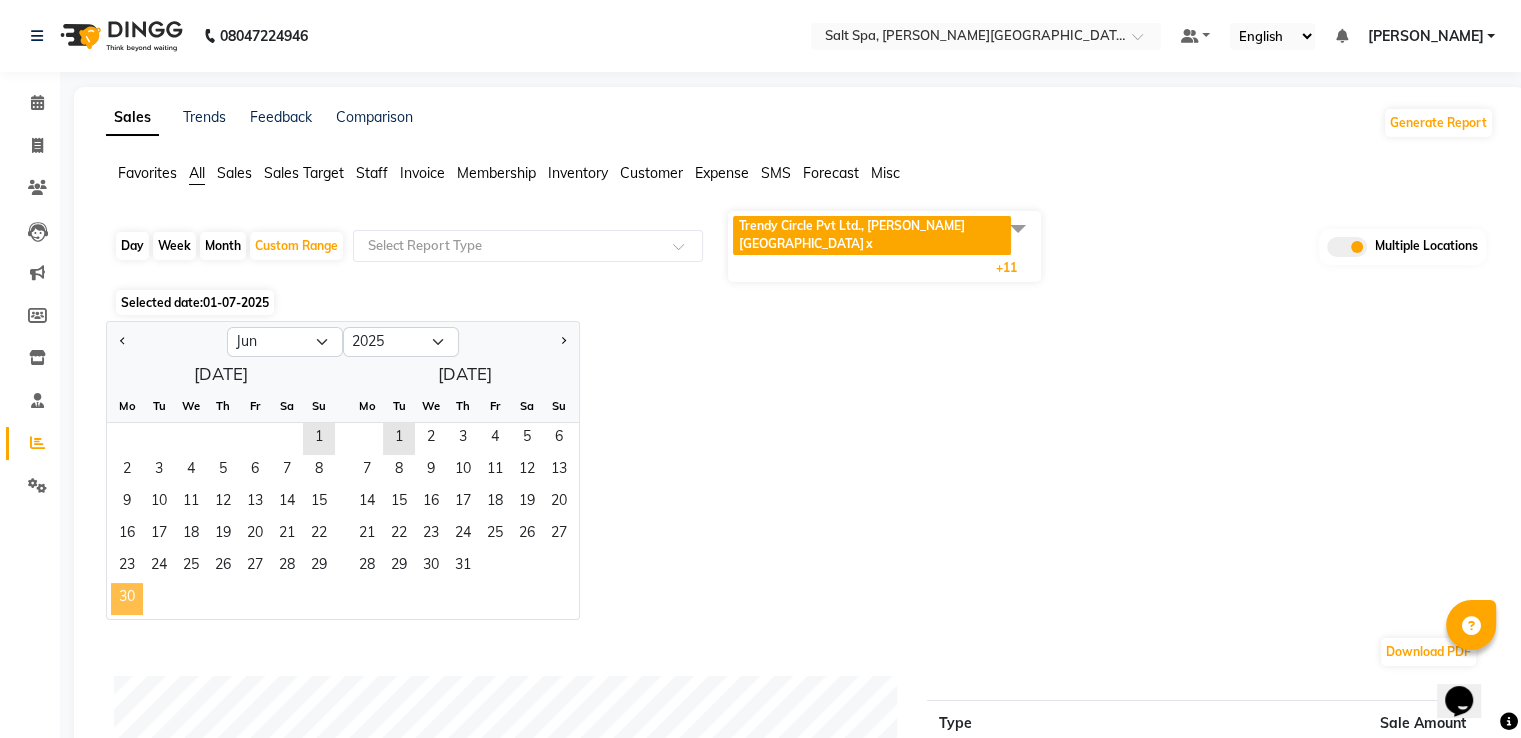 click on "30" 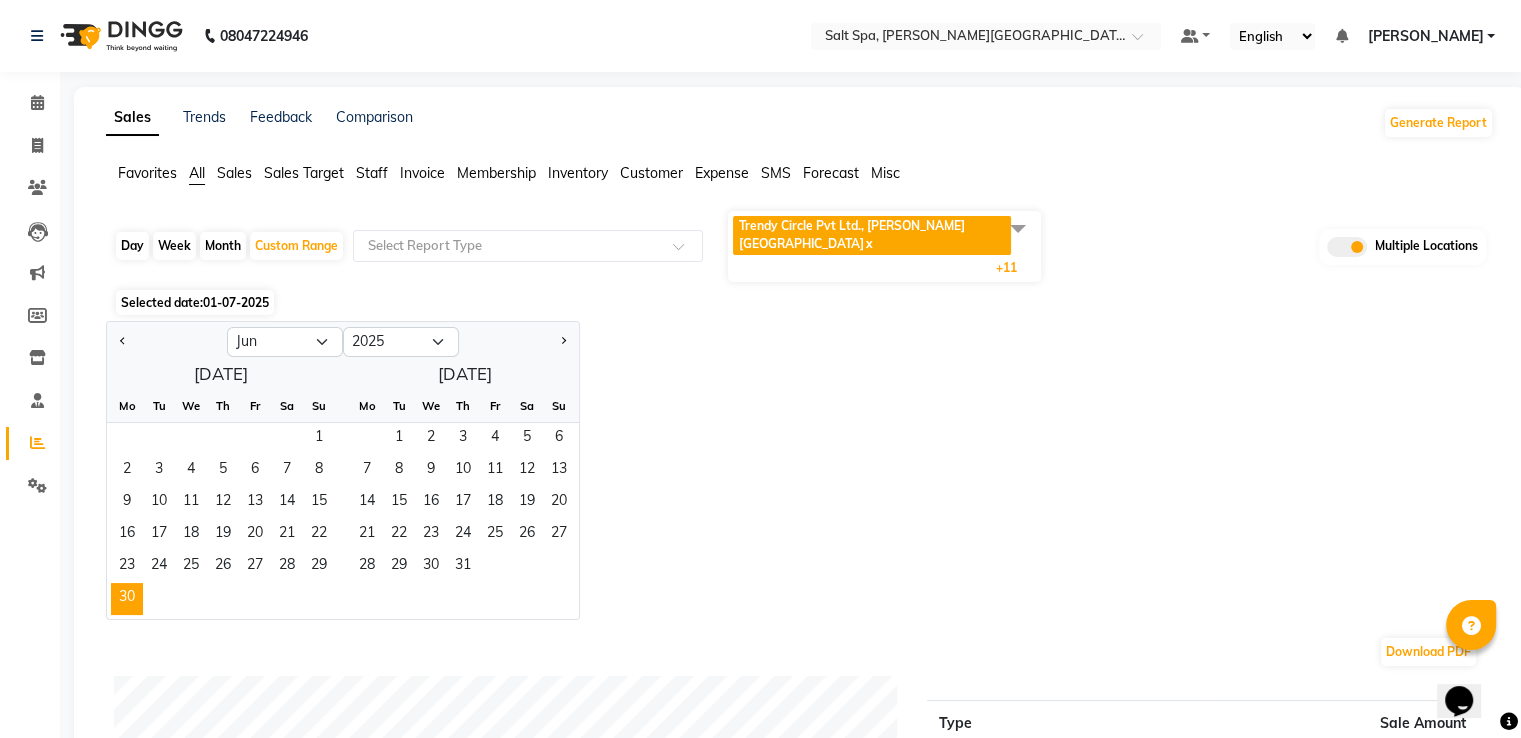 click on "Jan Feb Mar Apr May Jun Jul Aug Sep Oct Nov Dec 2015 2016 2017 2018 2019 2020 2021 2022 2023 2024 2025 2026 2027 2028 2029 2030 2031 2032 2033 2034 2035  June 2025  Mo Tu We Th Fr Sa Su  1   2   3   4   5   6   7   8   9   10   11   12   13   14   15   16   17   18   19   20   21   22   23   24   25   26   27   28   29   30   July 2025  Mo Tu We Th Fr Sa Su  1   2   3   4   5   6   7   8   9   10   11   12   13   14   15   16   17   18   19   20   21   22   23   24   25   26   27   28   29   30   31" 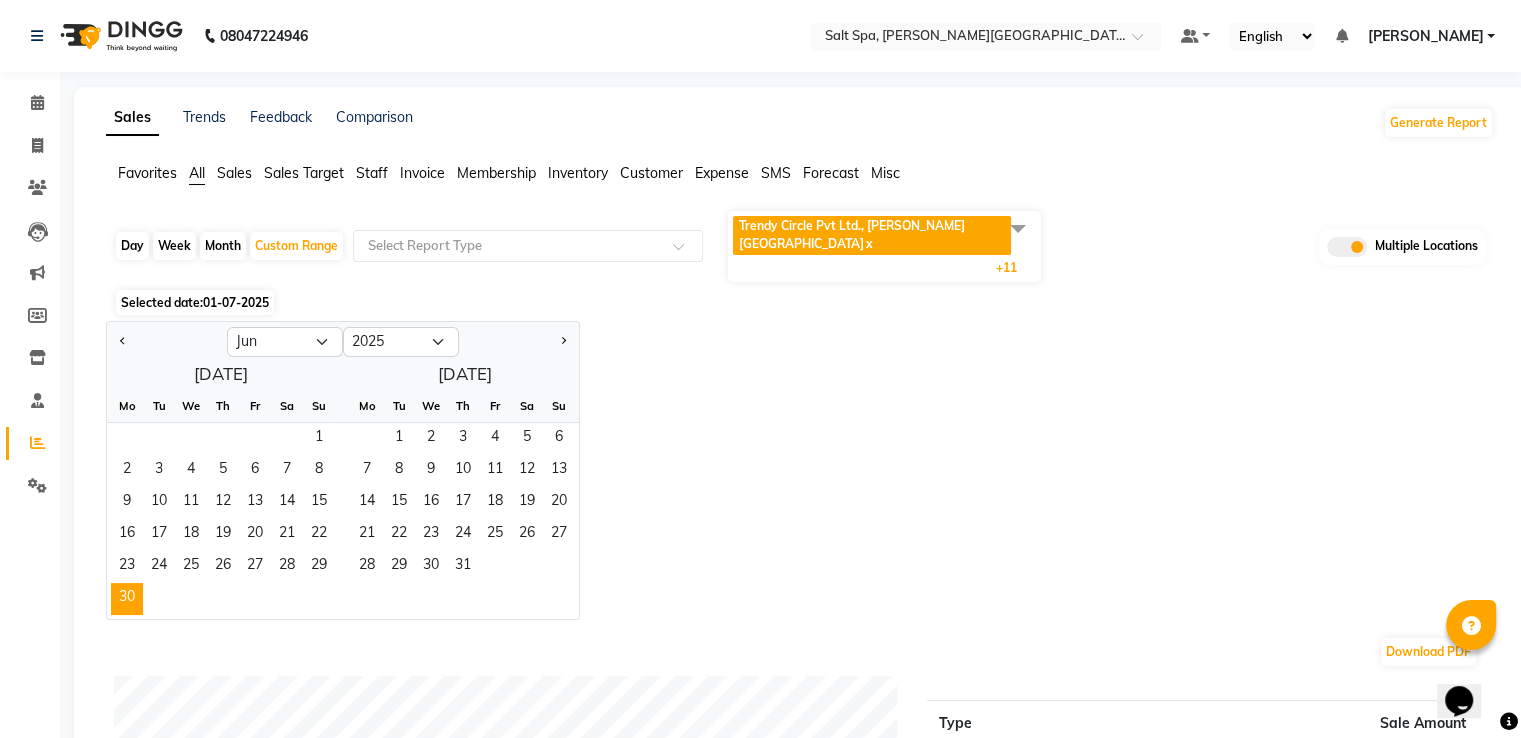drag, startPoint x: 1520, startPoint y: 266, endPoint x: 1520, endPoint y: 280, distance: 14 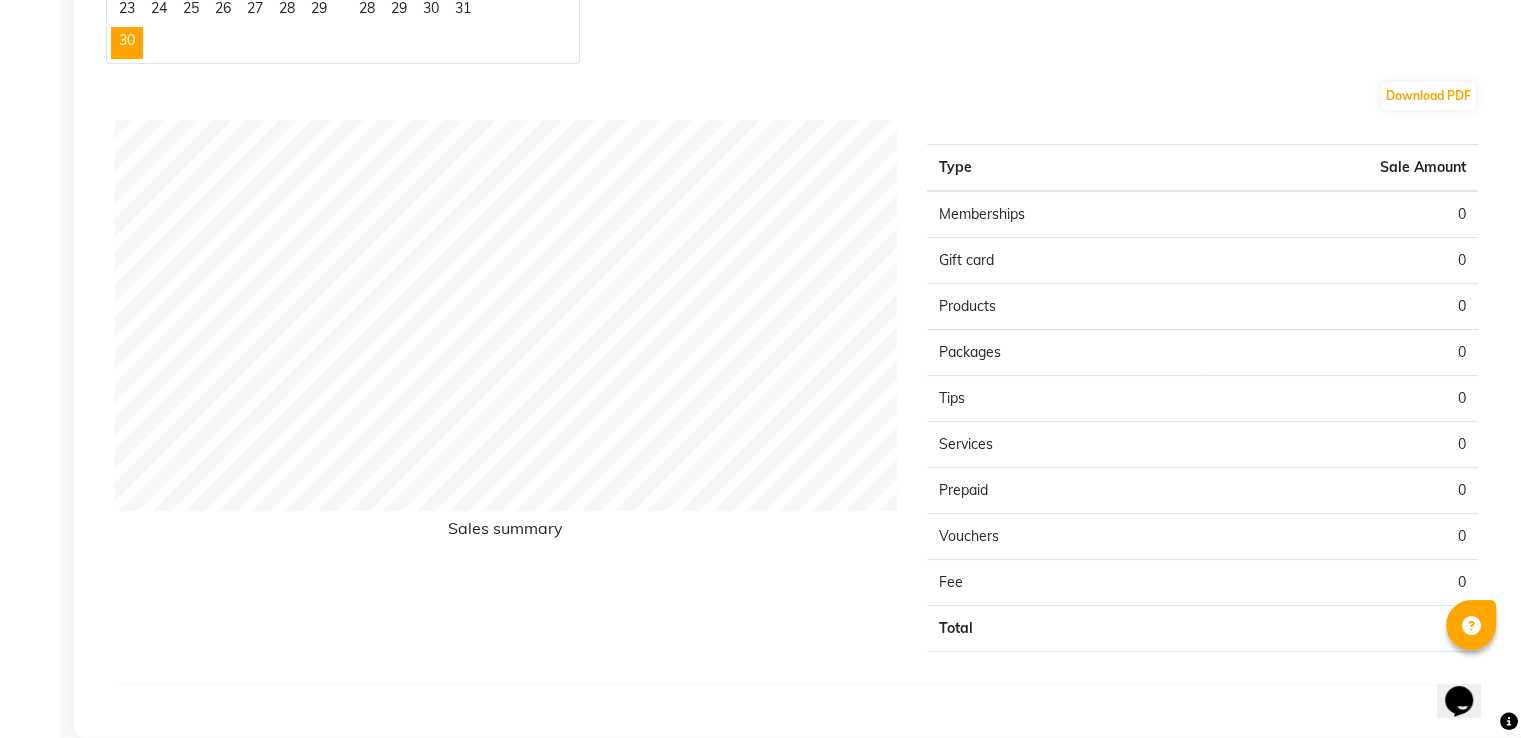 scroll, scrollTop: 0, scrollLeft: 0, axis: both 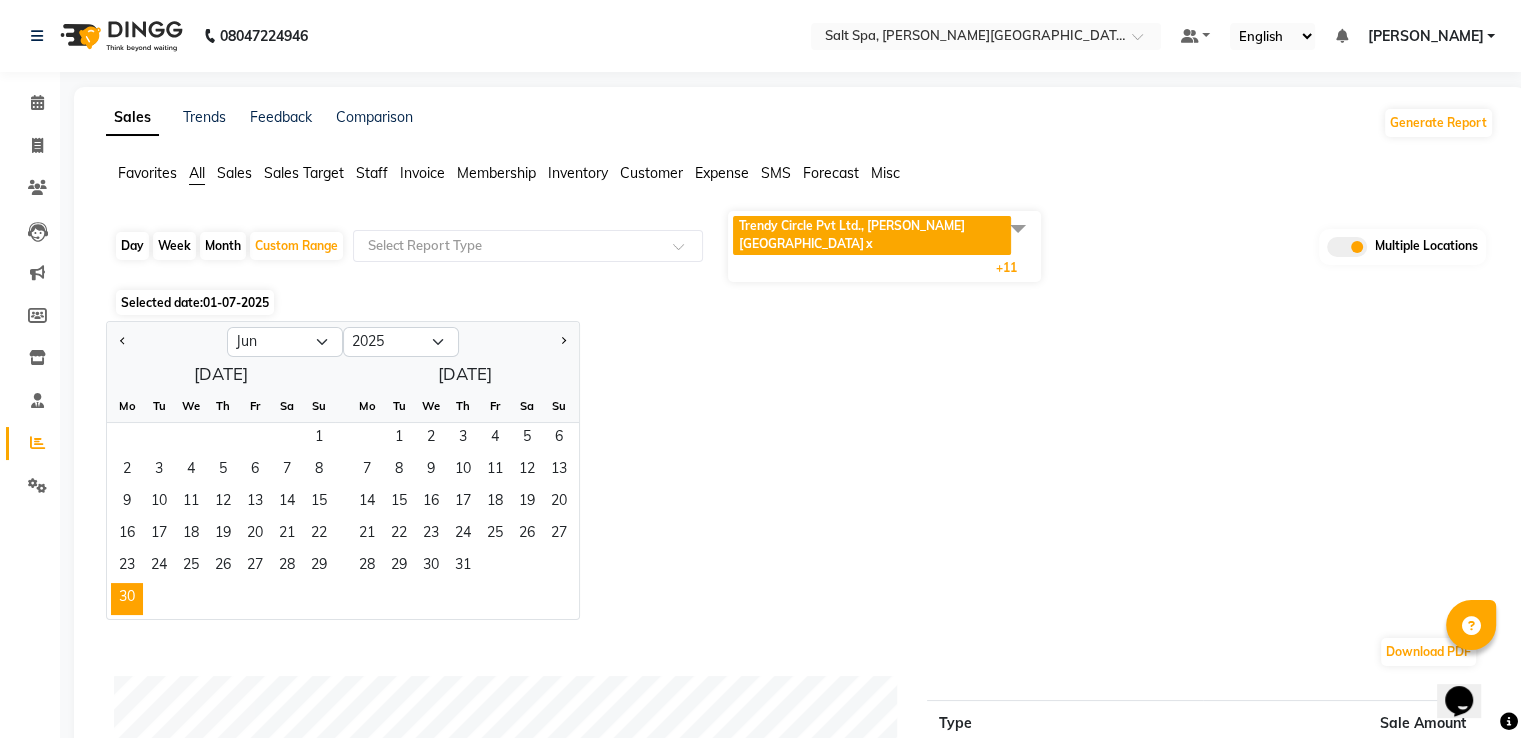 click on "Jan Feb Mar Apr May Jun Jul Aug Sep Oct Nov Dec 2015 2016 2017 2018 2019 2020 2021 2022 2023 2024 2025 2026 2027 2028 2029 2030 2031 2032 2033 2034 2035  June 2025  Mo Tu We Th Fr Sa Su  1   2   3   4   5   6   7   8   9   10   11   12   13   14   15   16   17   18   19   20   21   22   23   24   25   26   27   28   29   30   July 2025  Mo Tu We Th Fr Sa Su  1   2   3   4   5   6   7   8   9   10   11   12   13   14   15   16   17   18   19   20   21   22   23   24   25   26   27   28   29   30   31" 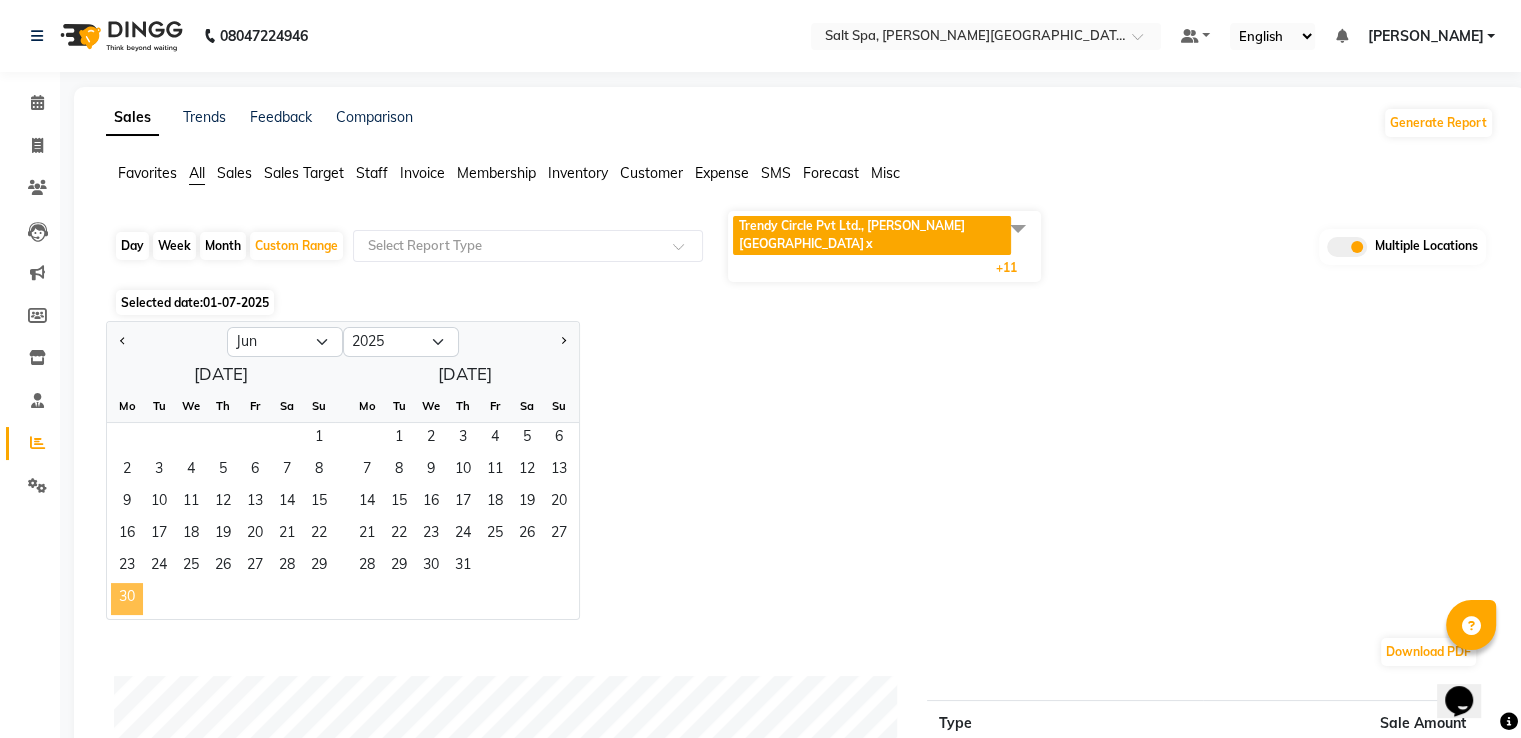 click on "30" 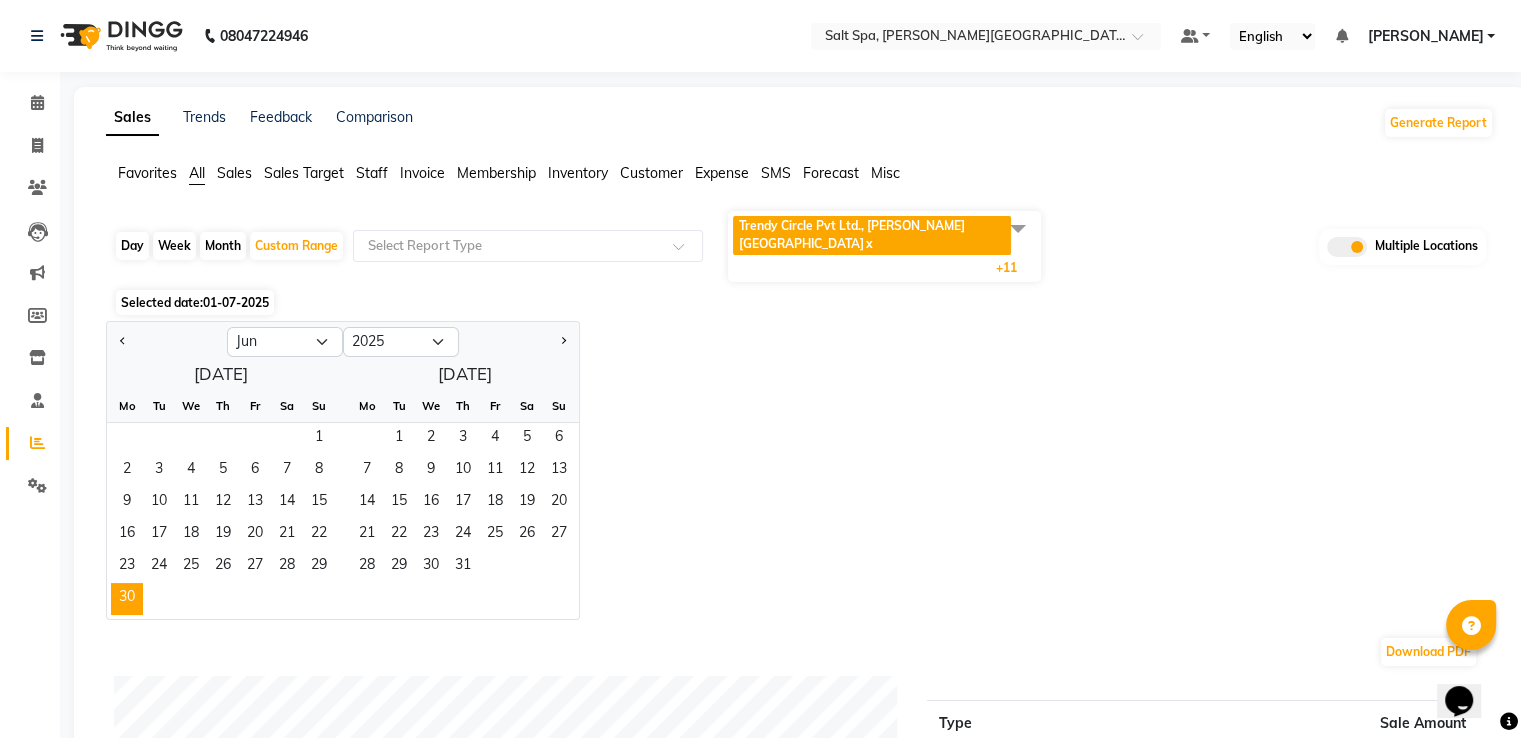 click on "Day   Week   Month   Custom Range  Select Report Type Trendy Circle Pvt Ltd., Lajpat Nagar  x SALT SPA, Lajpat Nagar  x  Yama Spa, lajpat nagar near by Chicago pizza  x Eli Spa, Lajpar Nagar Part 1  x Vegas spa 2 , Center Market C  x MOLLY SPA 2, Levi`s Showroom  x Spa Vegas , Car Market  x Salt spa 2, near by amar in hotel  x Dune spa, Lajpat Nagar part 2  x Eli spa 2 , Lajpat Nagar part 2  x Molly spa, Lajpat nagar part 1   x  Spa 7, Lajpat Nagar  x +11 UnSelect All Trendy Circle Pvt Ltd., Lajpat Nagar SALT SPA, Lajpat Nagar  Yama Spa, lajpat nagar near by Chicago pizza Eli Spa, Lajpar Nagar Part 1 Vegas spa 2 , Center Market C MOLLY SPA 2, Levi`s Showroom Spa Vegas , Car Market Salt spa 2, near by amar in hotel Dune spa, Lajpat Nagar part 2 Eli spa 2 , Lajpat Nagar part 2 Molly spa, Lajpat nagar part 1   Spa 7, Lajpat Nagar Multiple Locations" 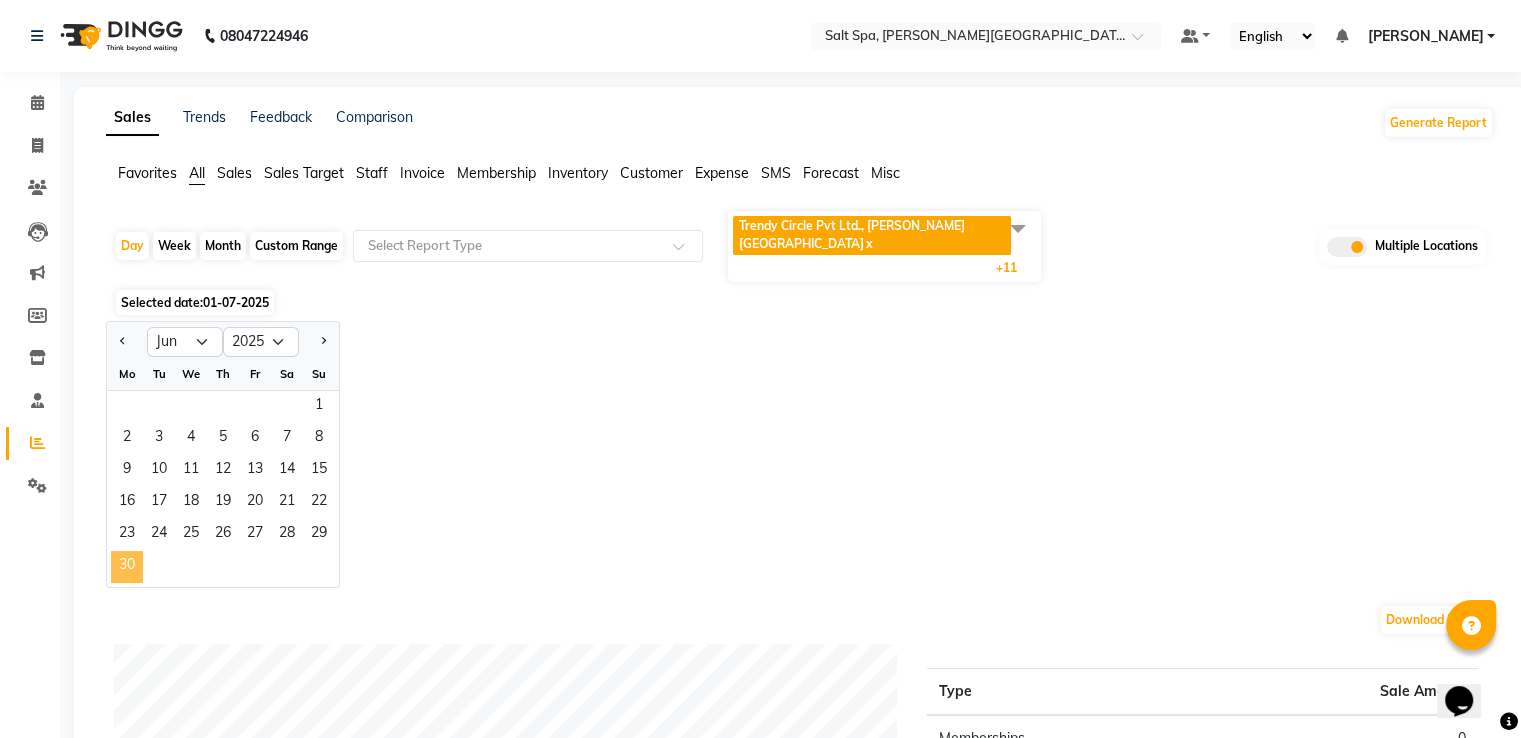 click on "30" 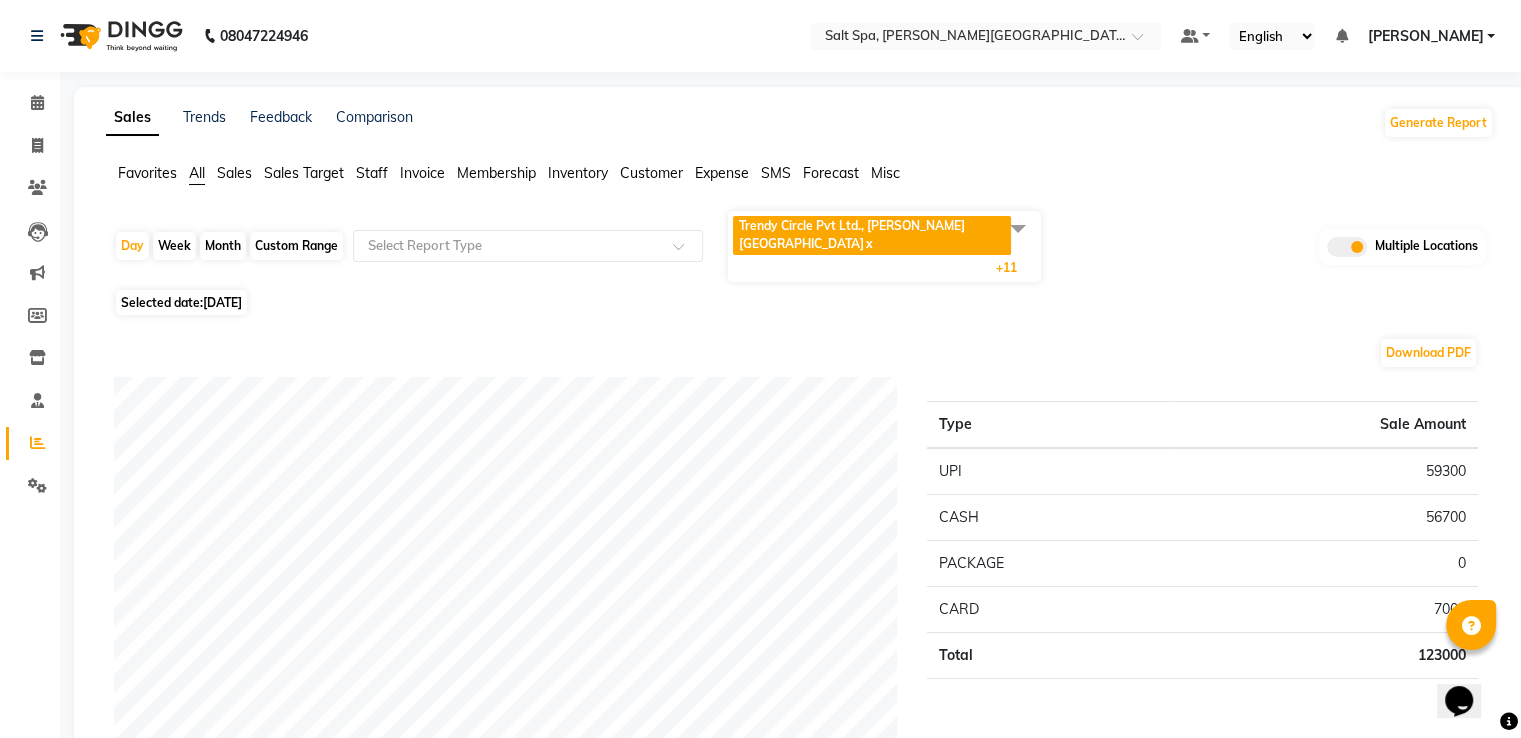 click on "Day   Week   Month   Custom Range  Select Report Type Trendy Circle Pvt Ltd., Lajpat Nagar  x SALT SPA, Lajpat Nagar  x  Yama Spa, lajpat nagar near by Chicago pizza  x Eli Spa, Lajpar Nagar Part 1  x Vegas spa 2 , Center Market C  x MOLLY SPA 2, Levi`s Showroom  x Spa Vegas , Car Market  x Salt spa 2, near by amar in hotel  x Dune spa, Lajpat Nagar part 2  x Eli spa 2 , Lajpat Nagar part 2  x Molly spa, Lajpat nagar part 1   x  Spa 7, Lajpat Nagar  x +11 UnSelect All Trendy Circle Pvt Ltd., Lajpat Nagar SALT SPA, Lajpat Nagar  Yama Spa, lajpat nagar near by Chicago pizza Eli Spa, Lajpar Nagar Part 1 Vegas spa 2 , Center Market C MOLLY SPA 2, Levi`s Showroom Spa Vegas , Car Market Salt spa 2, near by amar in hotel Dune spa, Lajpat Nagar part 2 Eli spa 2 , Lajpat Nagar part 2 Molly spa, Lajpat nagar part 1   Spa 7, Lajpat Nagar Multiple Locations Selected date:  30-06-2025  Download PDF Payment mode Type Sale Amount UPI 59300 CASH 56700 PACKAGE 0 CARD 7000 Total 123000 Staff summary Type Ellie-1 0" 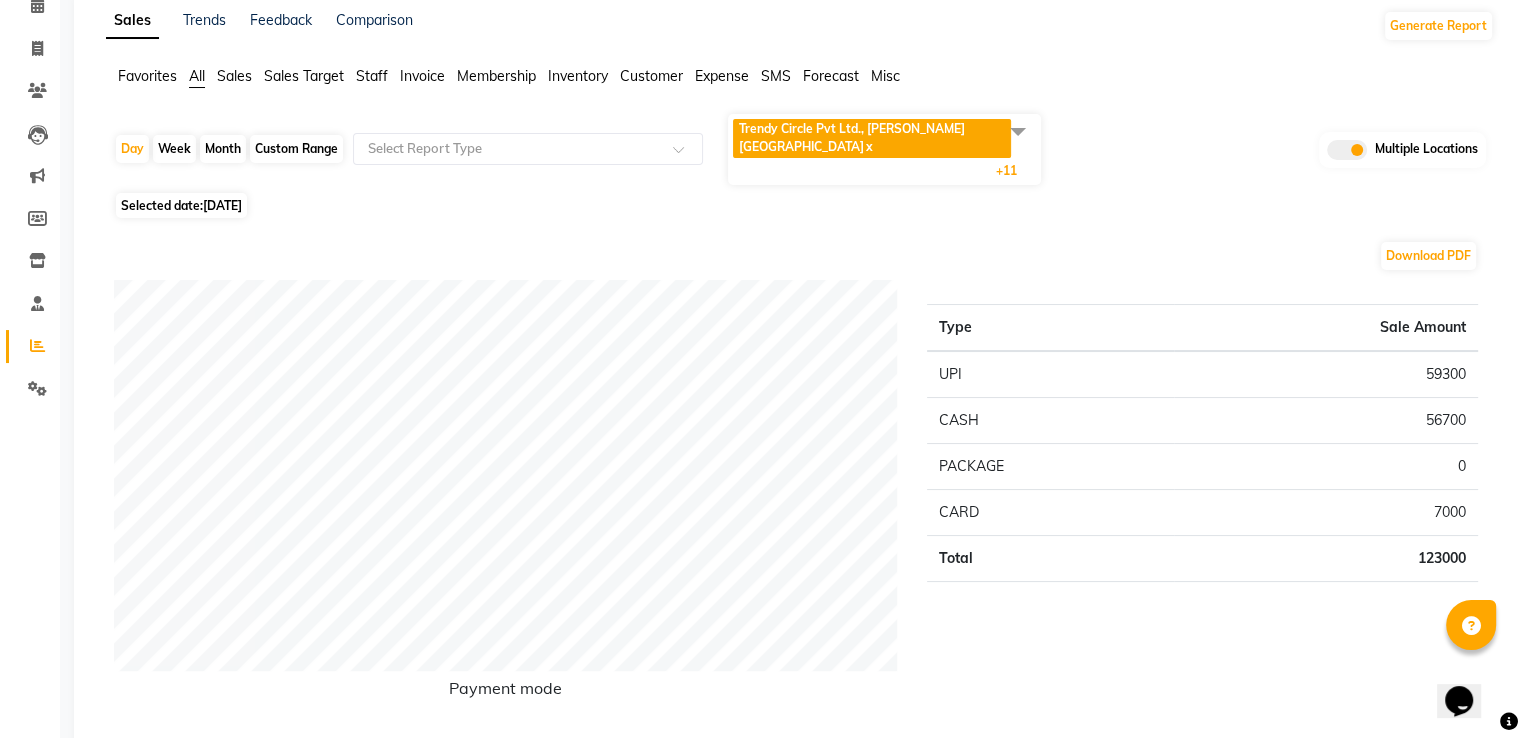 scroll, scrollTop: 0, scrollLeft: 0, axis: both 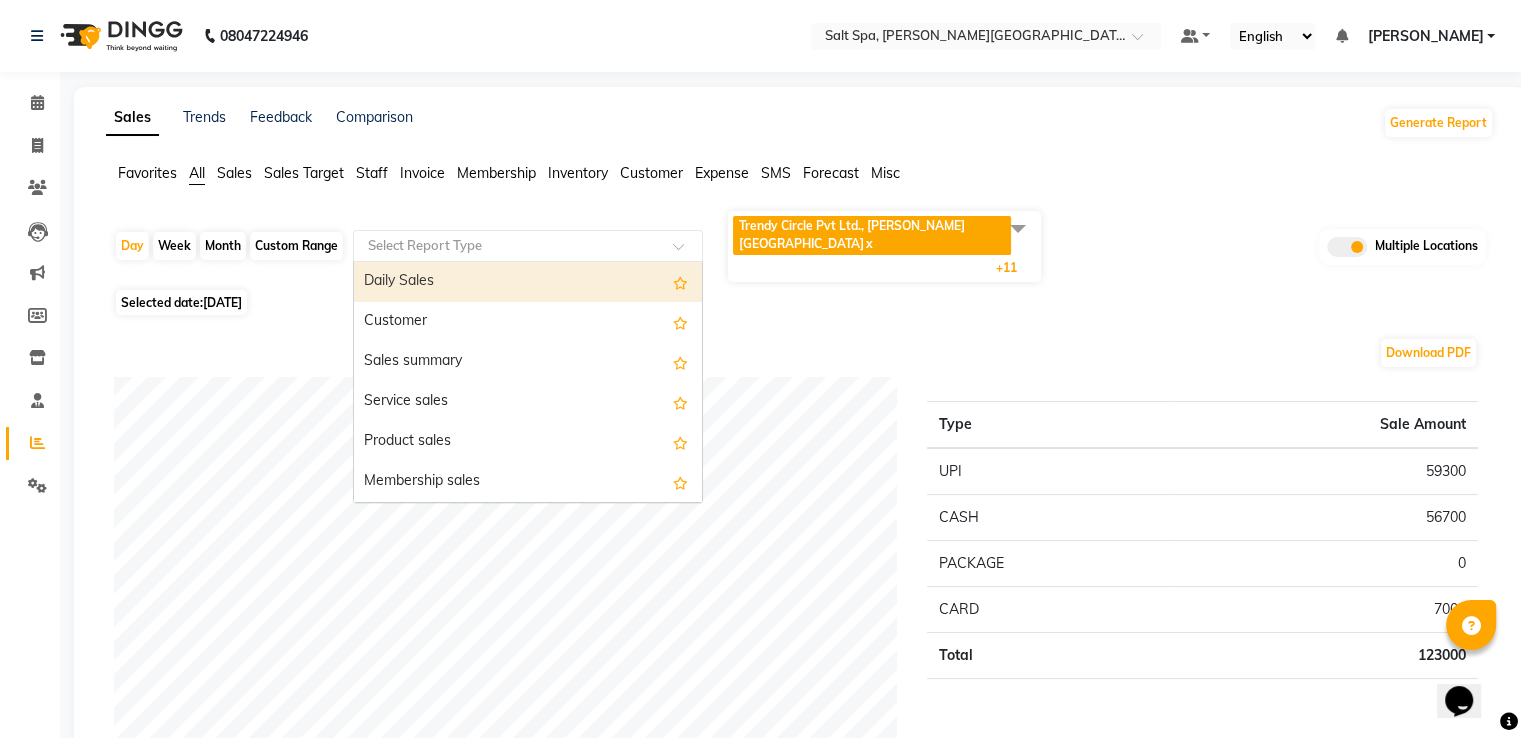 click 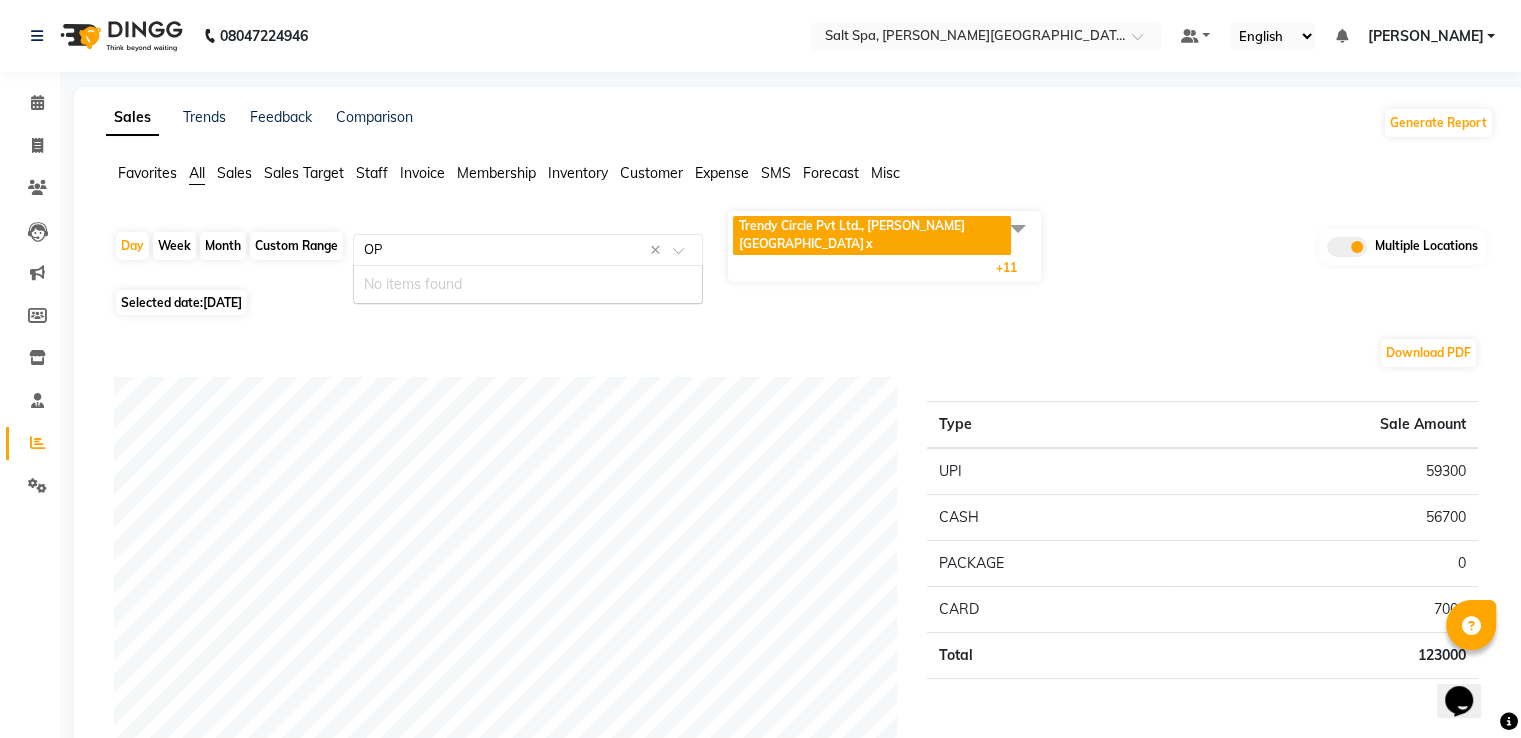 type on "O" 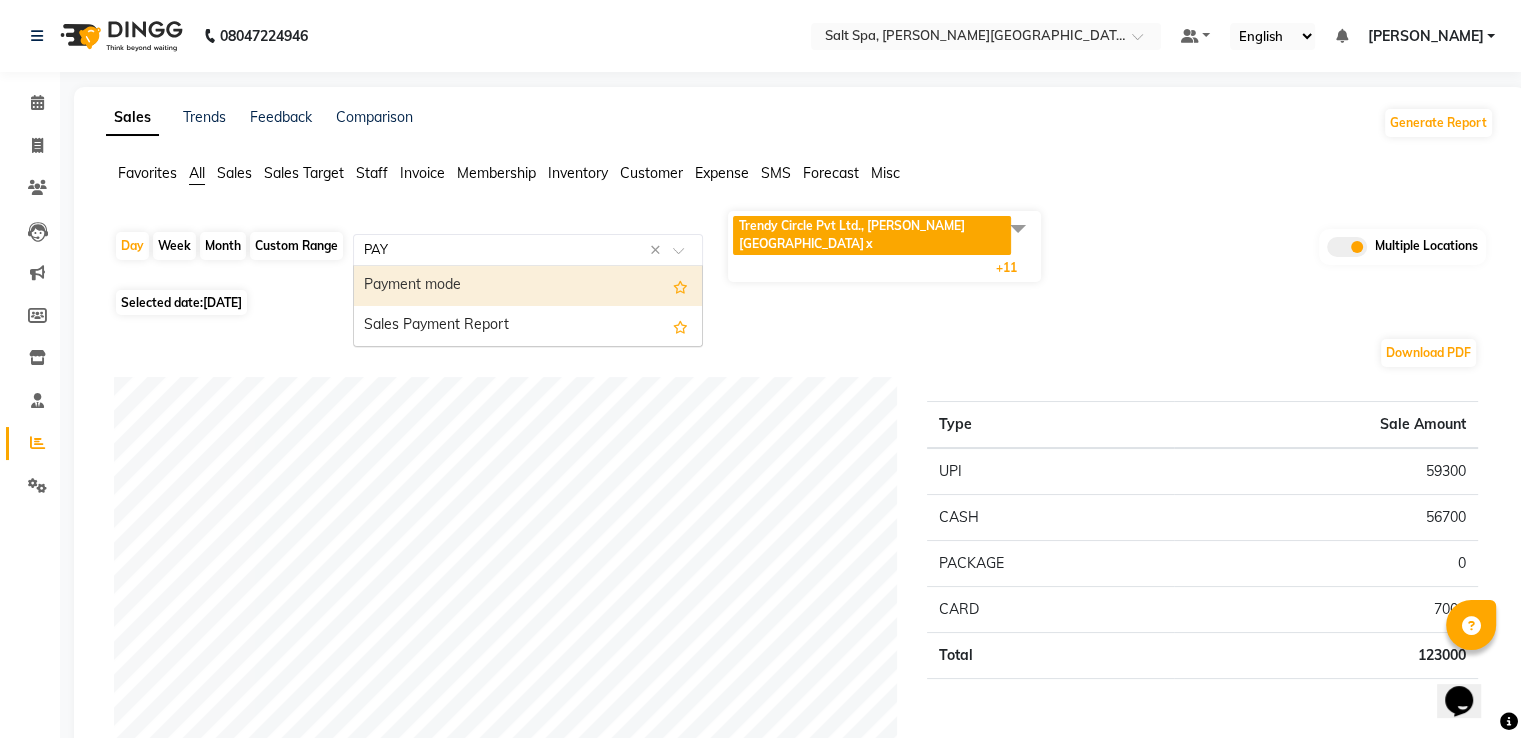 type on "PAYM" 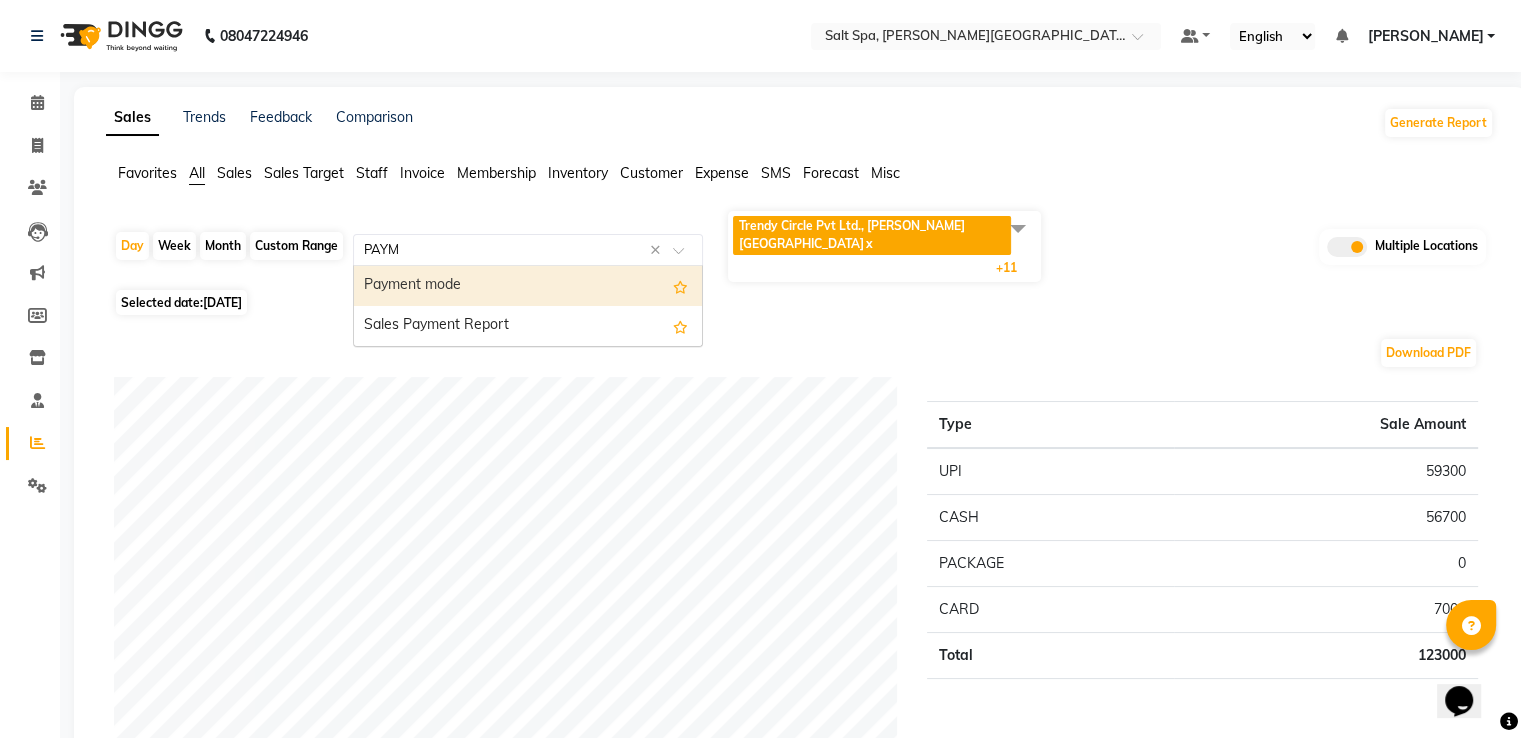 click on "Payment mode" at bounding box center (528, 286) 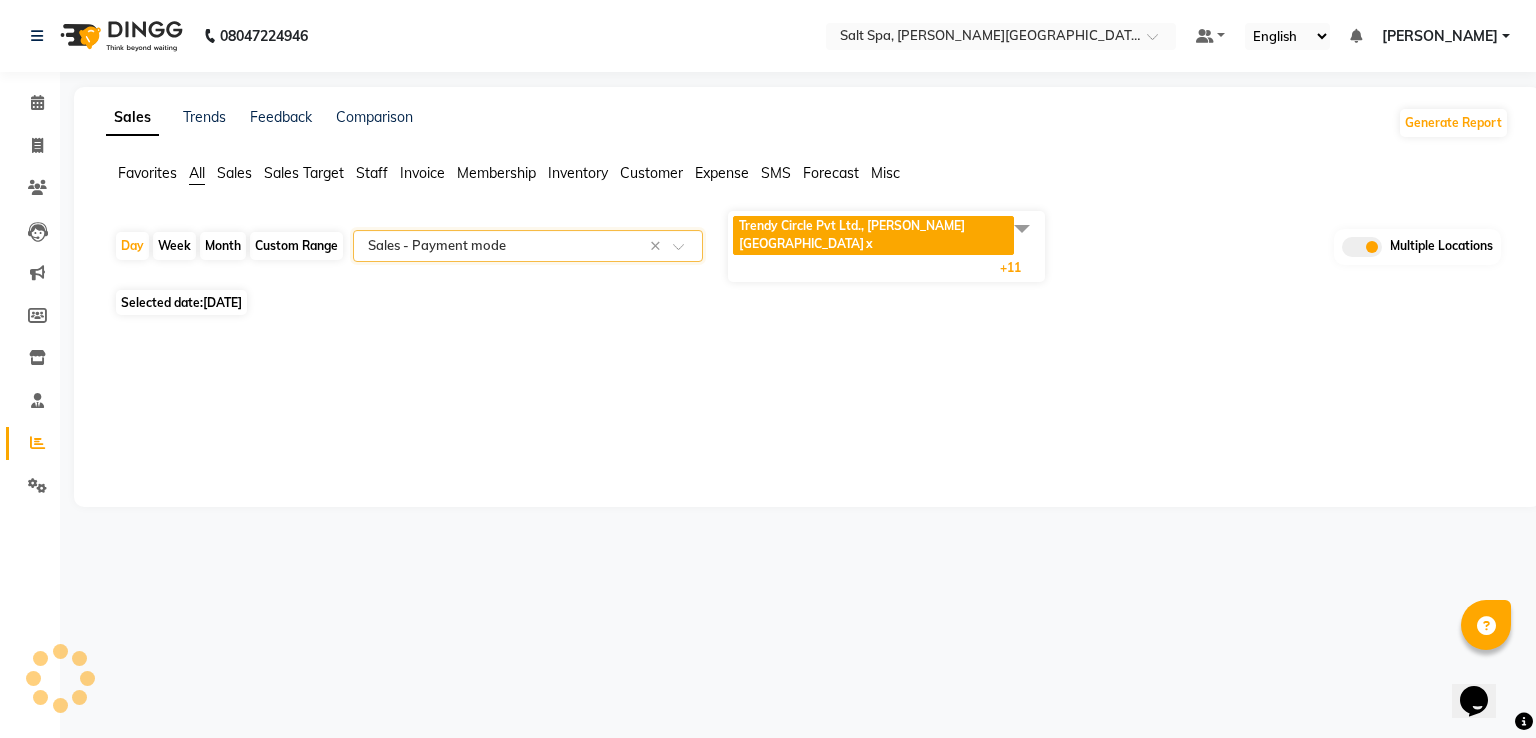select on "full_report" 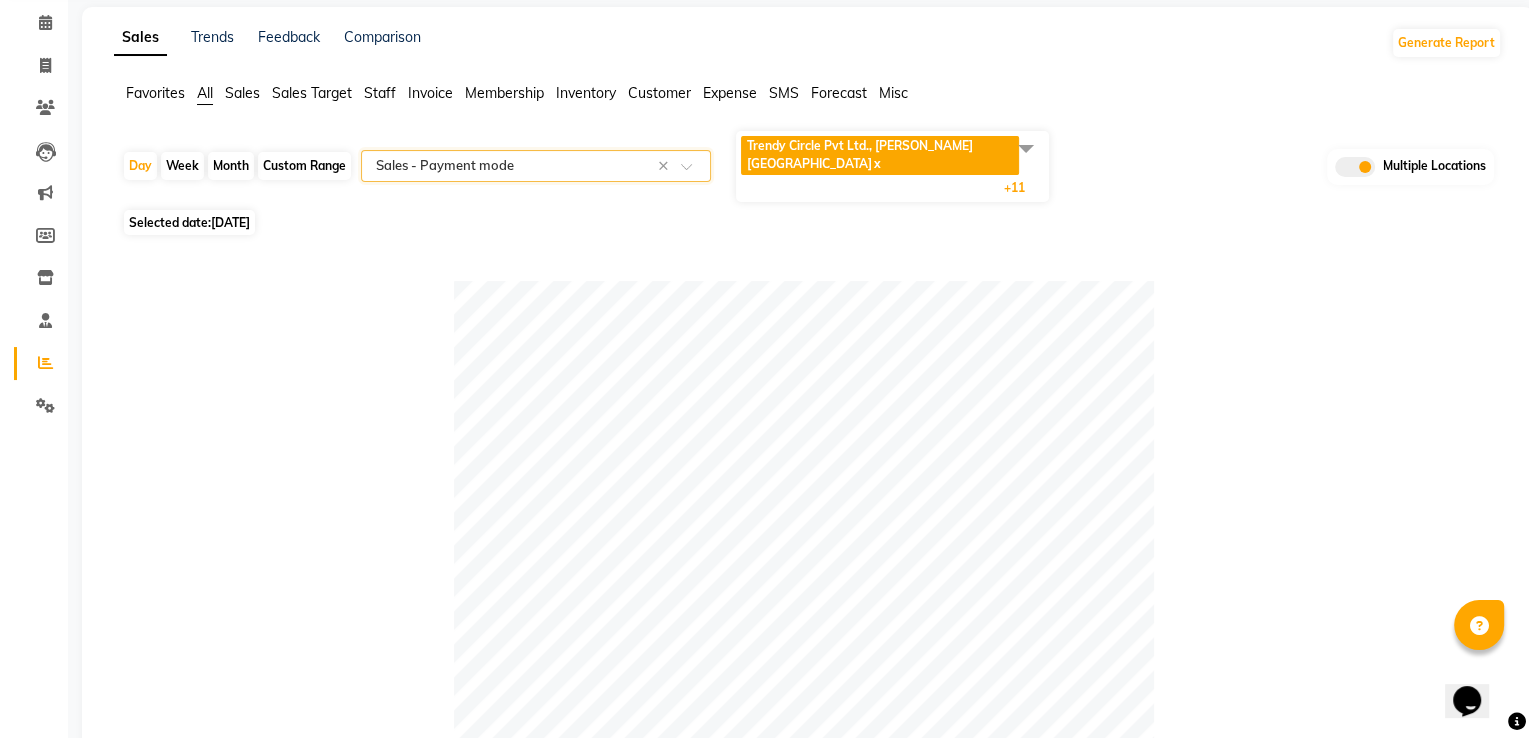 scroll, scrollTop: 0, scrollLeft: 0, axis: both 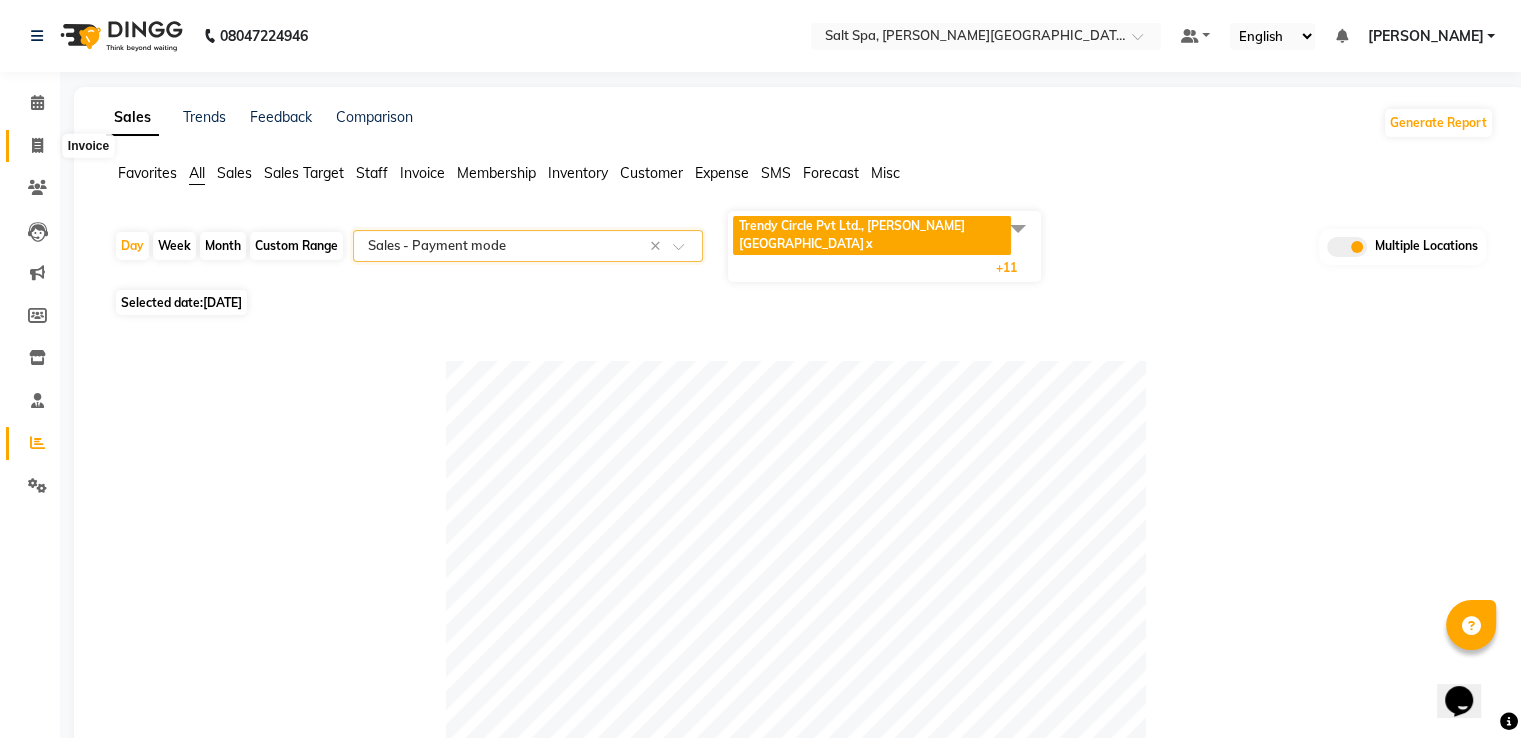 click 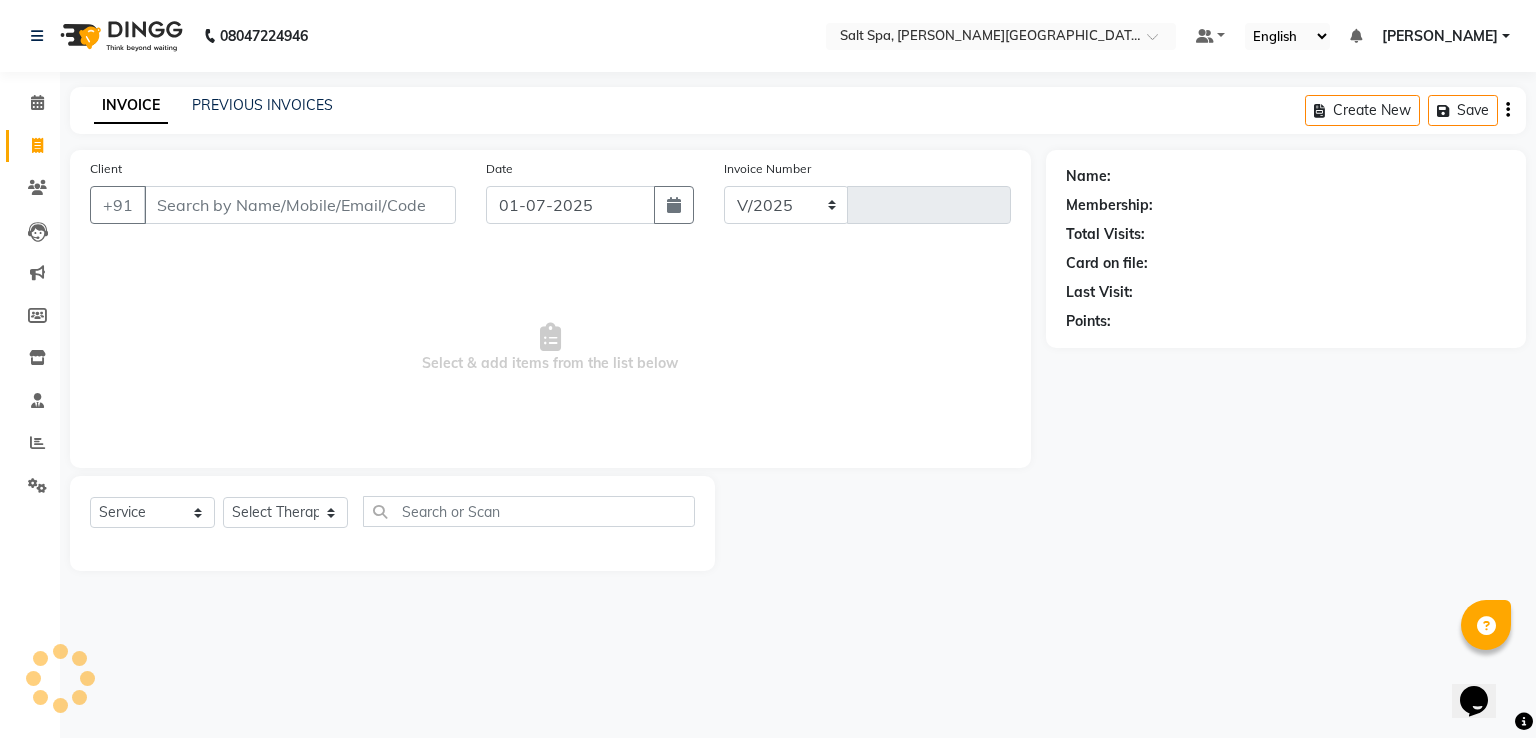 select on "7593" 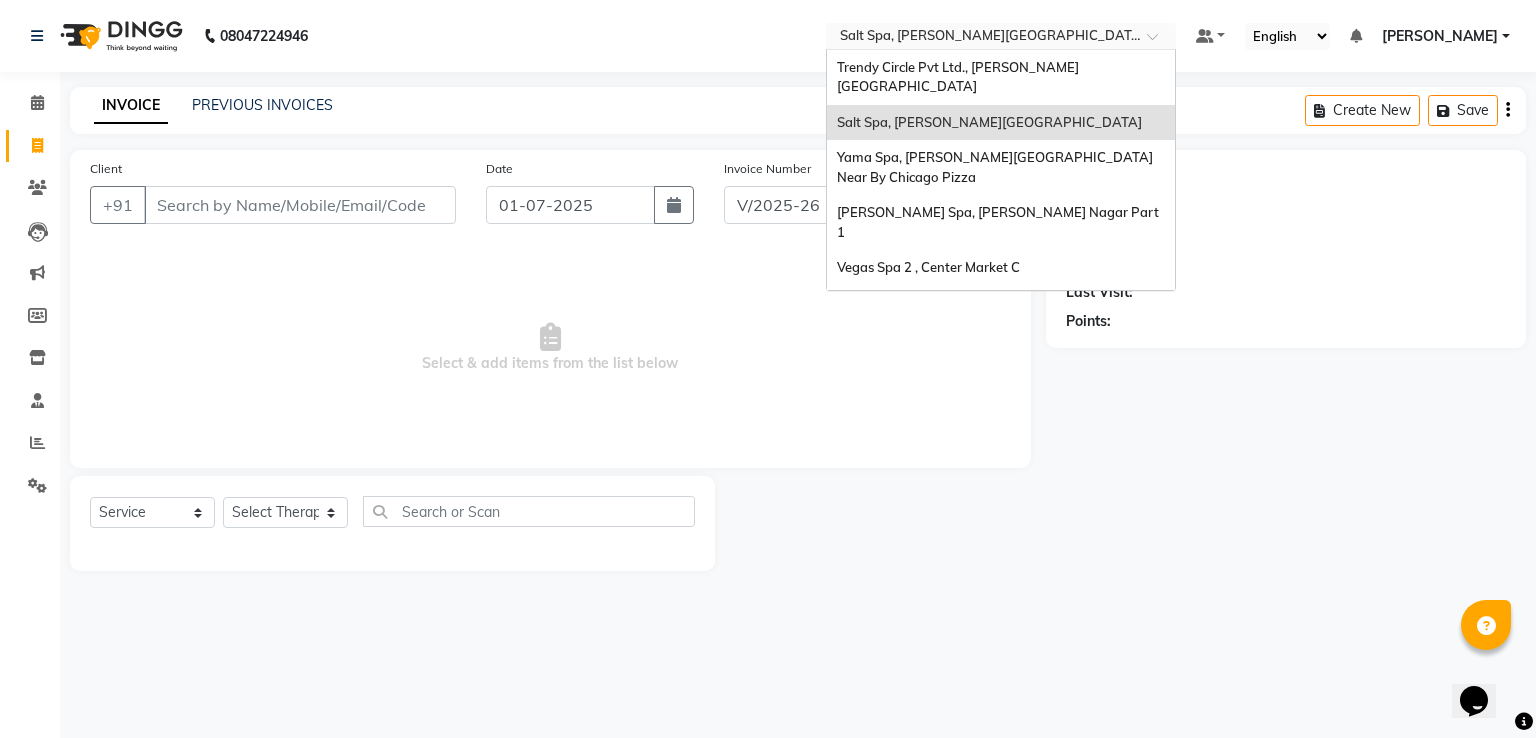 click at bounding box center (981, 38) 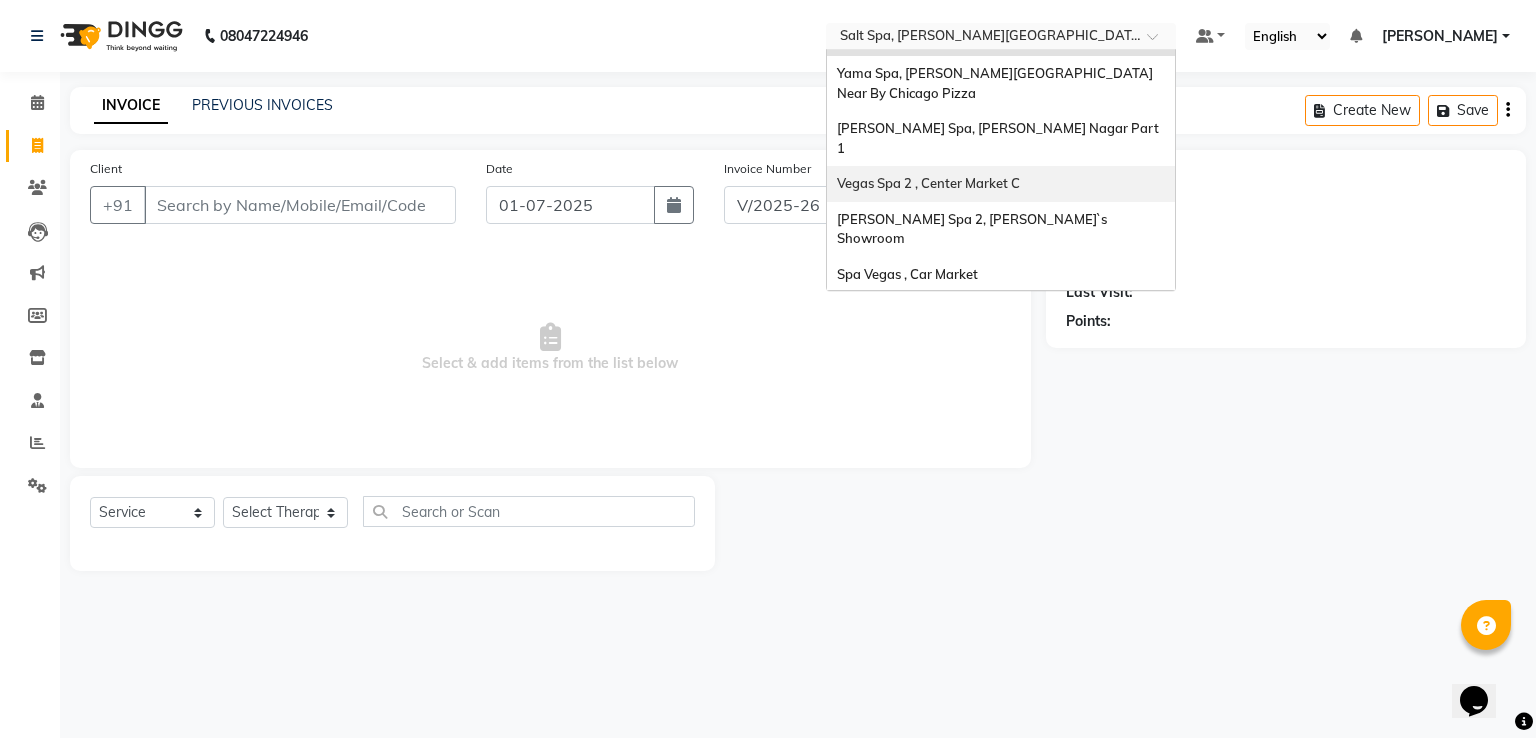 scroll, scrollTop: 185, scrollLeft: 0, axis: vertical 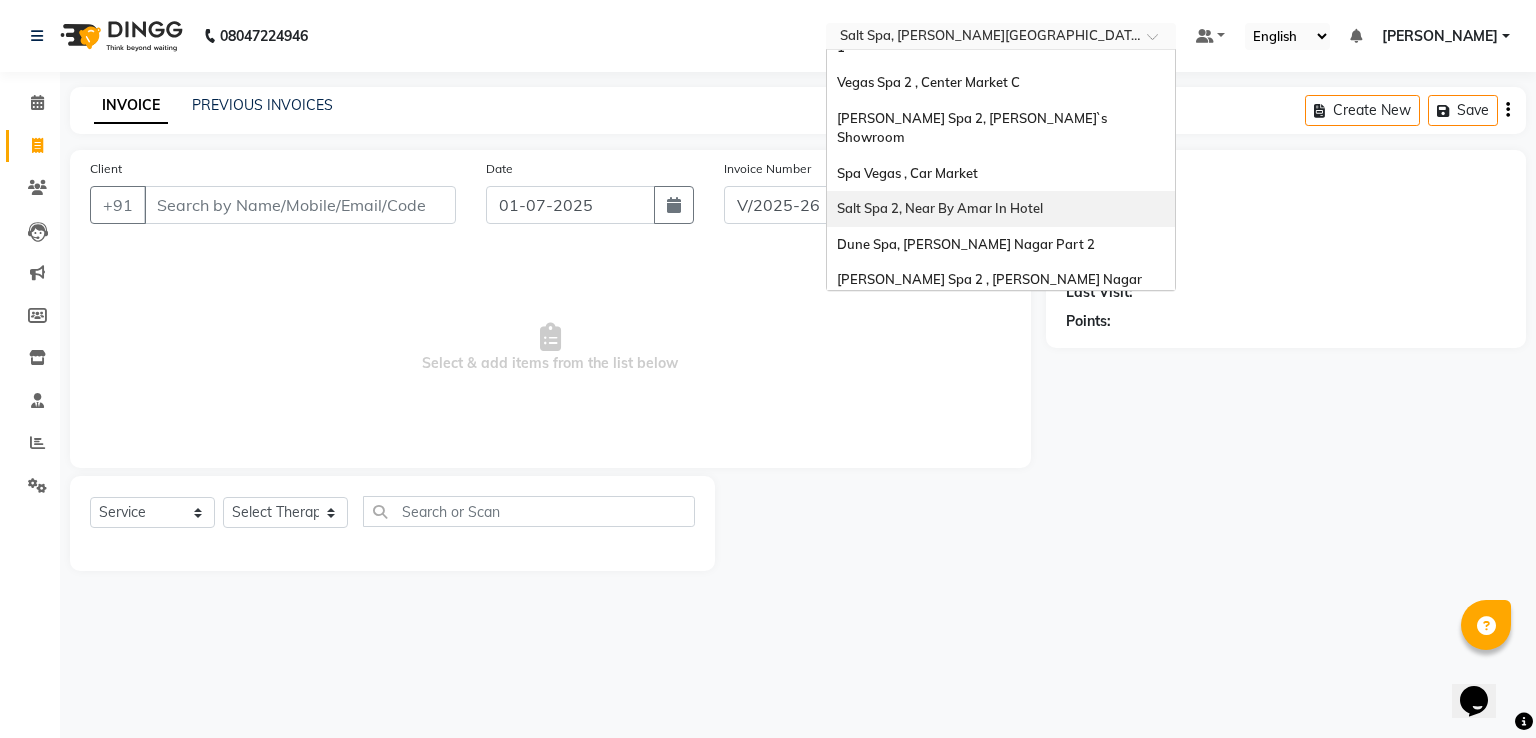 click on "Salt Spa 2, Near By Amar In Hotel" at bounding box center (1001, 209) 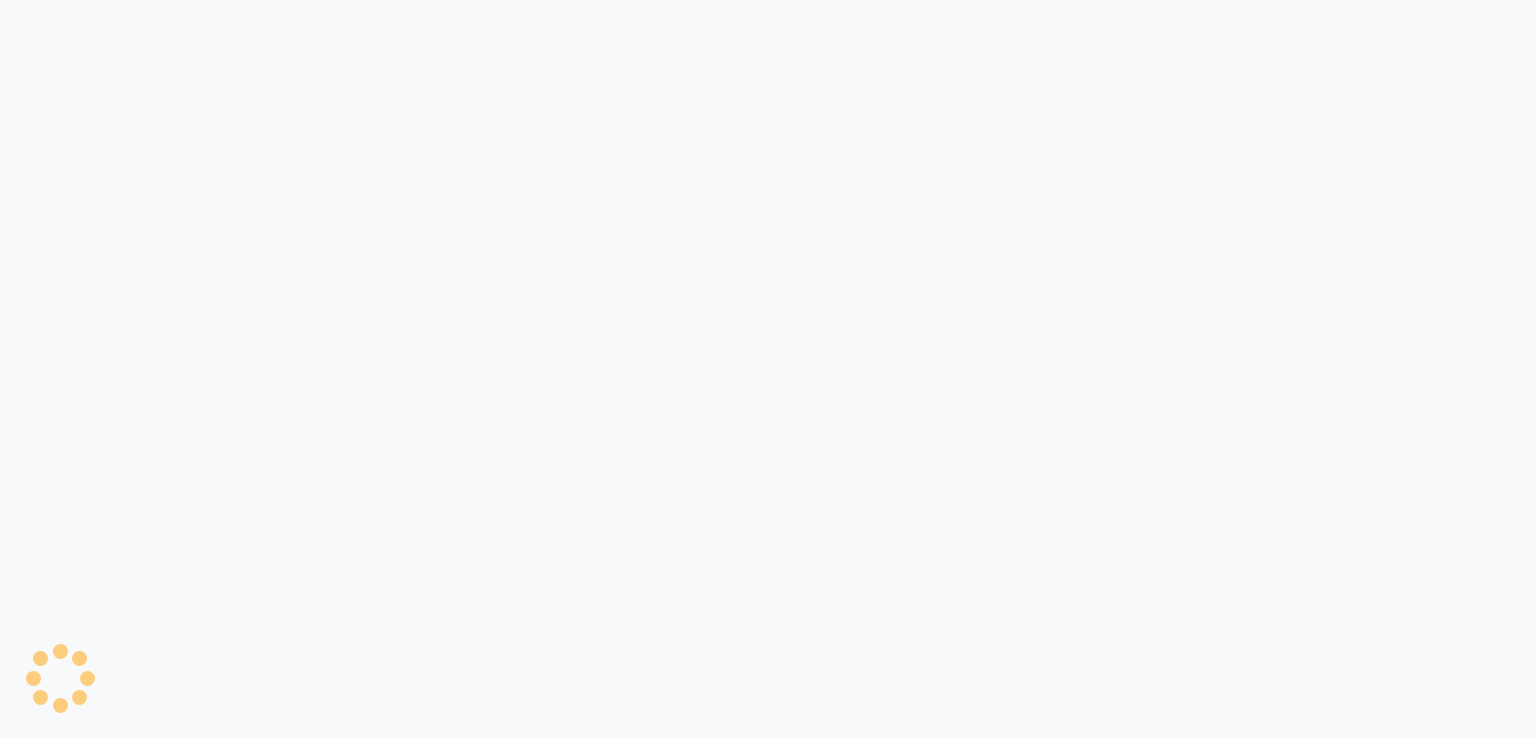 scroll, scrollTop: 0, scrollLeft: 0, axis: both 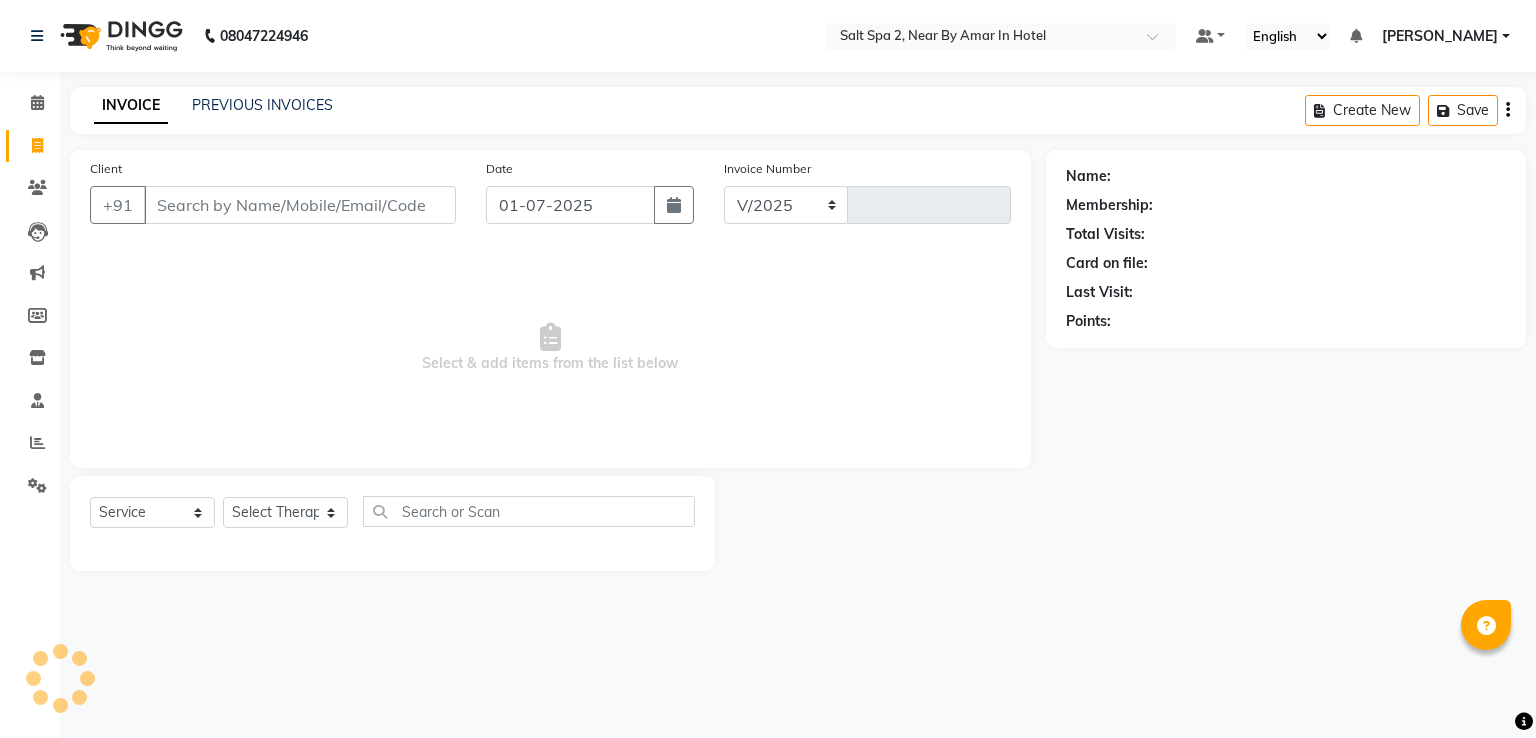 select on "7609" 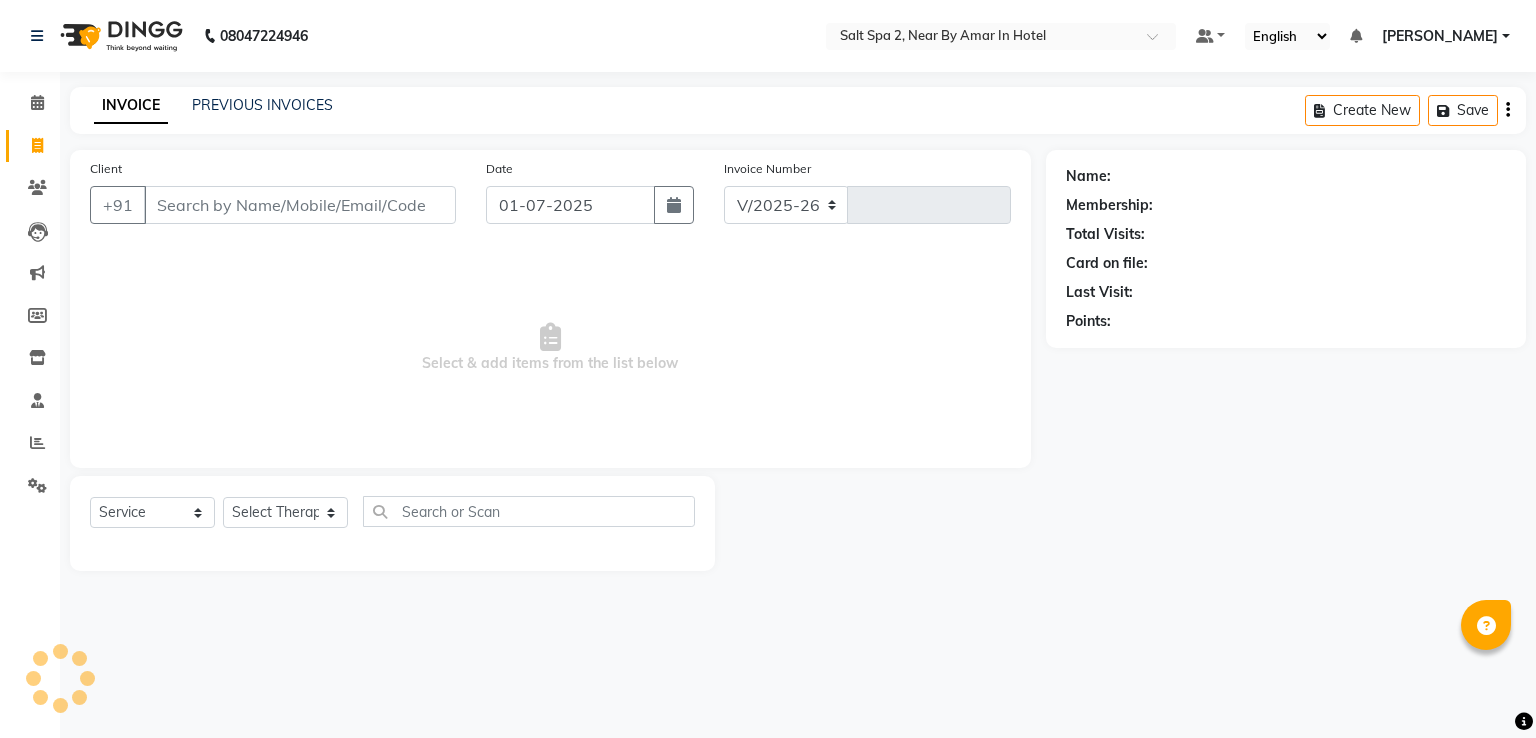 type on "0843" 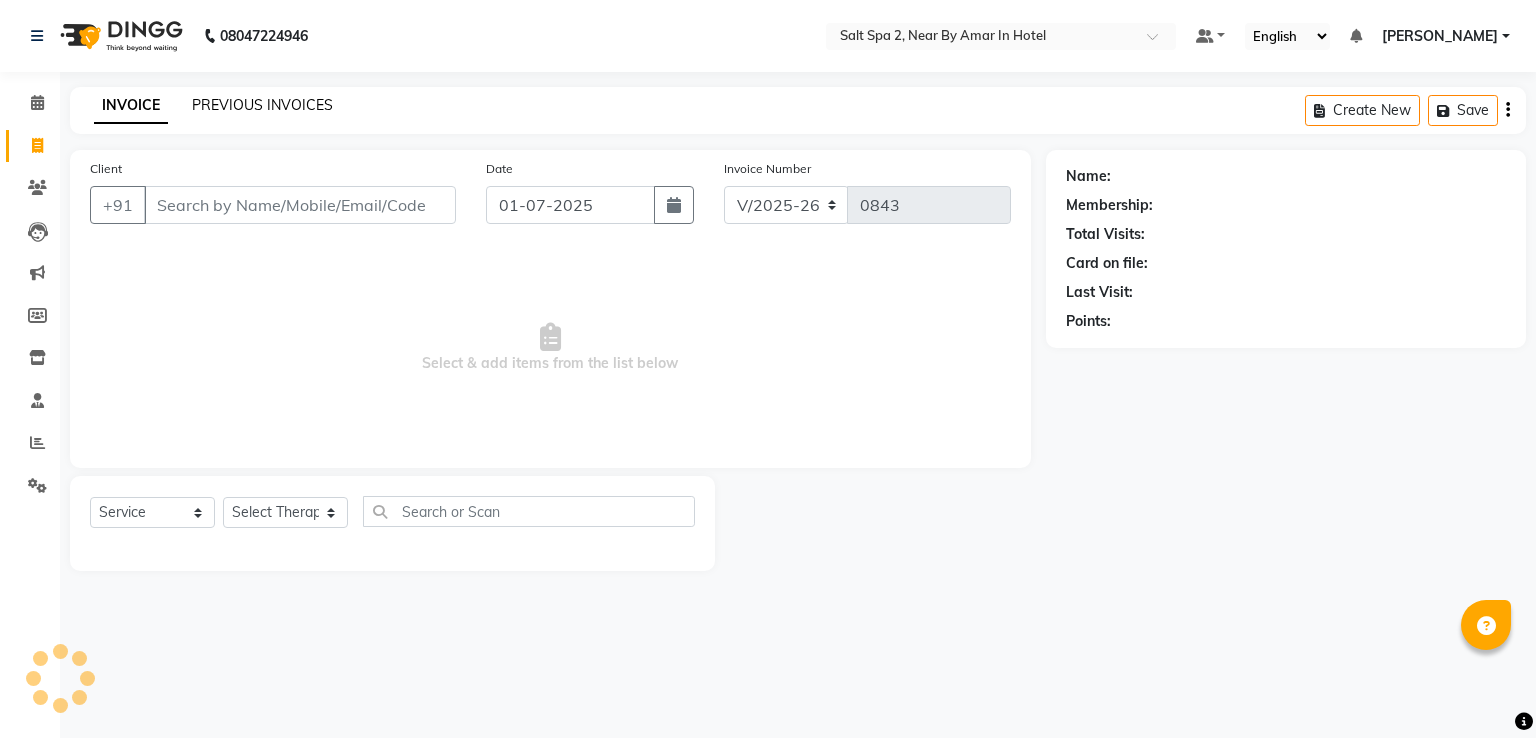 click on "PREVIOUS INVOICES" 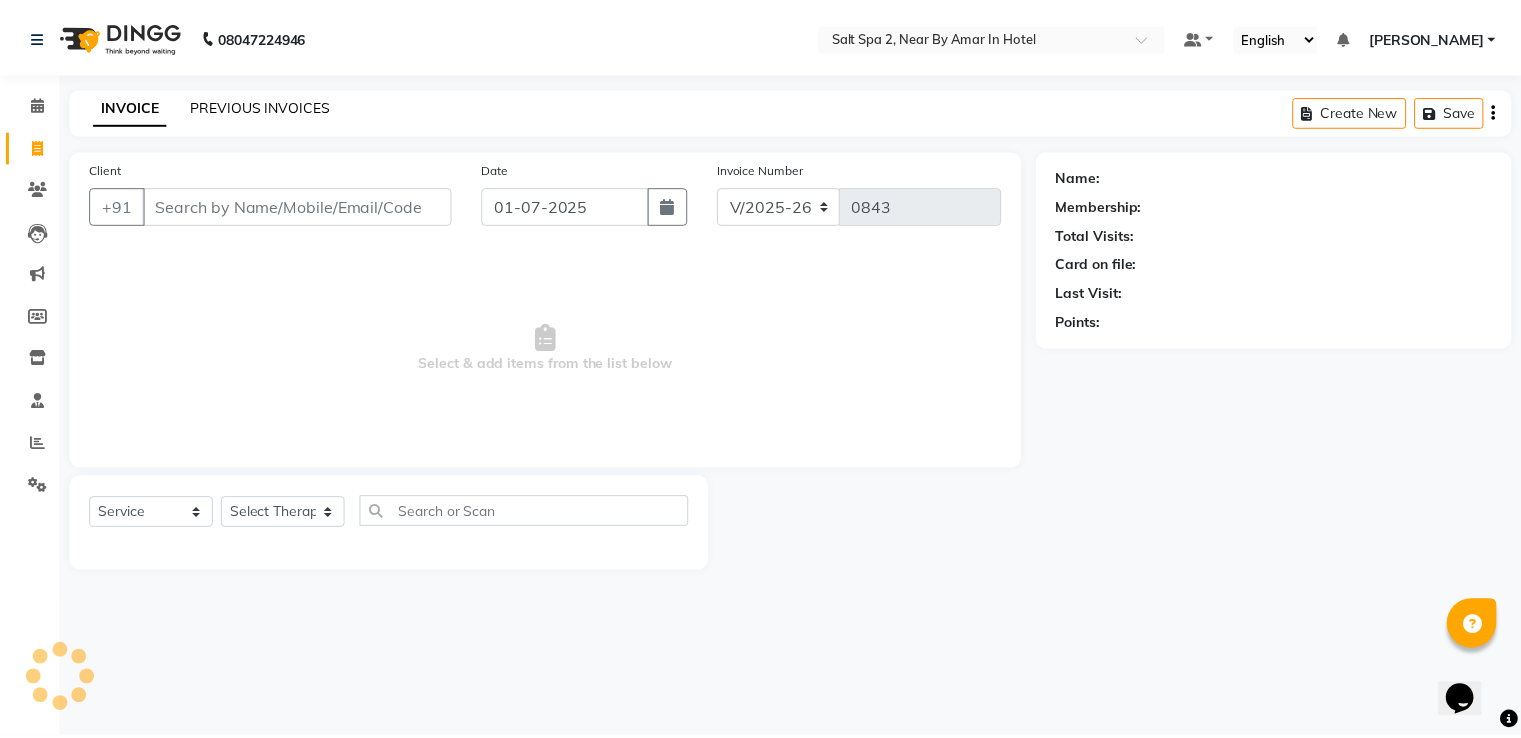 scroll, scrollTop: 0, scrollLeft: 0, axis: both 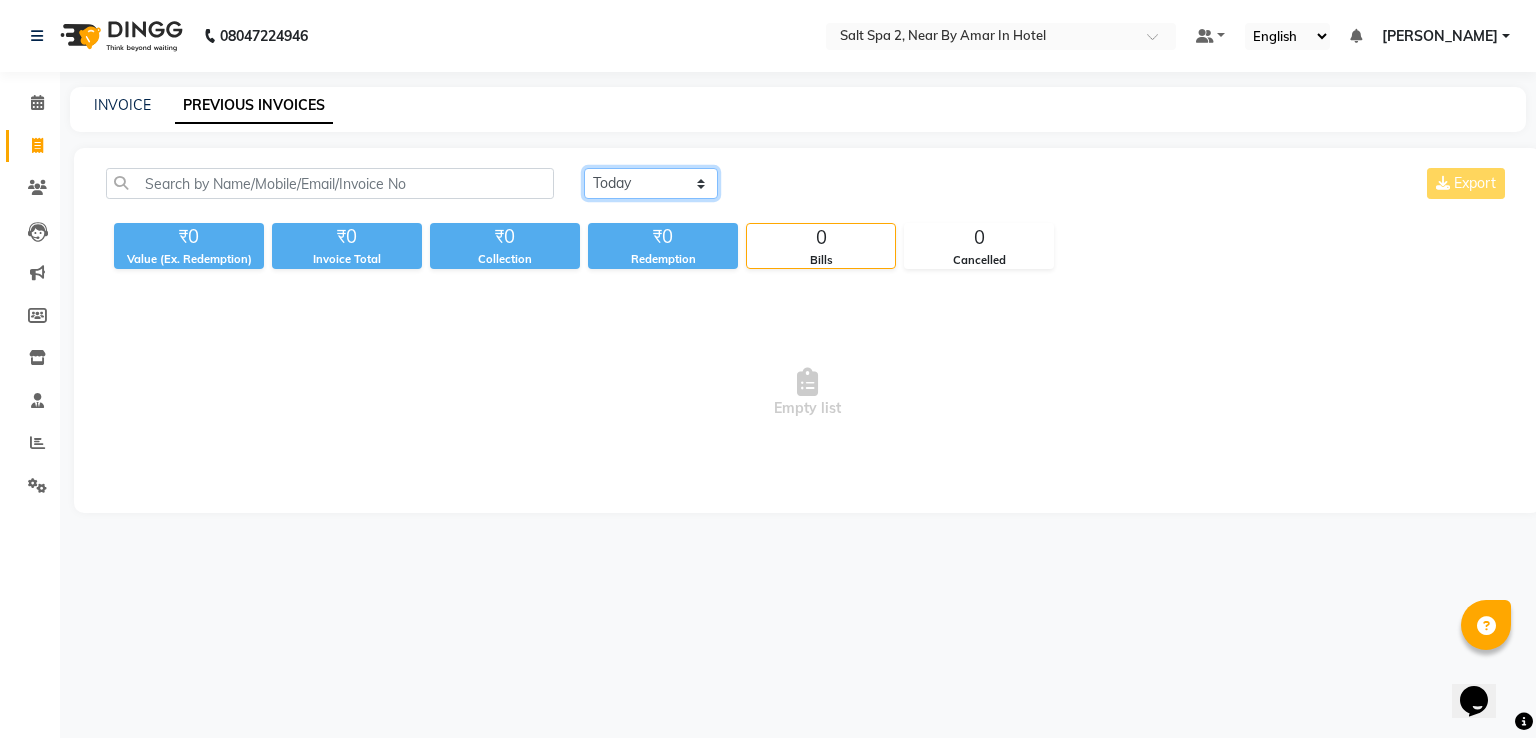 click on "[DATE] [DATE] Custom Range" 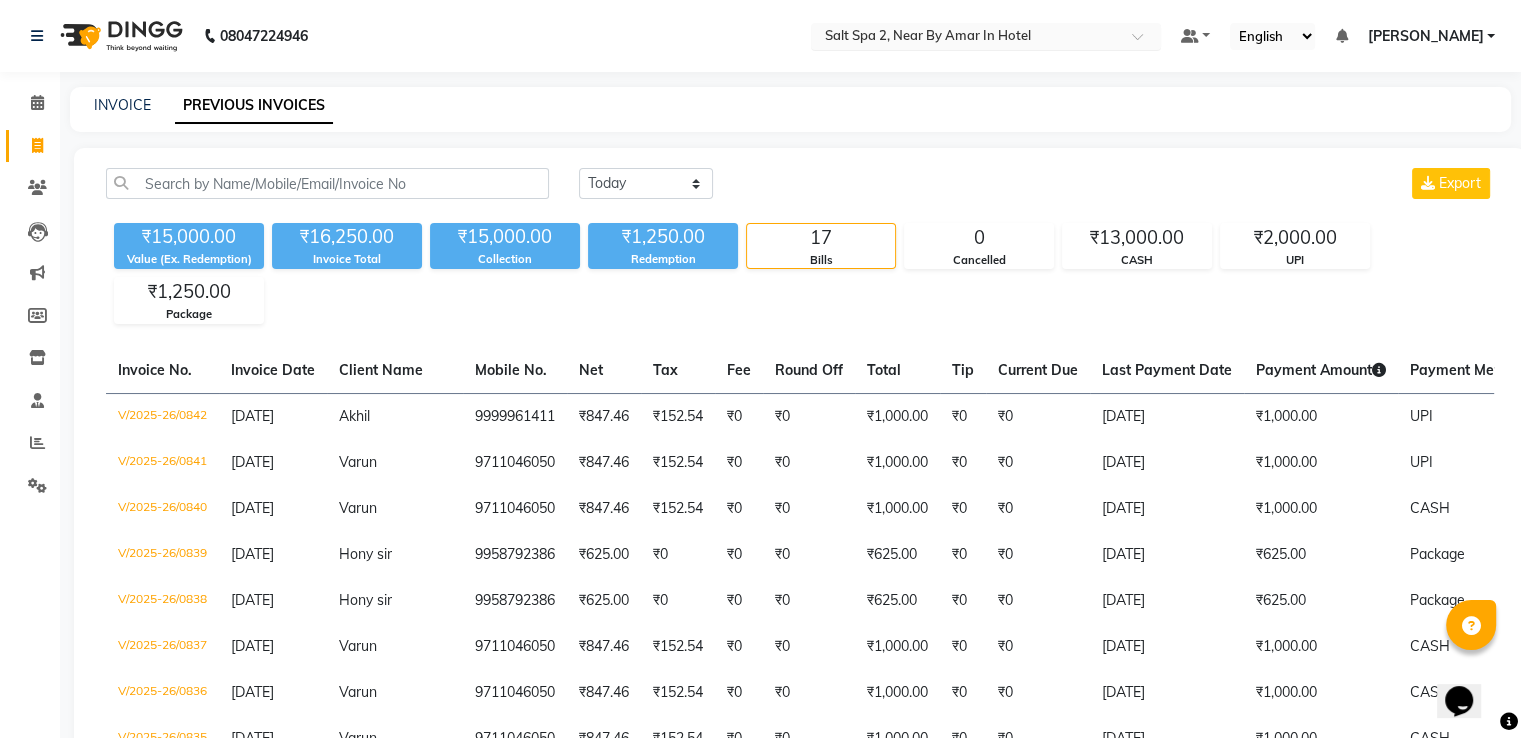 click at bounding box center [966, 38] 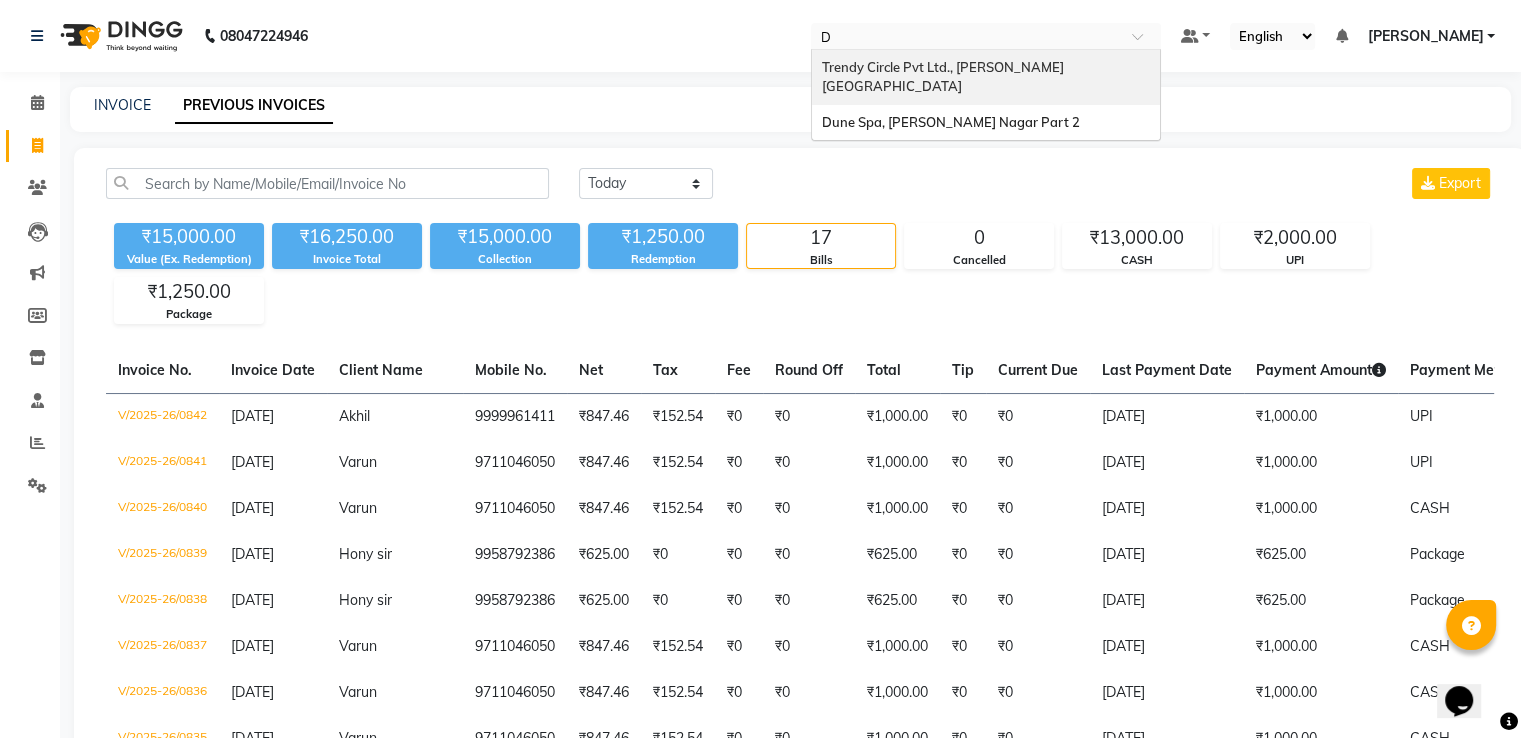 scroll, scrollTop: 0, scrollLeft: 0, axis: both 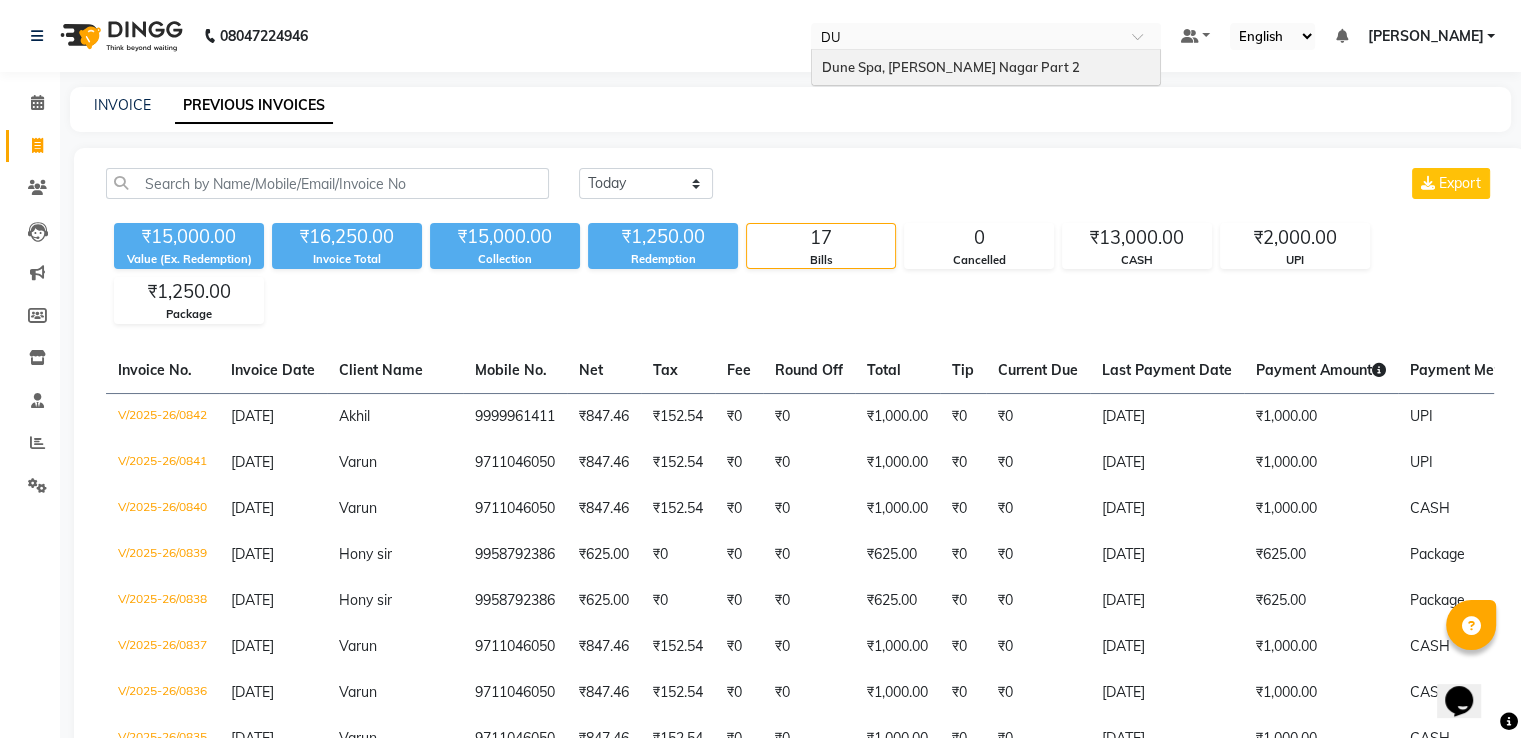 click on "Dune Spa, [PERSON_NAME] Nagar Part 2" at bounding box center (951, 67) 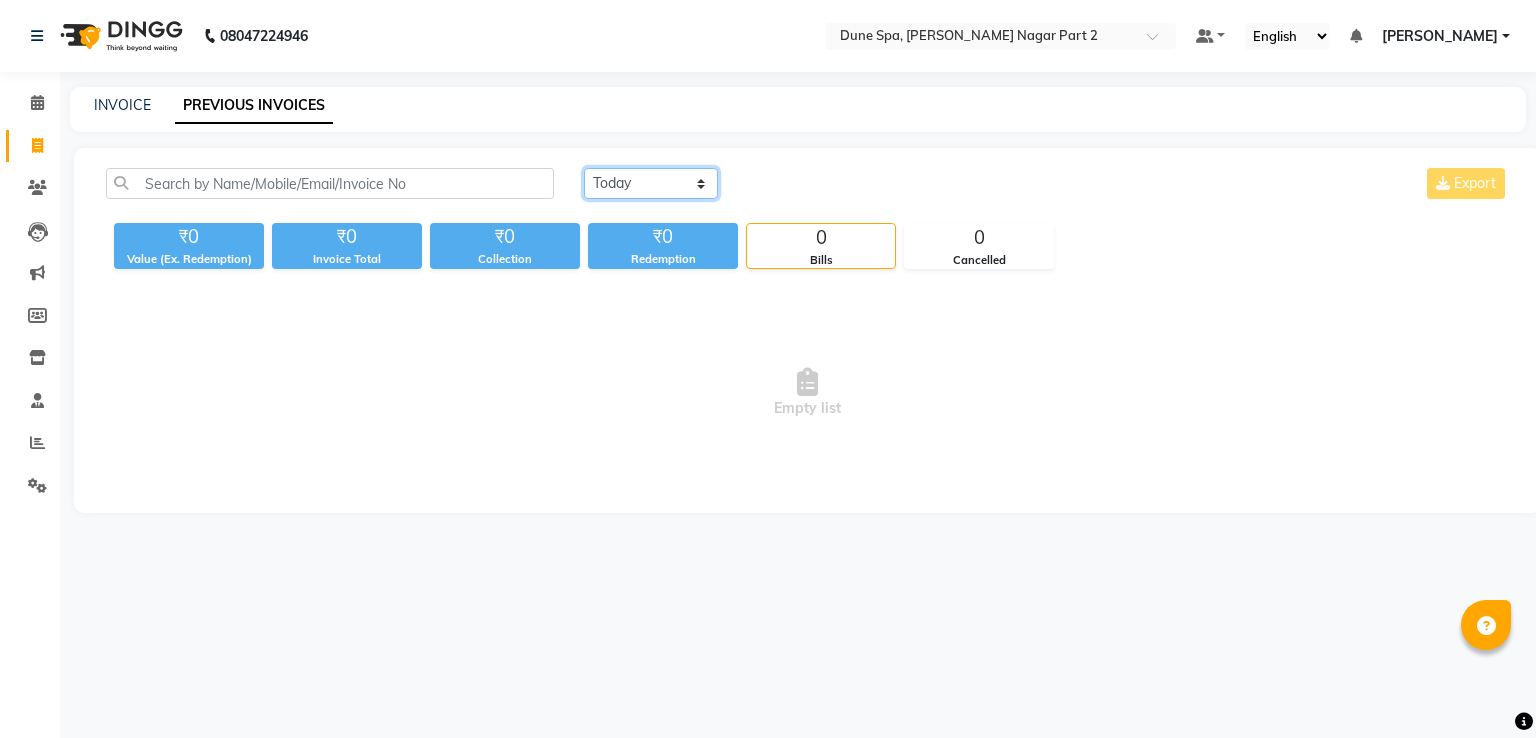 scroll, scrollTop: 0, scrollLeft: 0, axis: both 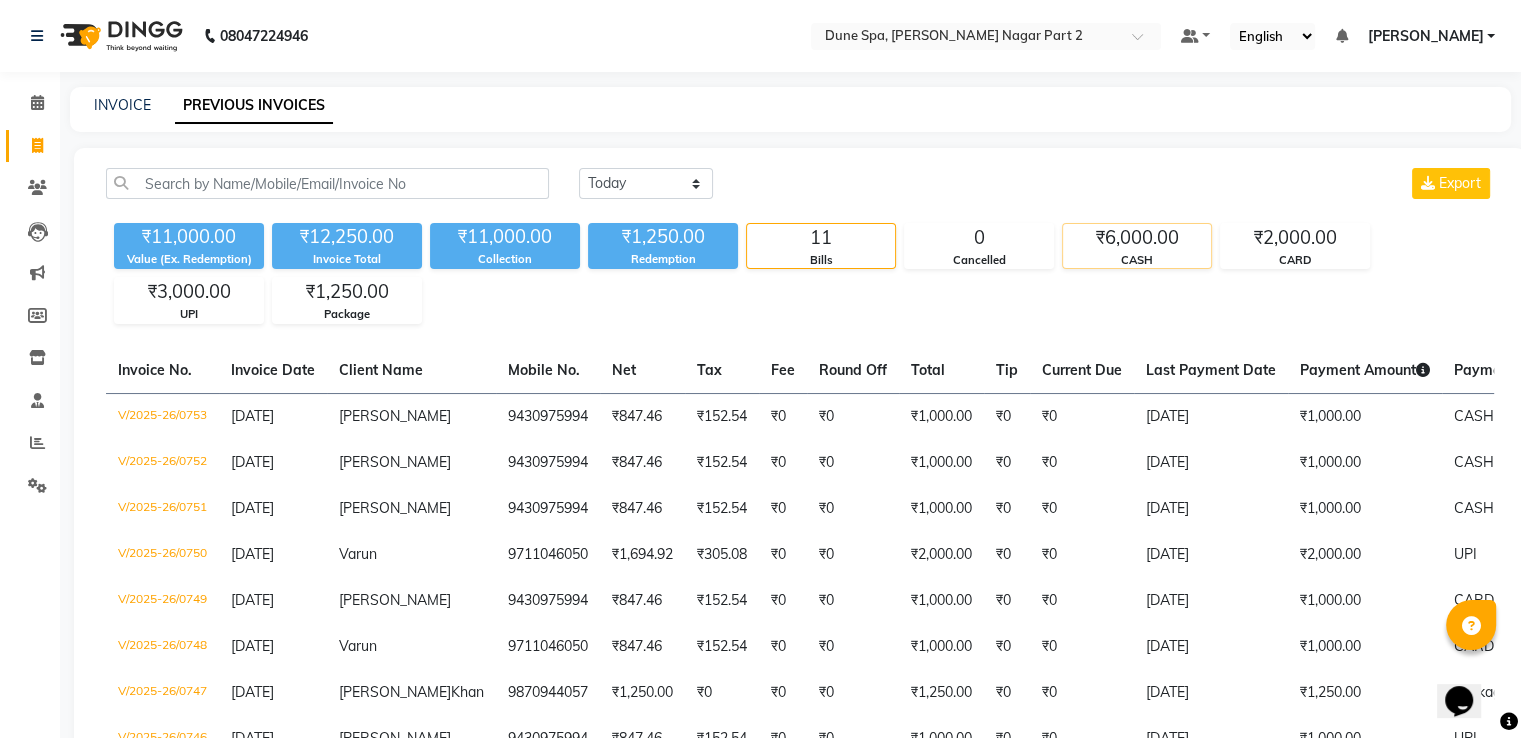 click on "CASH" 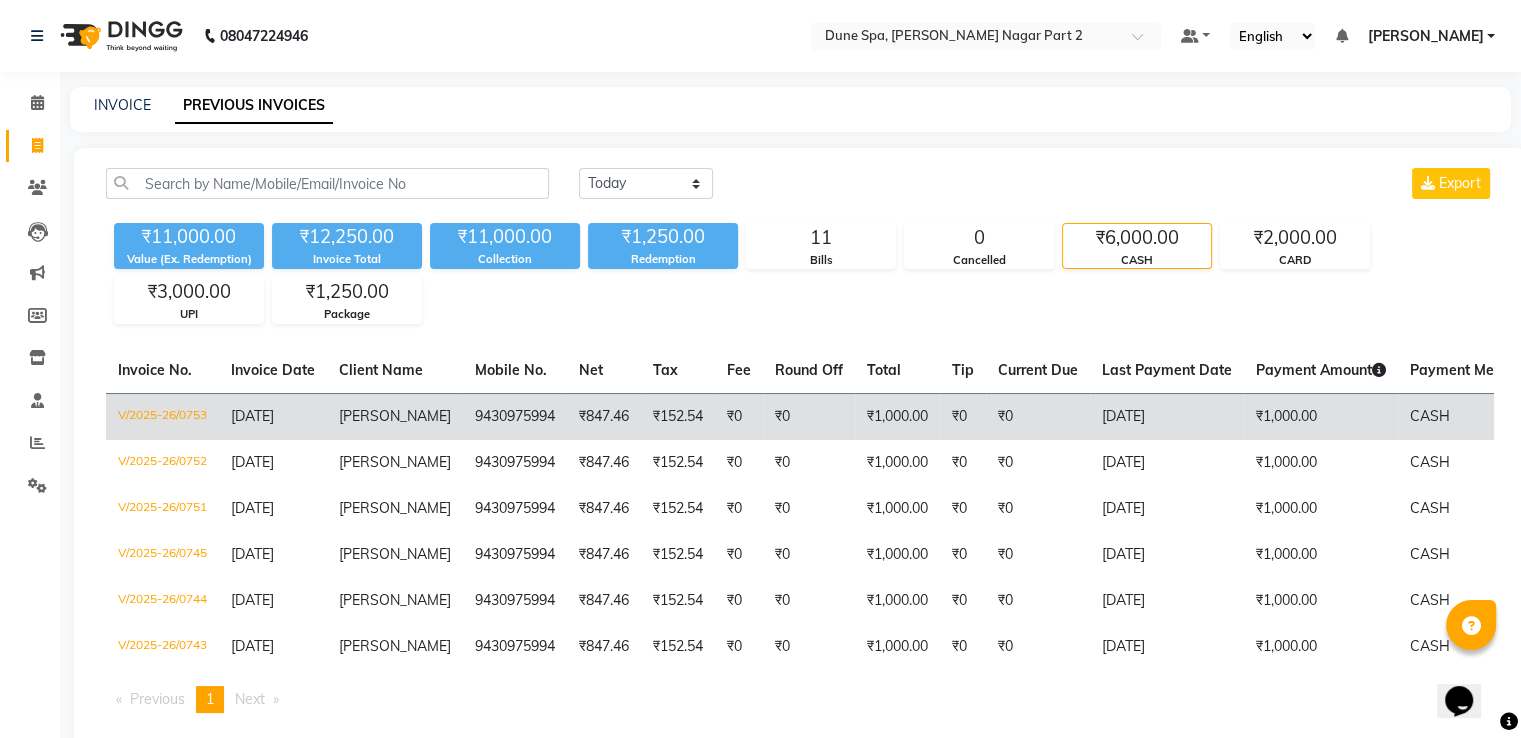 click on "₹0" 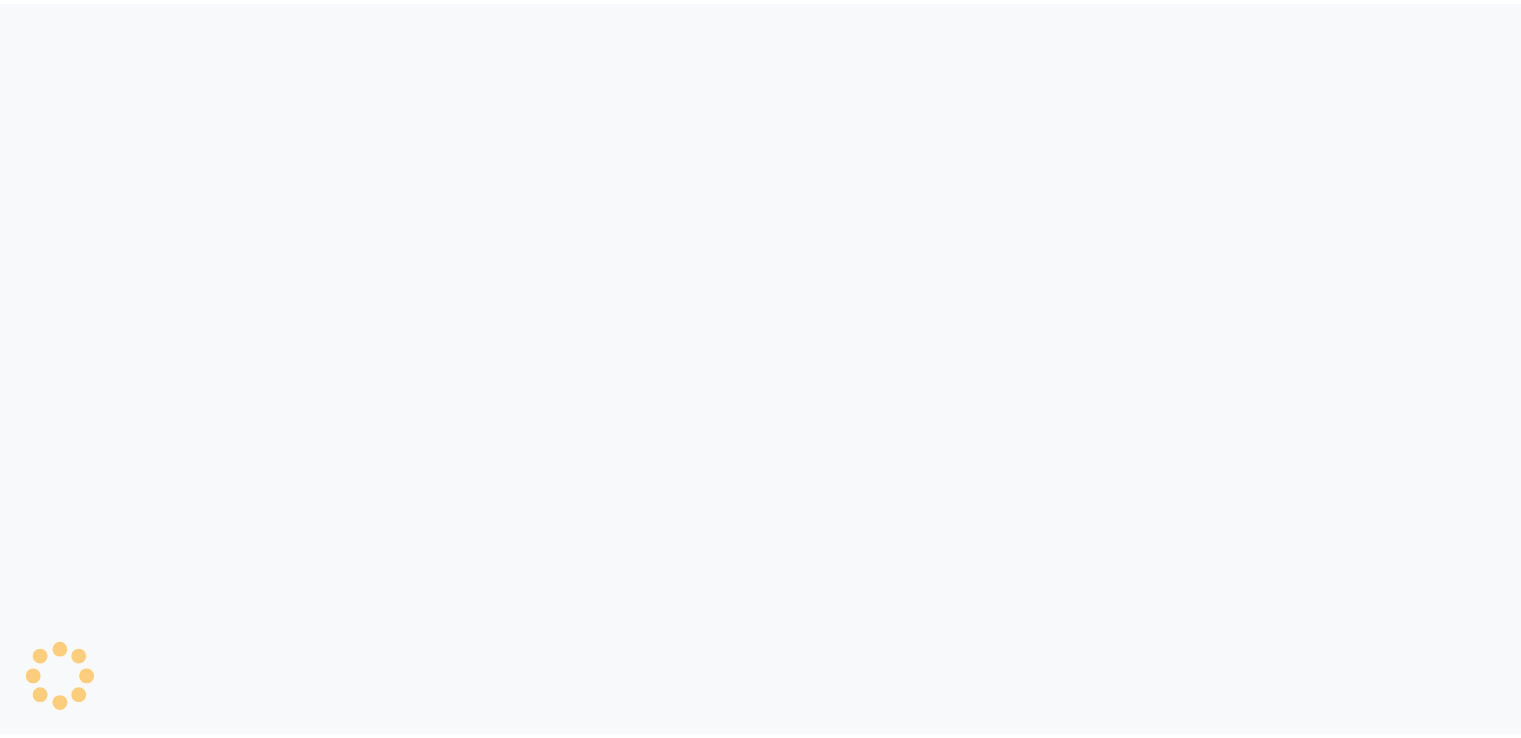 scroll, scrollTop: 0, scrollLeft: 0, axis: both 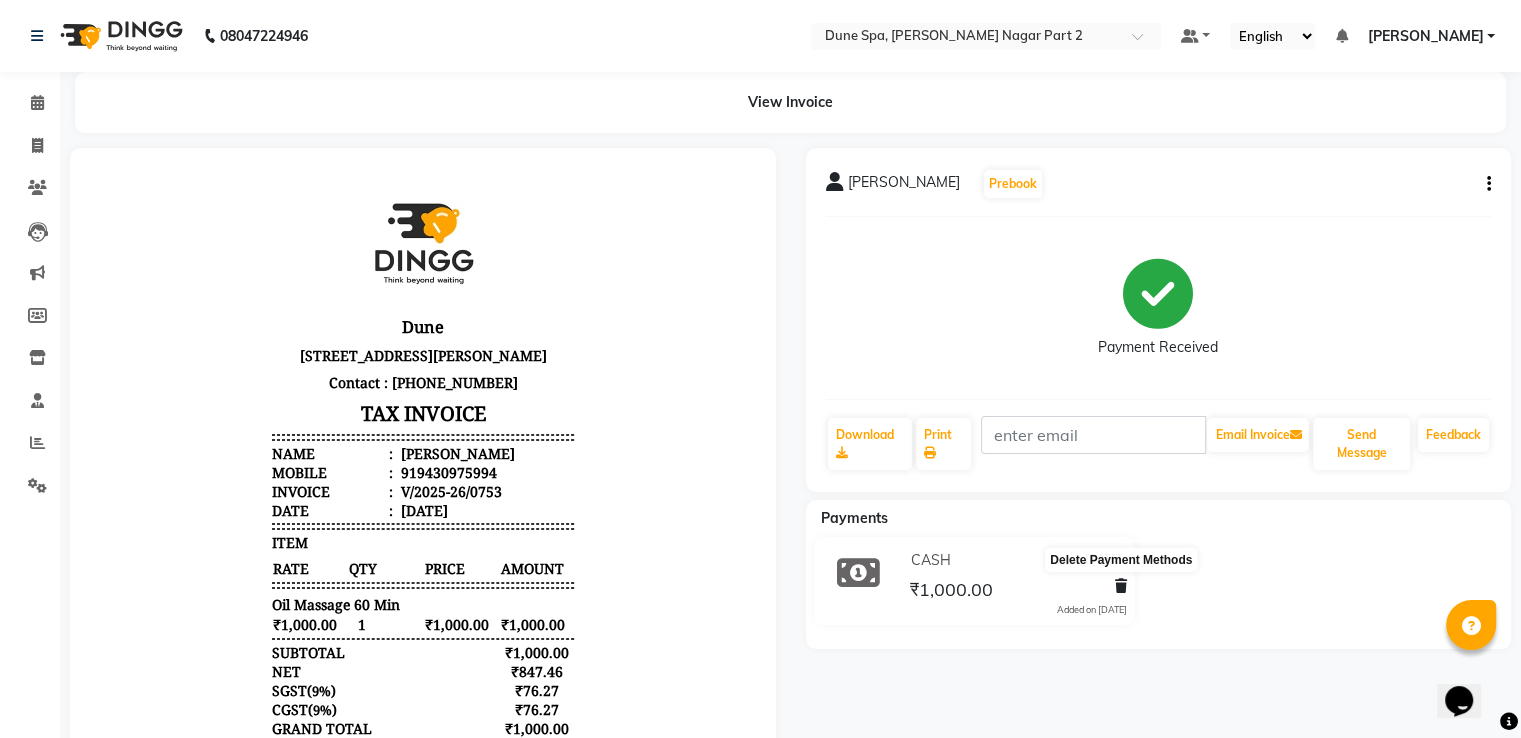 click 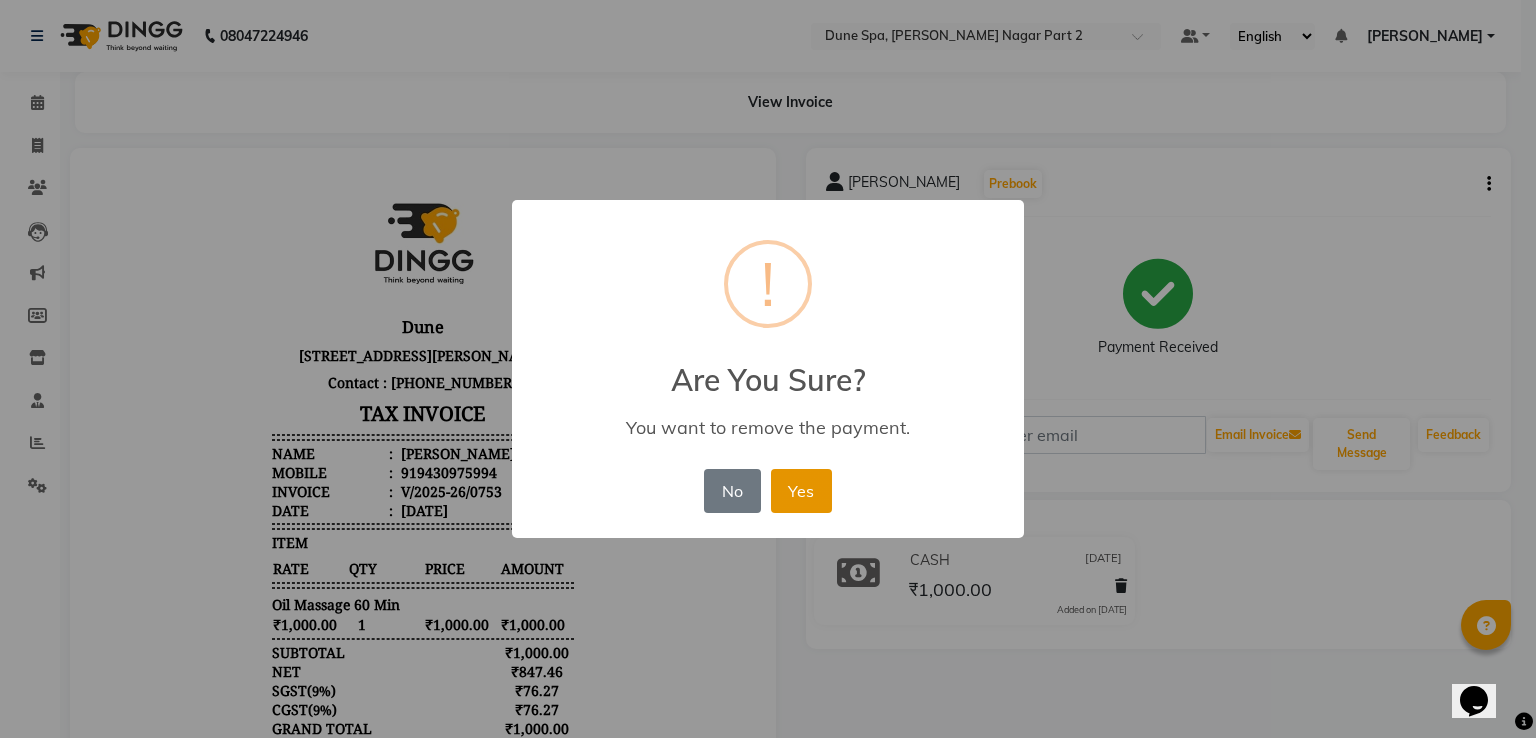 click on "Yes" at bounding box center [801, 491] 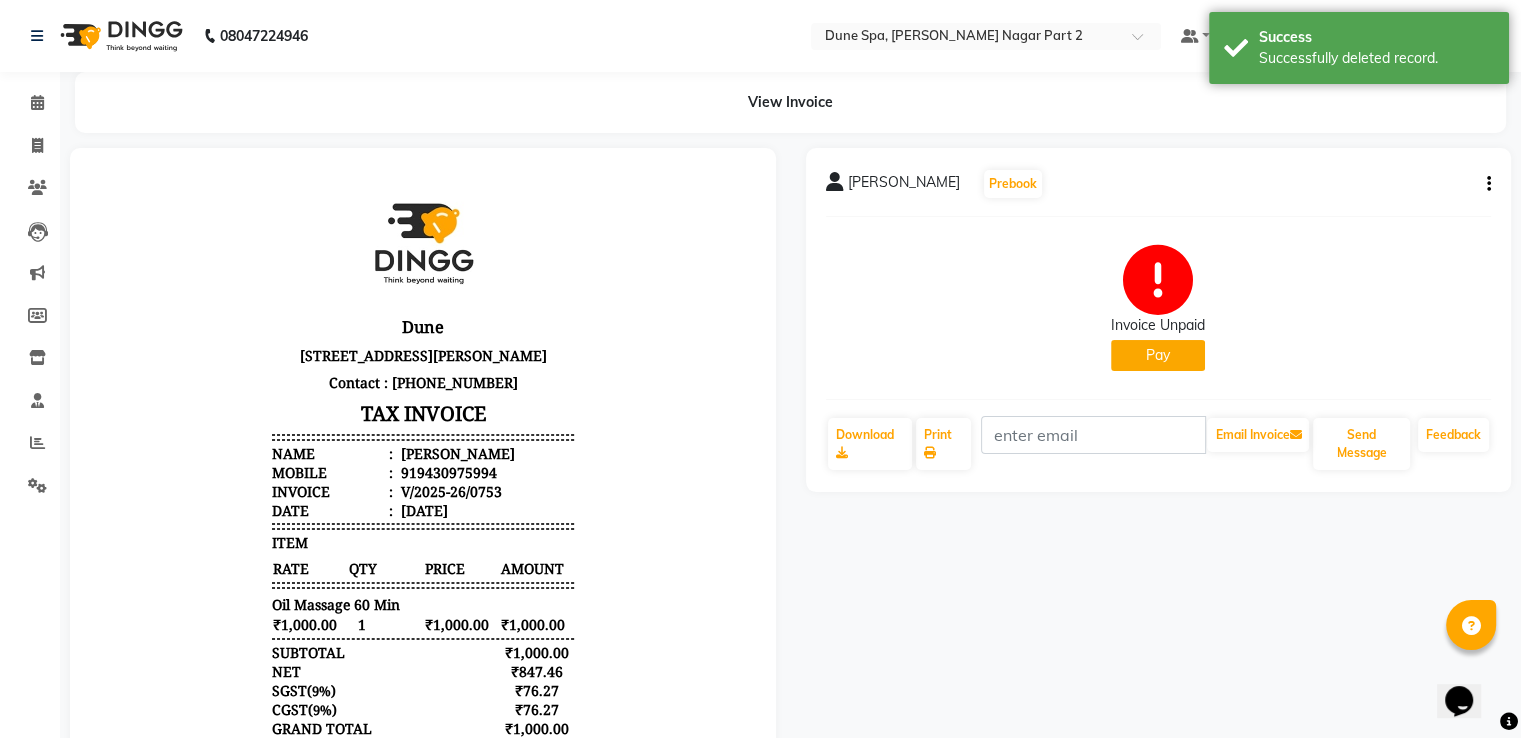 click on "Pay" 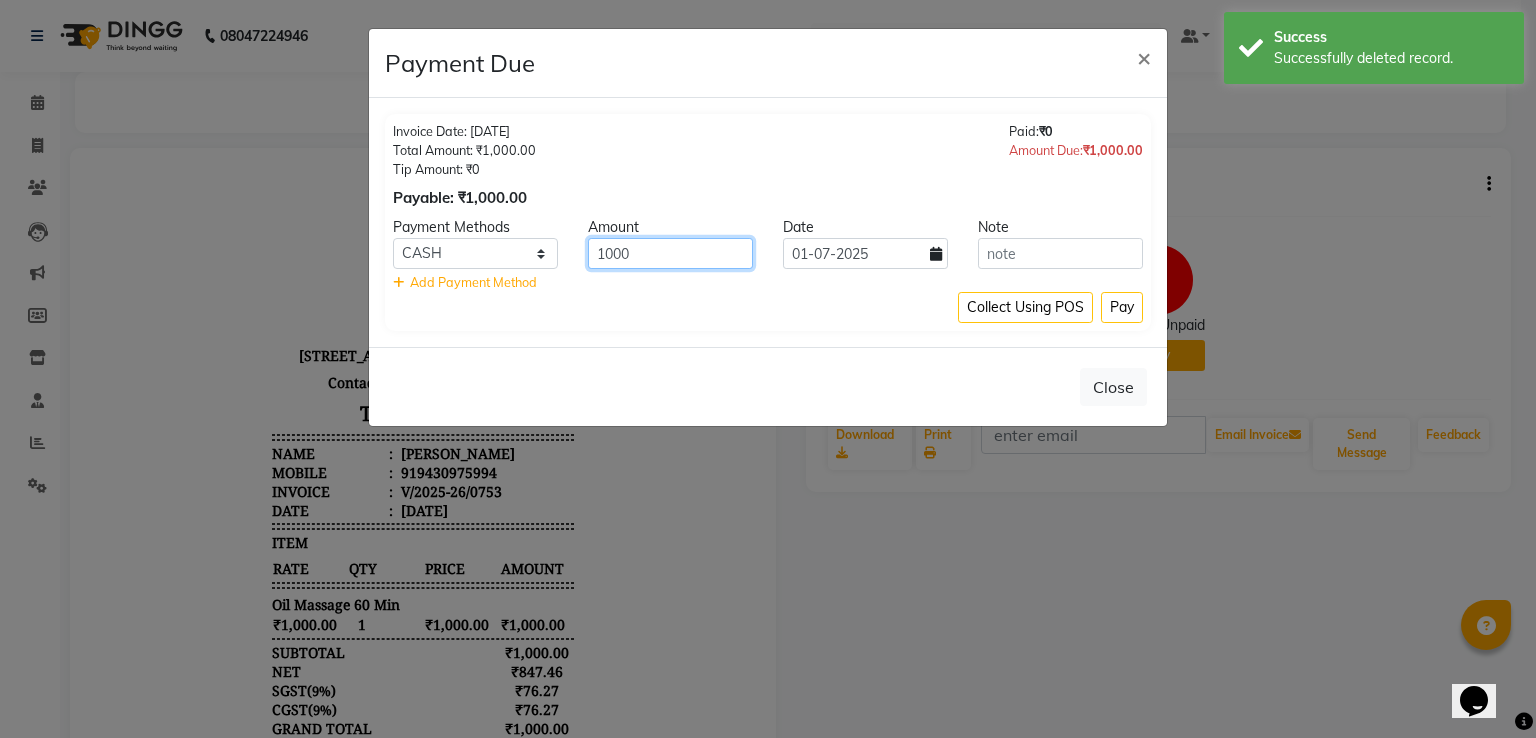 drag, startPoint x: 676, startPoint y: 255, endPoint x: 231, endPoint y: 296, distance: 446.88477 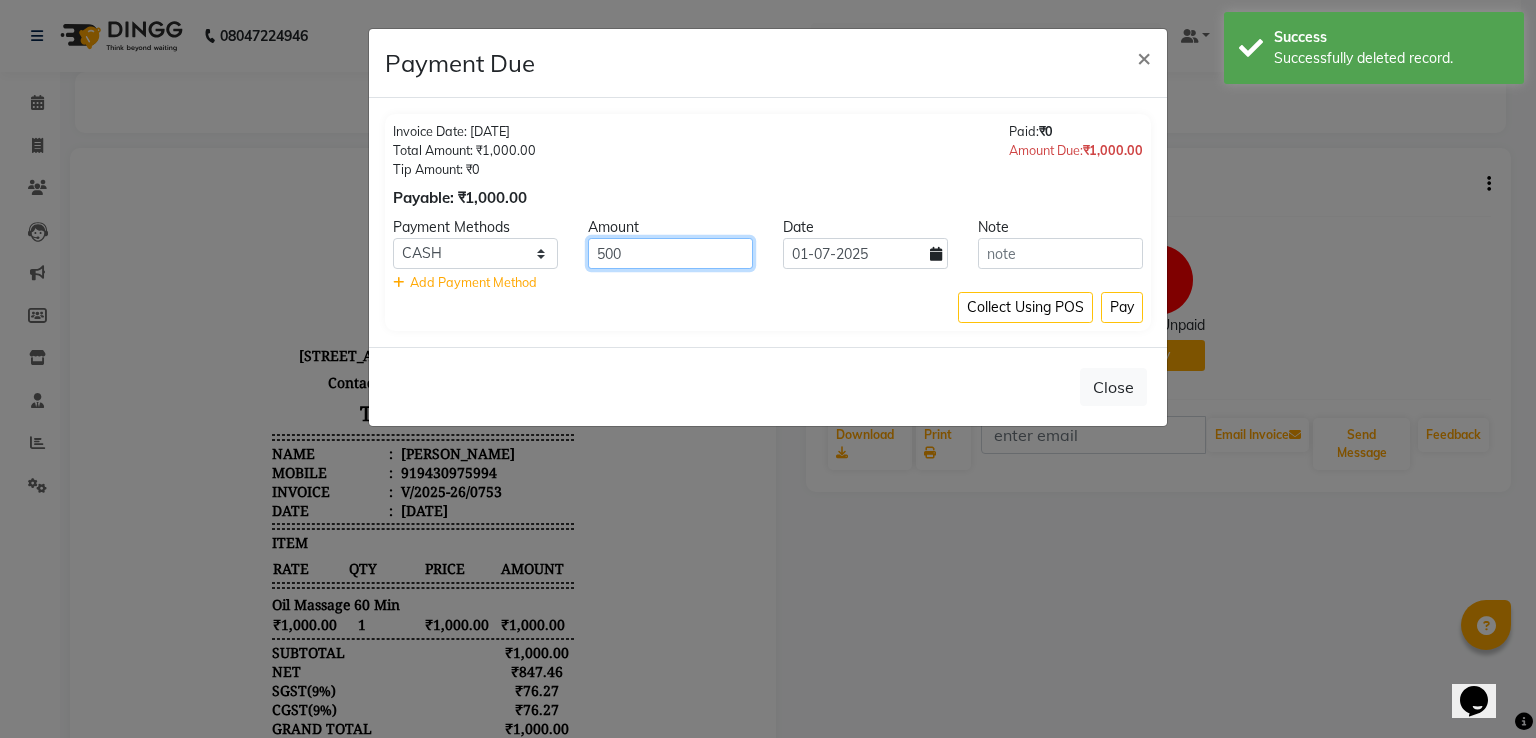 type on "500" 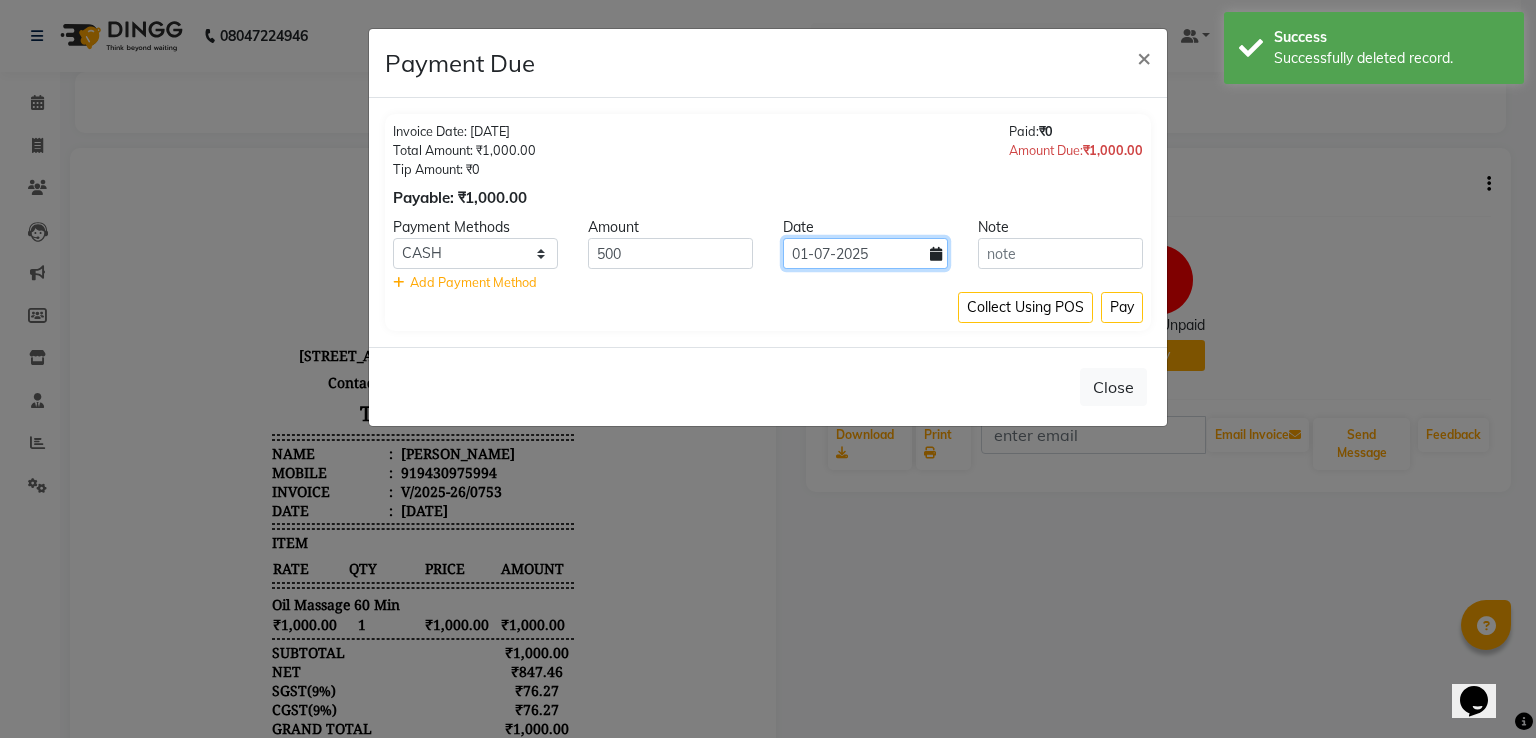 click on "01-07-2025" 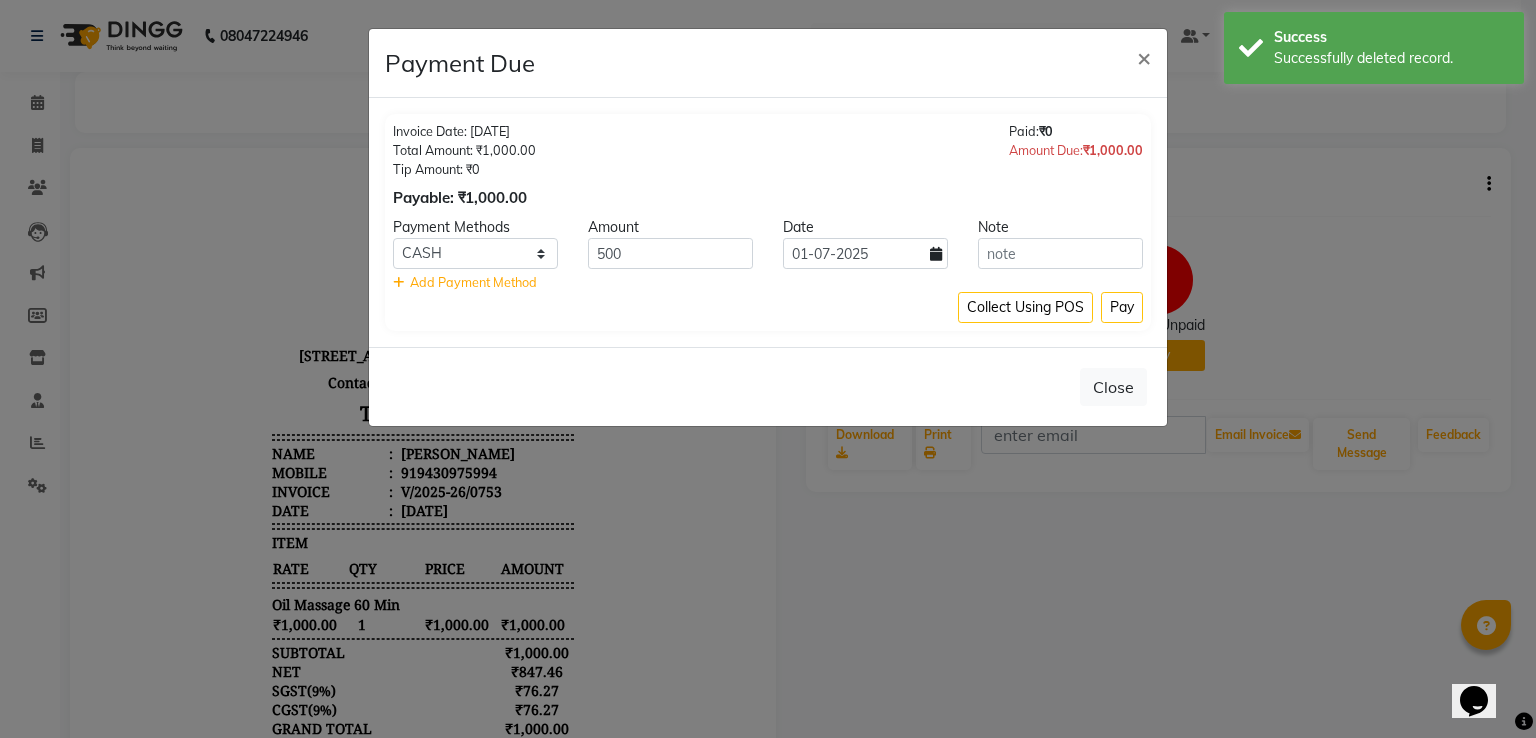select on "7" 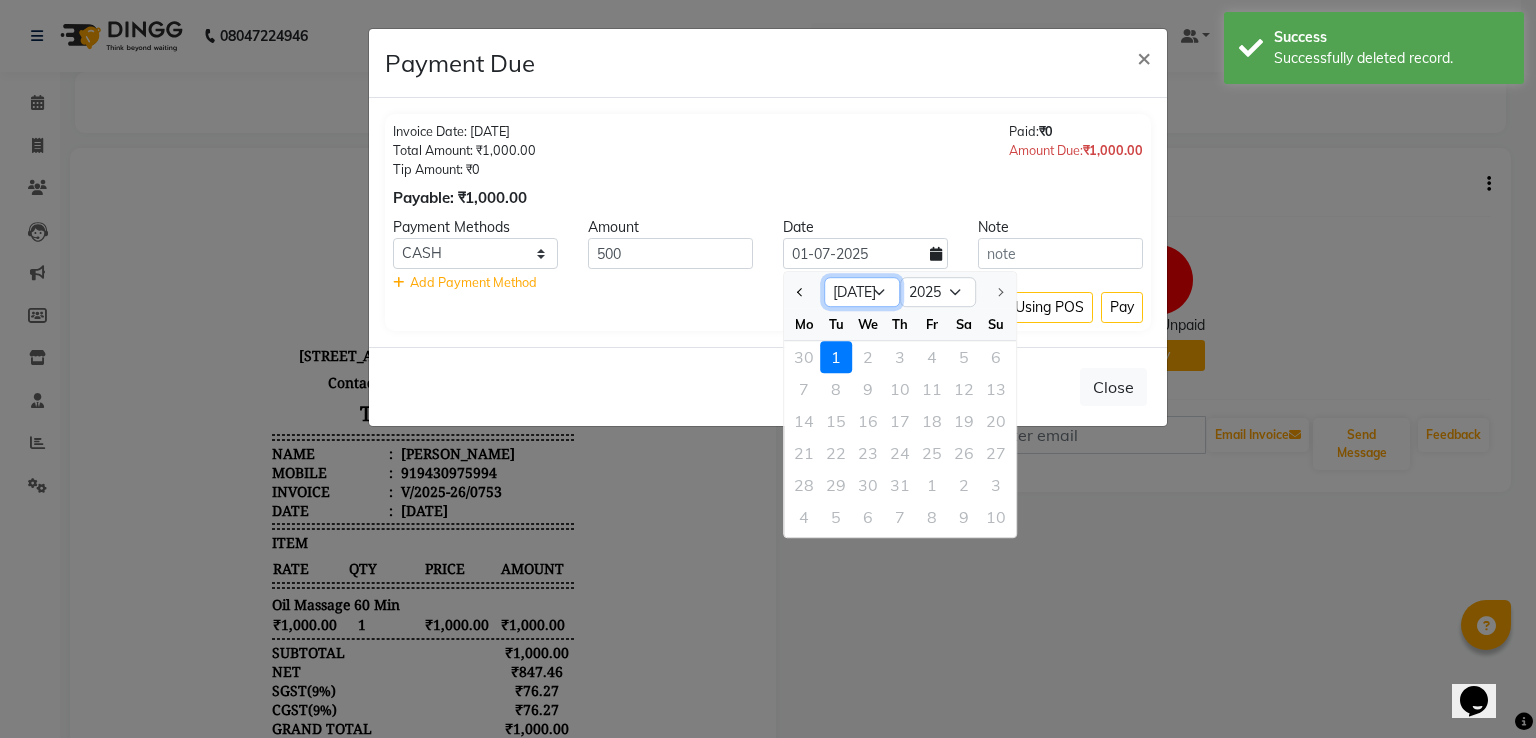 click on "Jan Feb Mar Apr May Jun Jul" 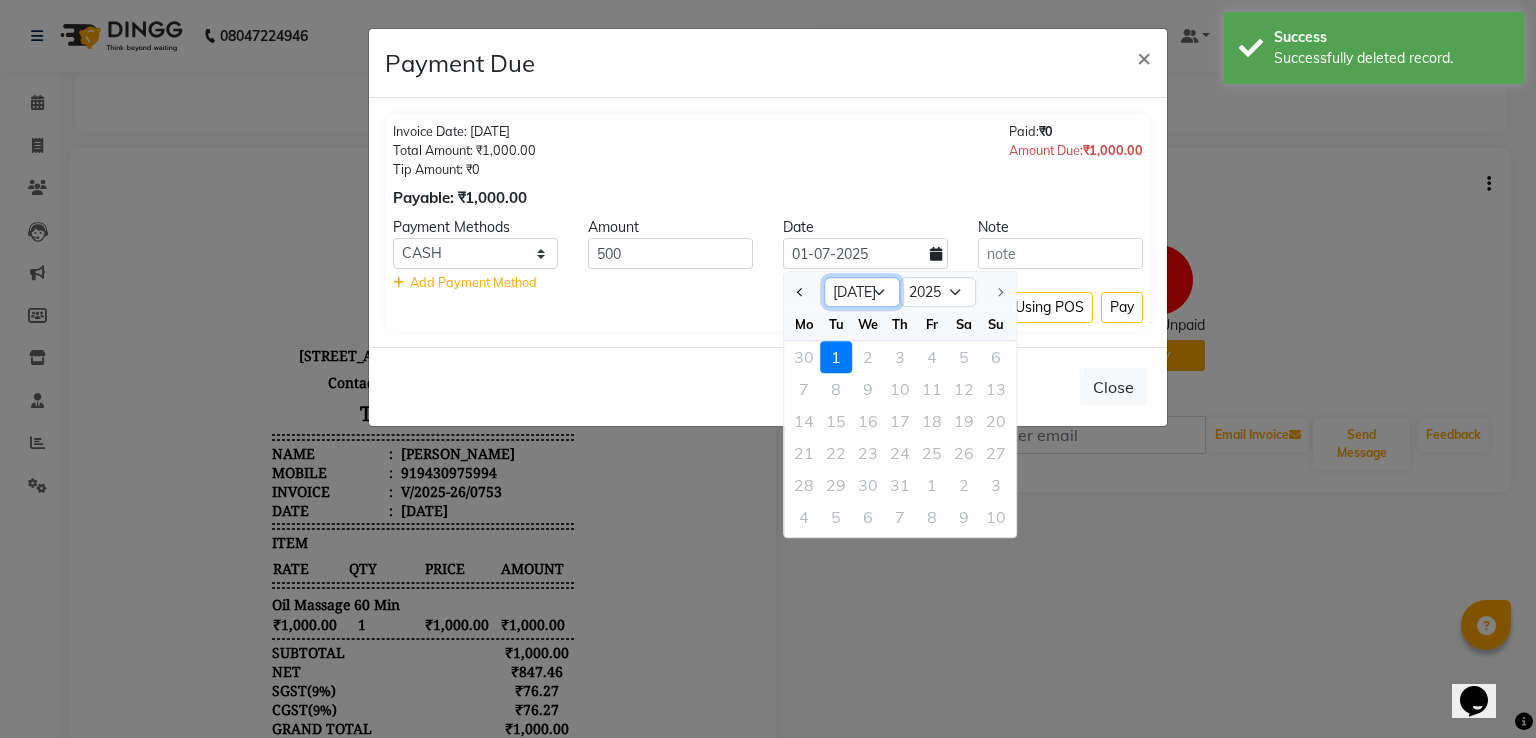 select on "6" 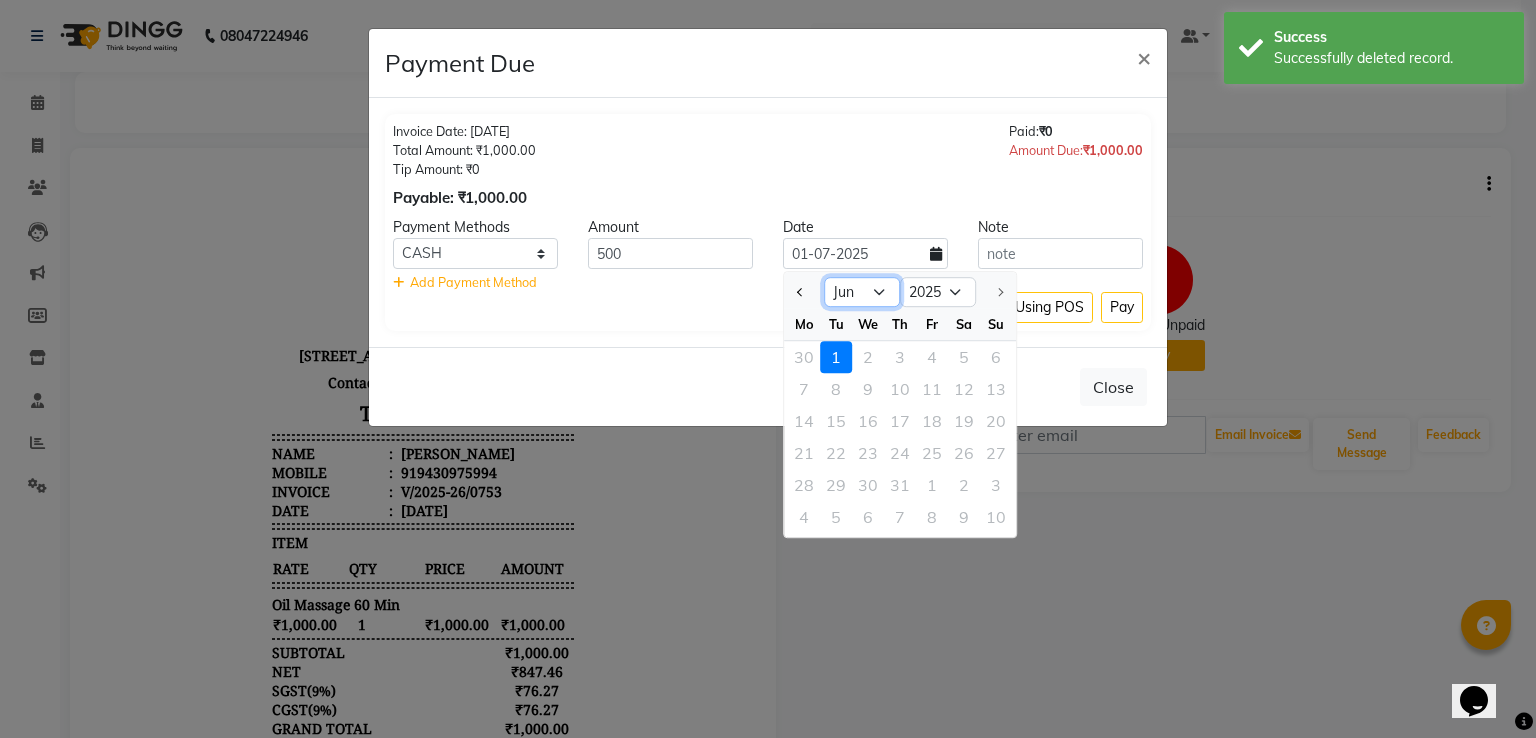 click on "Jan Feb Mar Apr May Jun Jul" 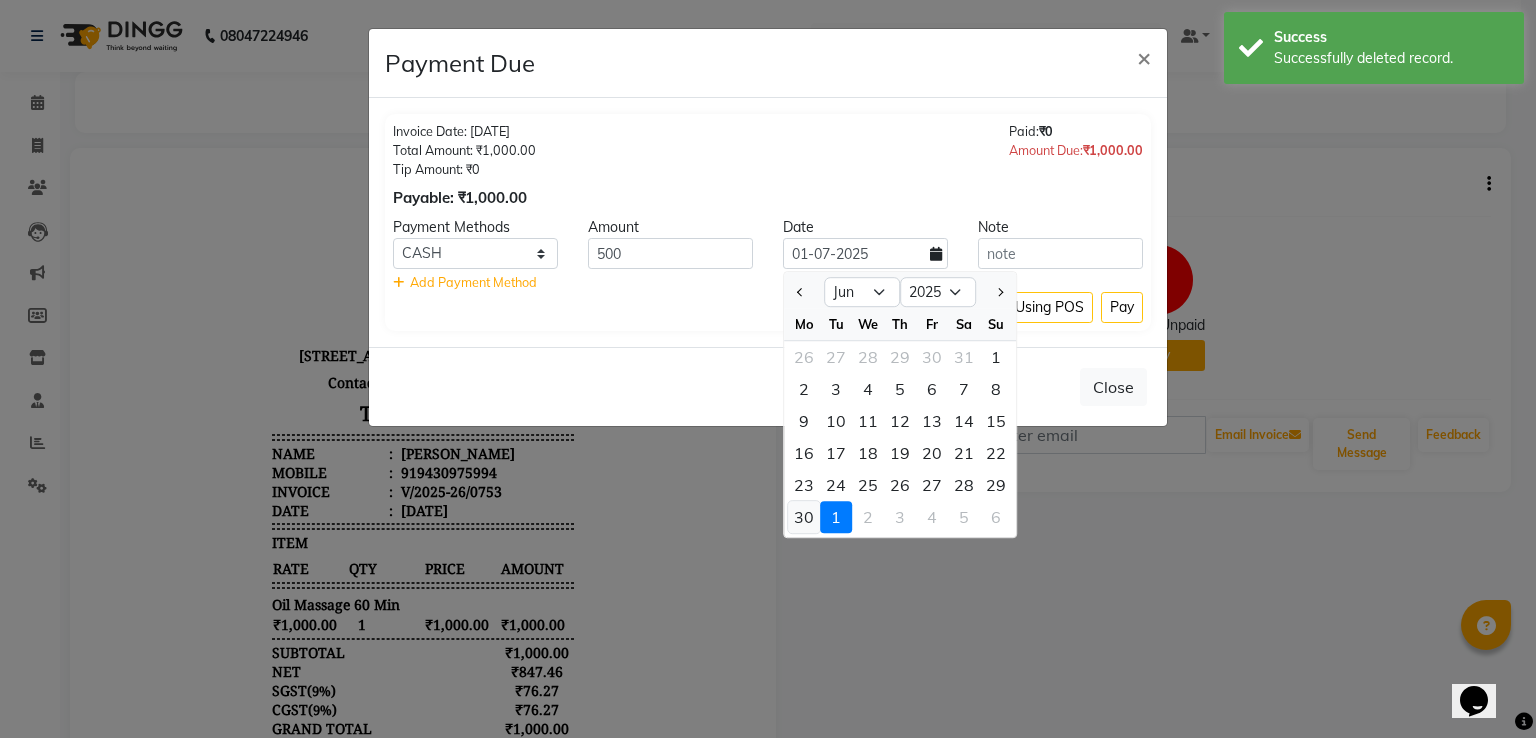 click on "30" 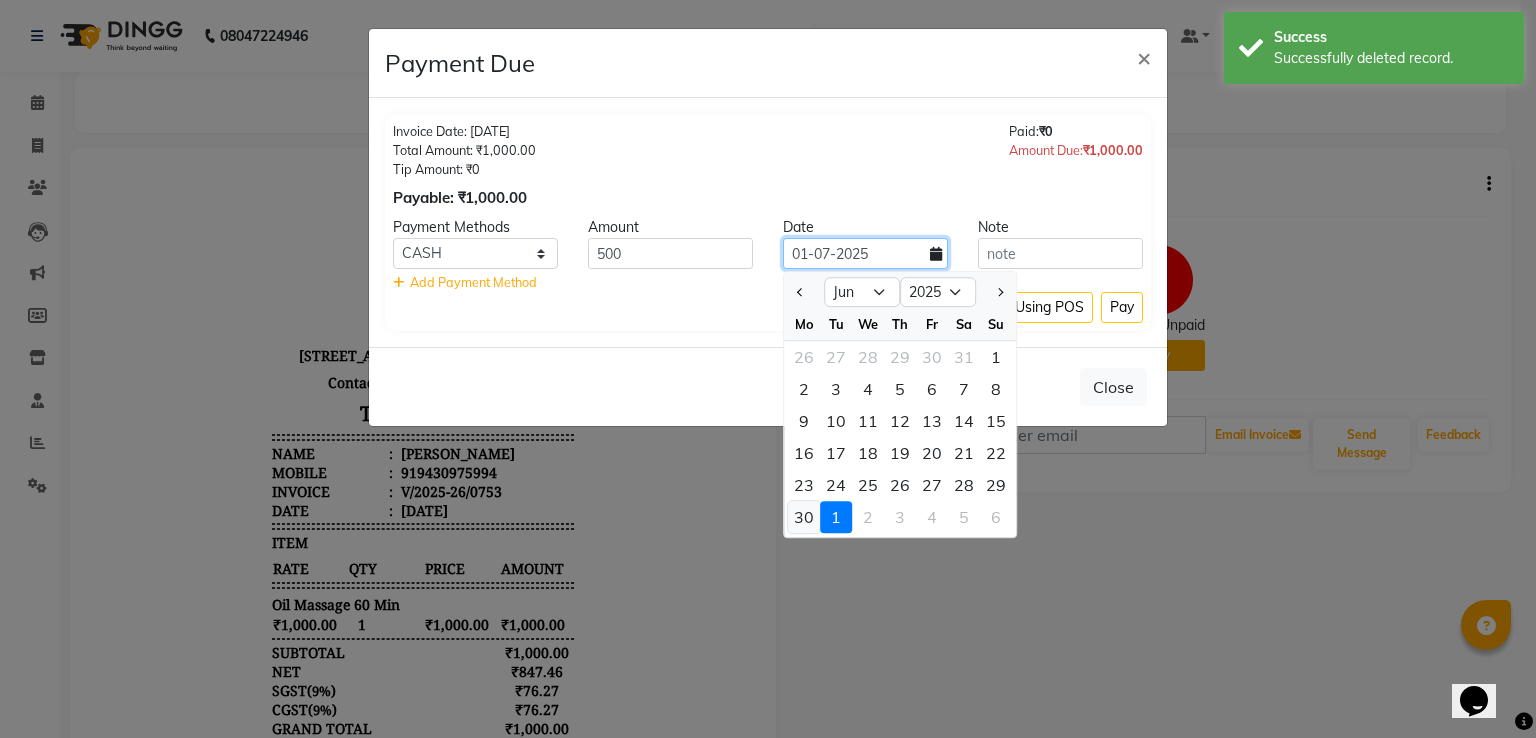 type on "30-06-2025" 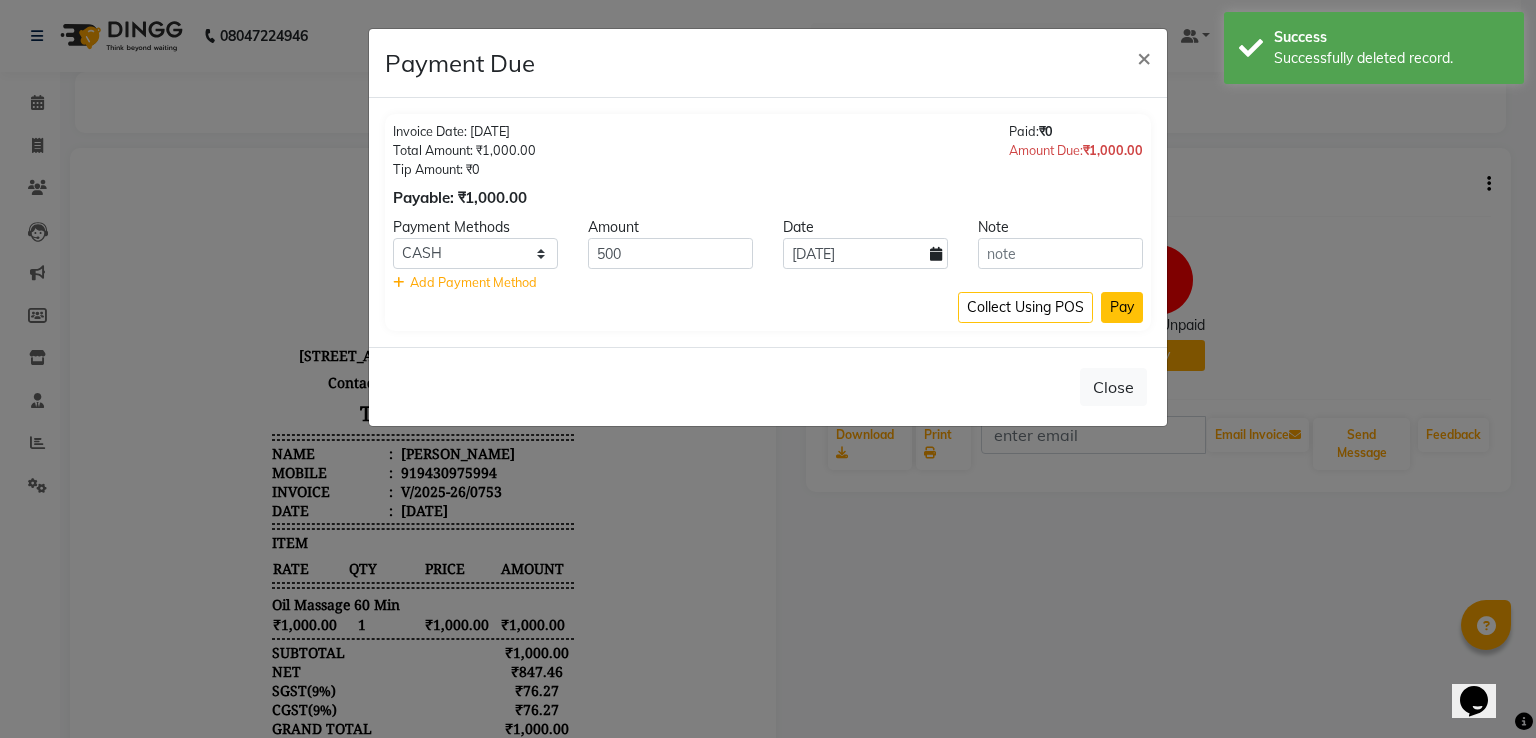 click on "Pay" 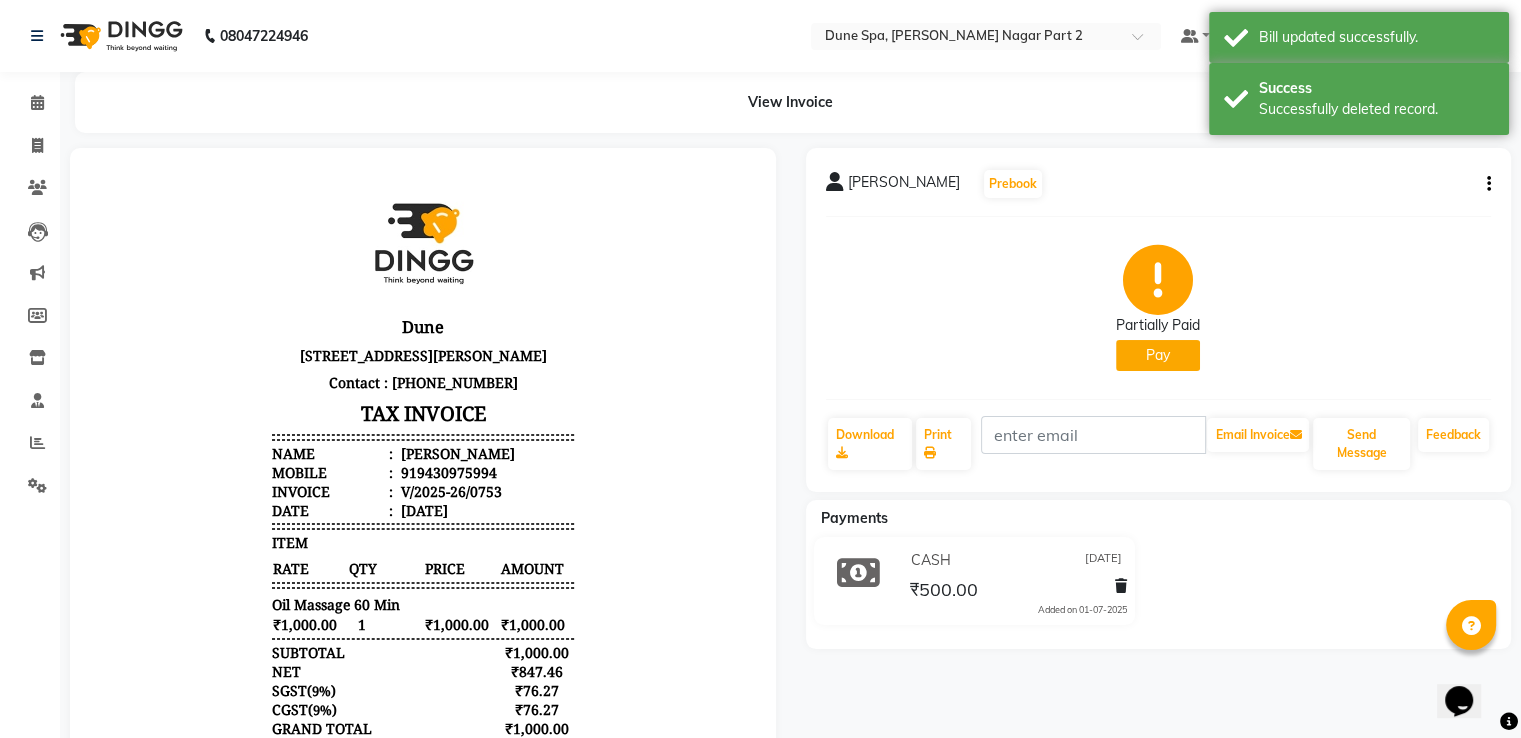 click on "Pay" 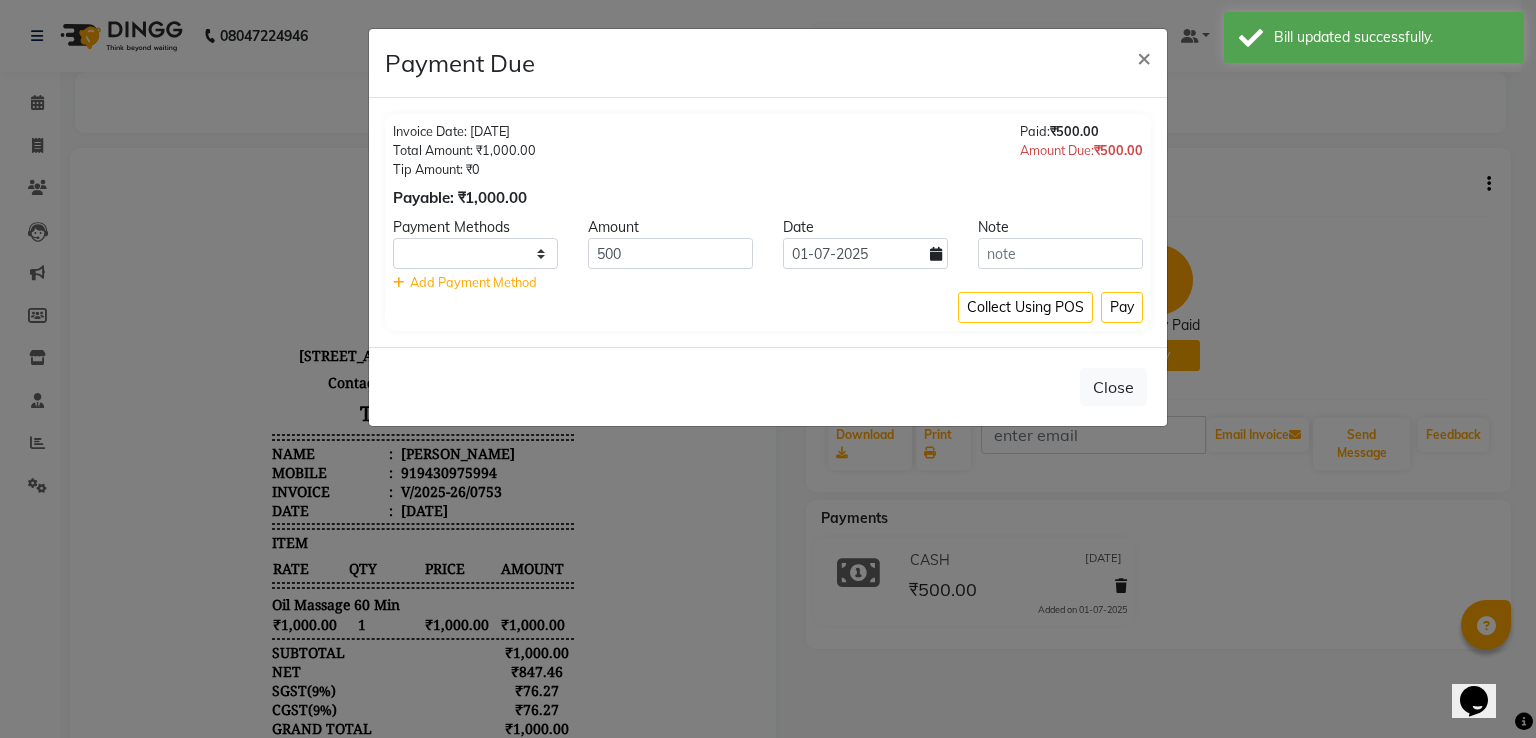 select on "1" 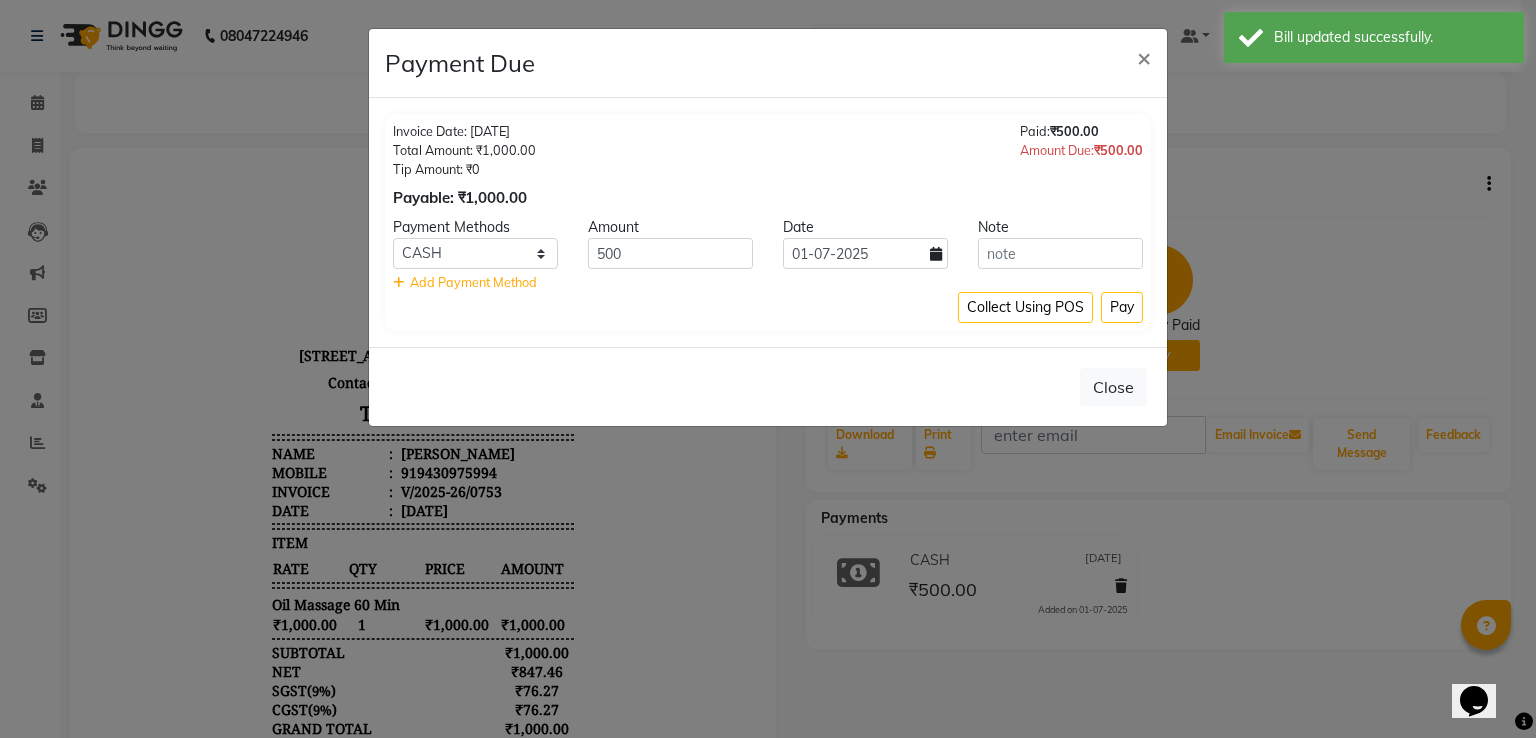 click 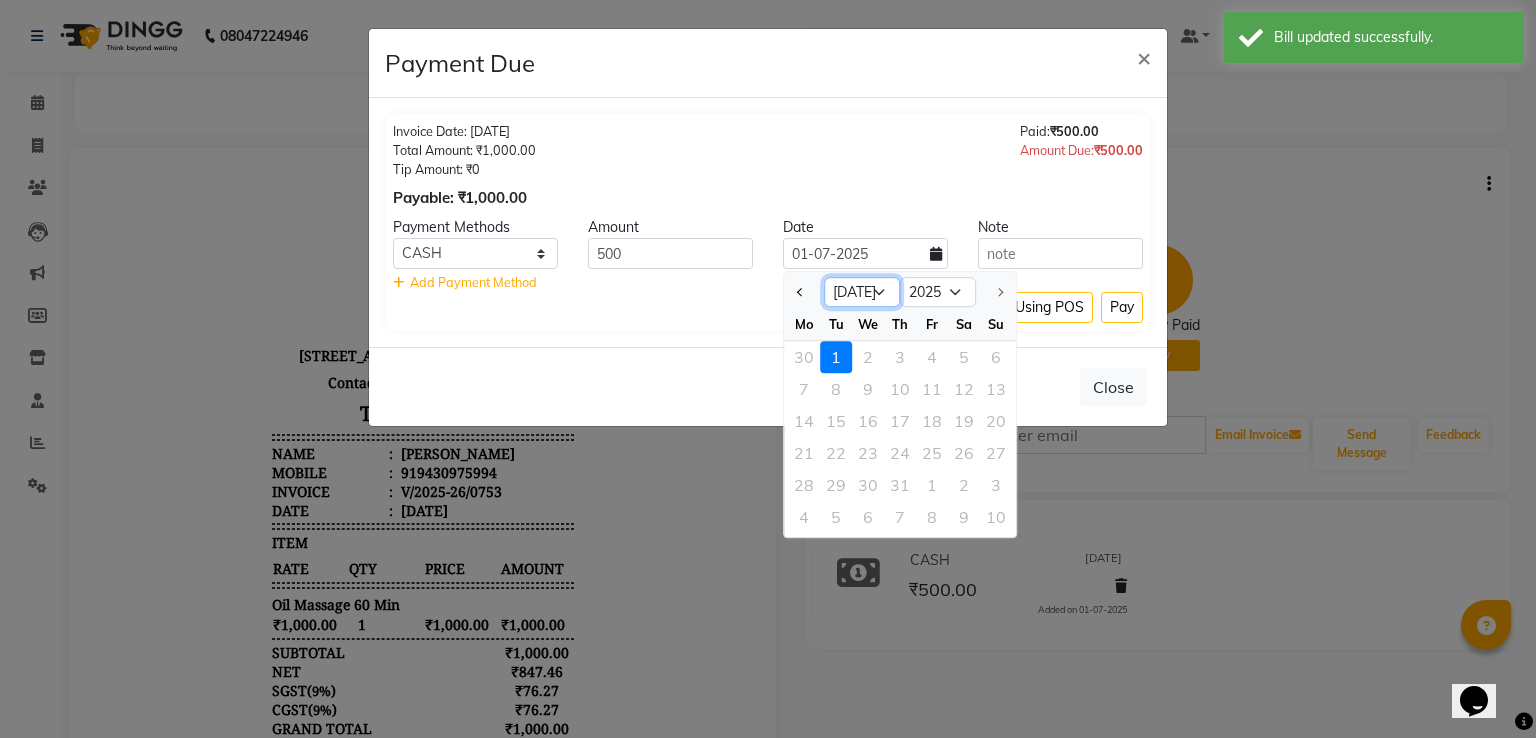 click on "Jan Feb Mar Apr May Jun Jul" 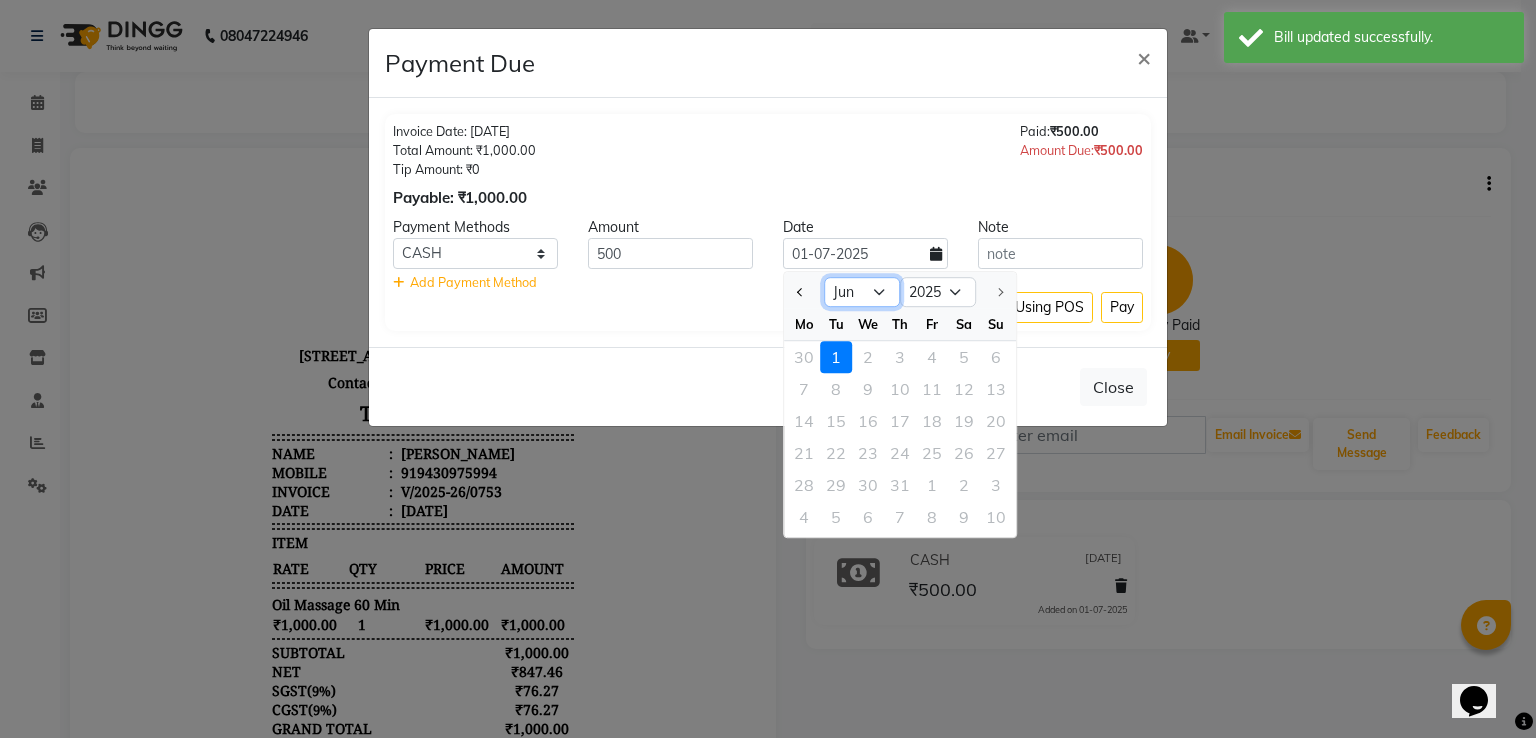 click on "Jan Feb Mar Apr May Jun Jul" 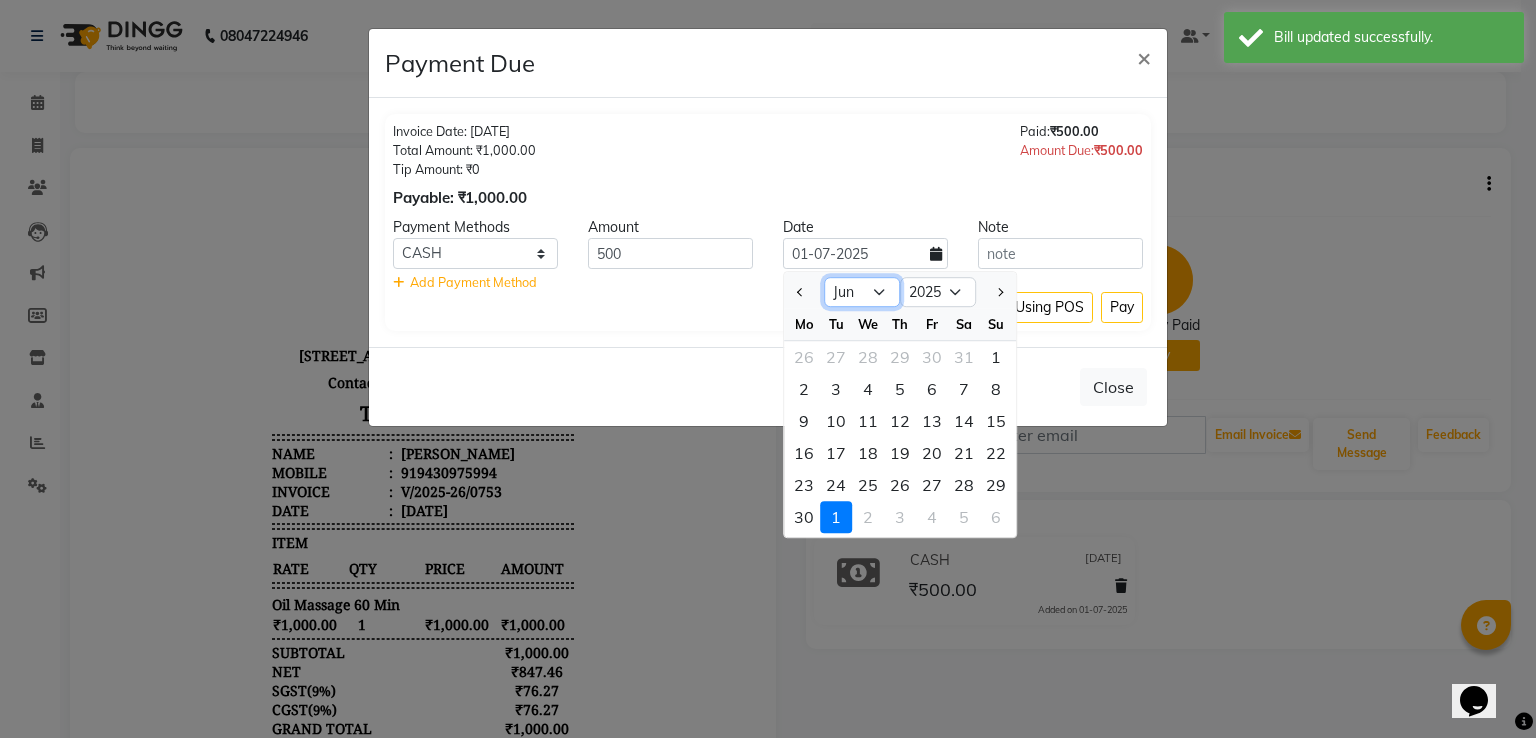 click on "Jan Feb Mar Apr May Jun Jul" 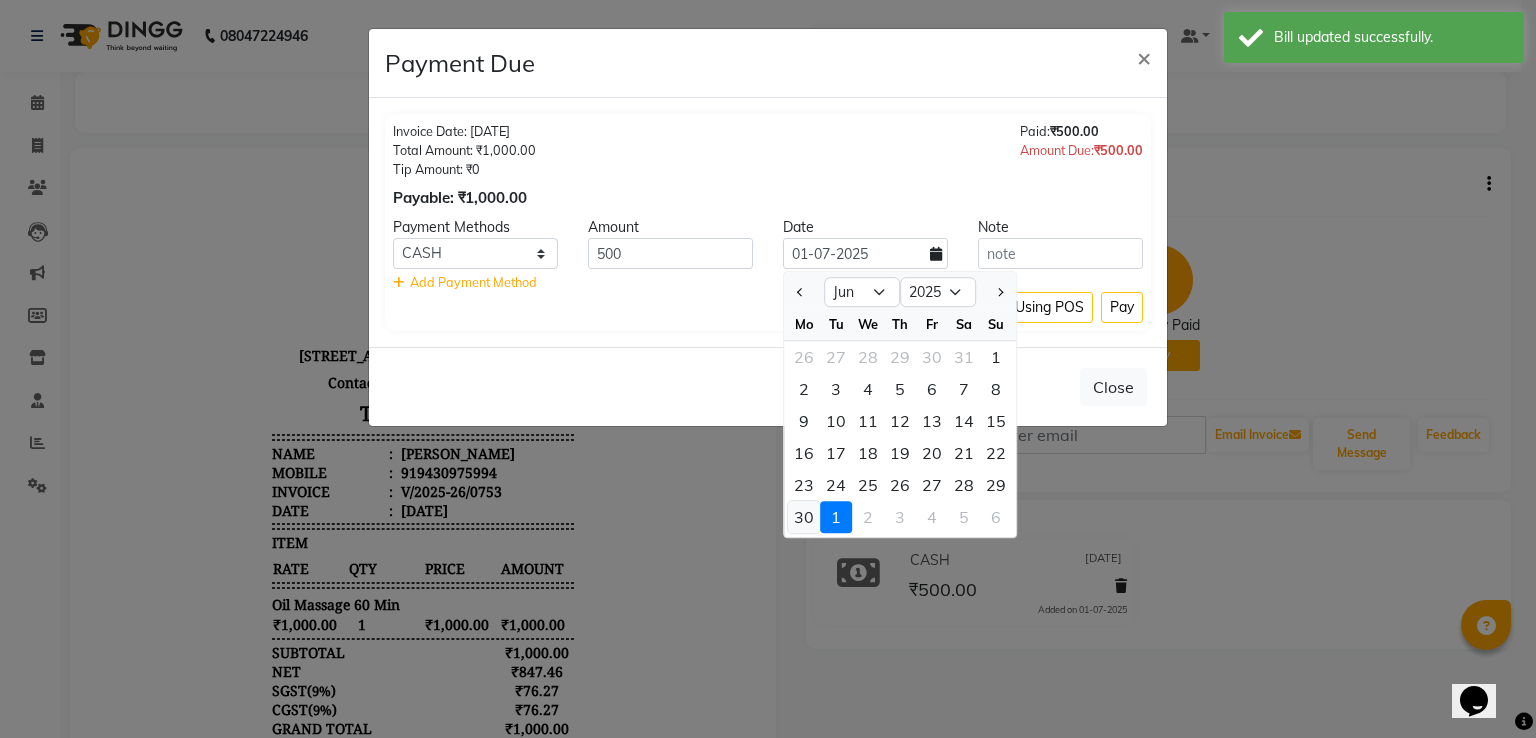 click on "30" 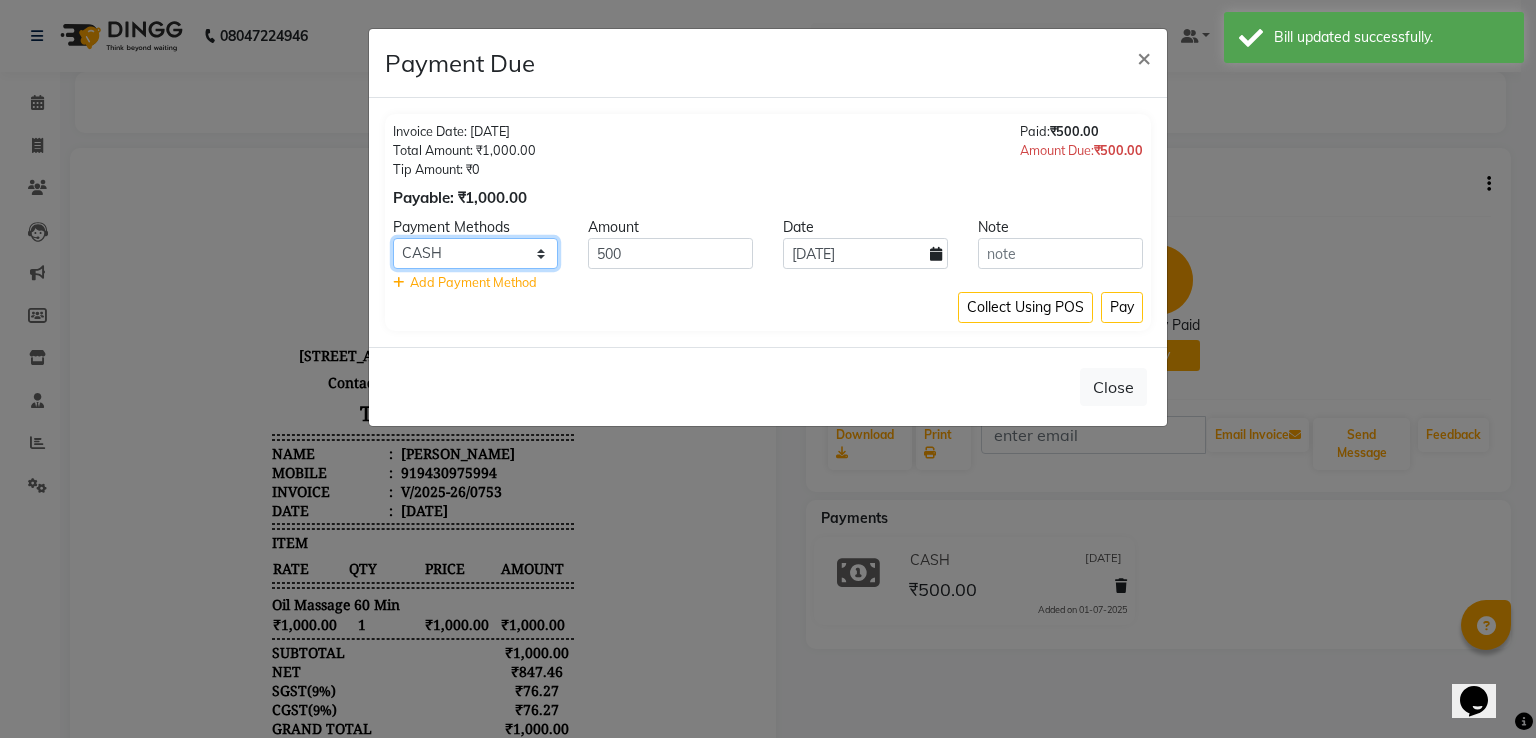 drag, startPoint x: 446, startPoint y: 256, endPoint x: 451, endPoint y: 265, distance: 10.29563 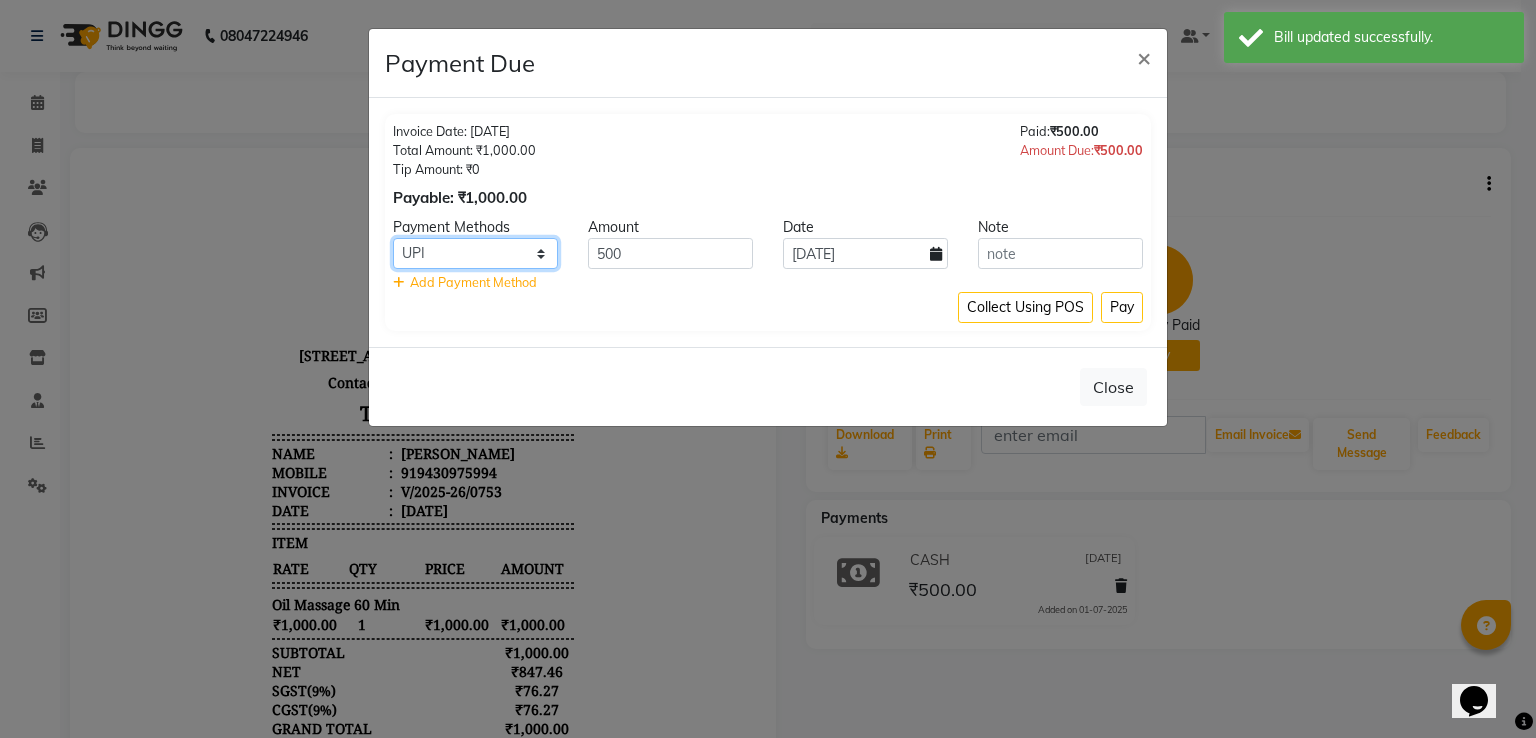 click on "CARD UPI CASH Bank" 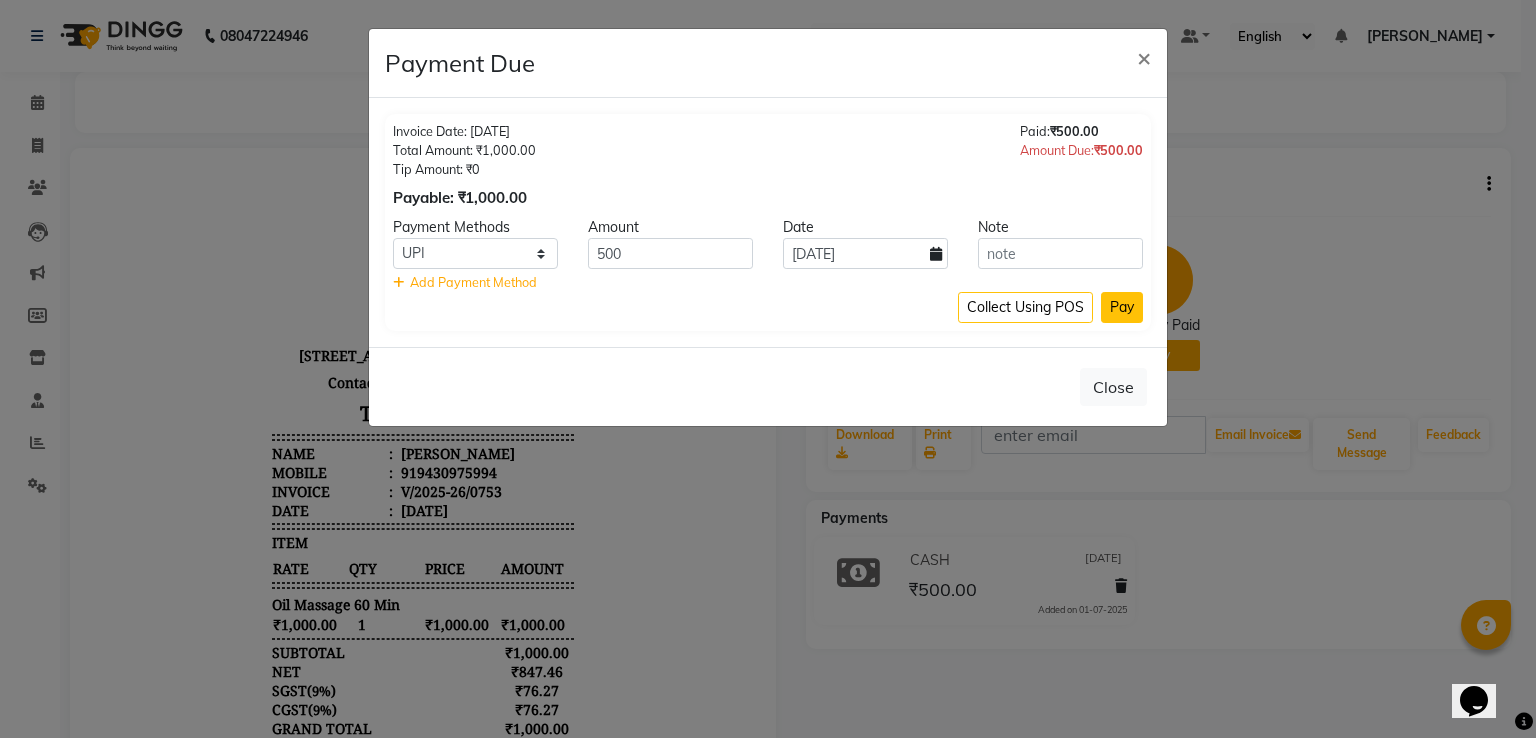 click on "Pay" 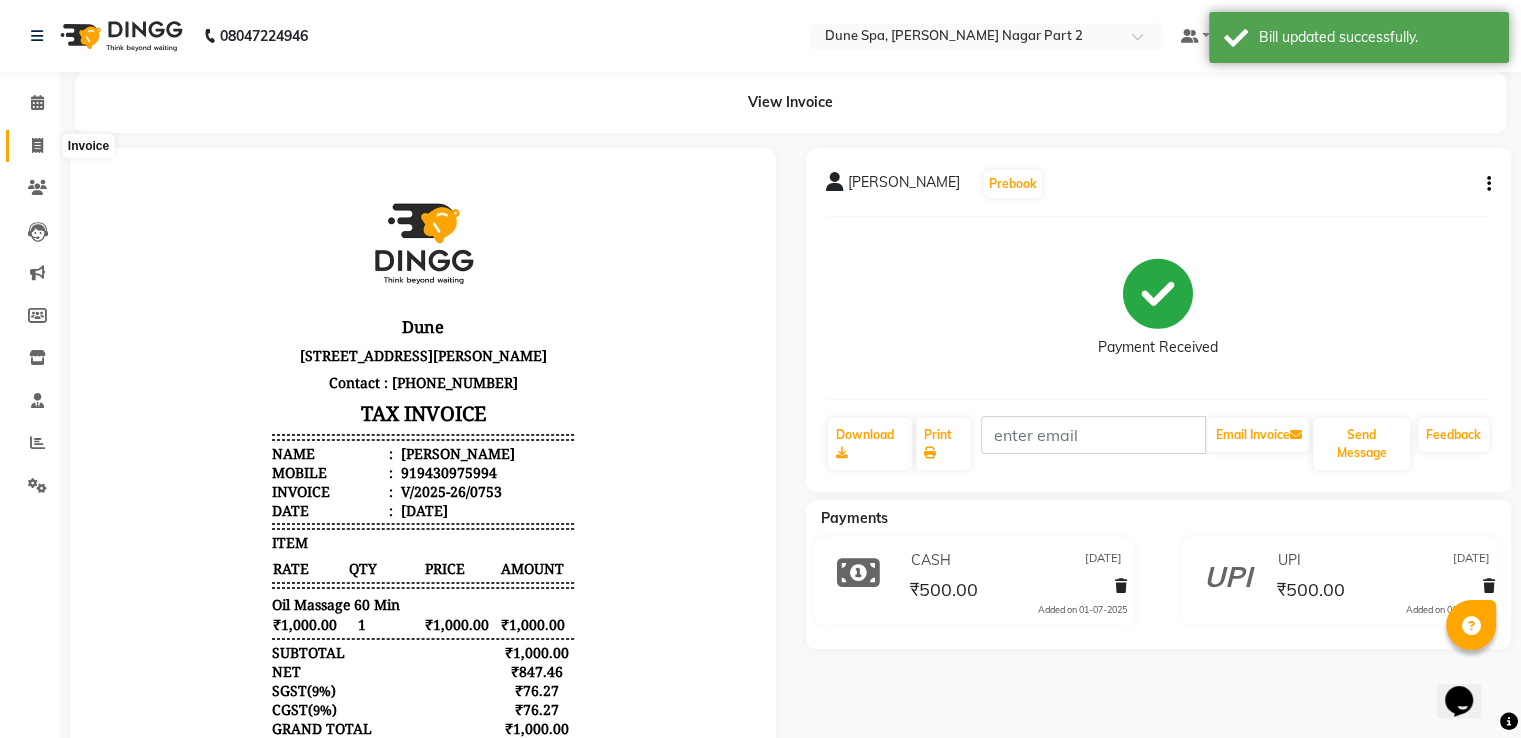 click 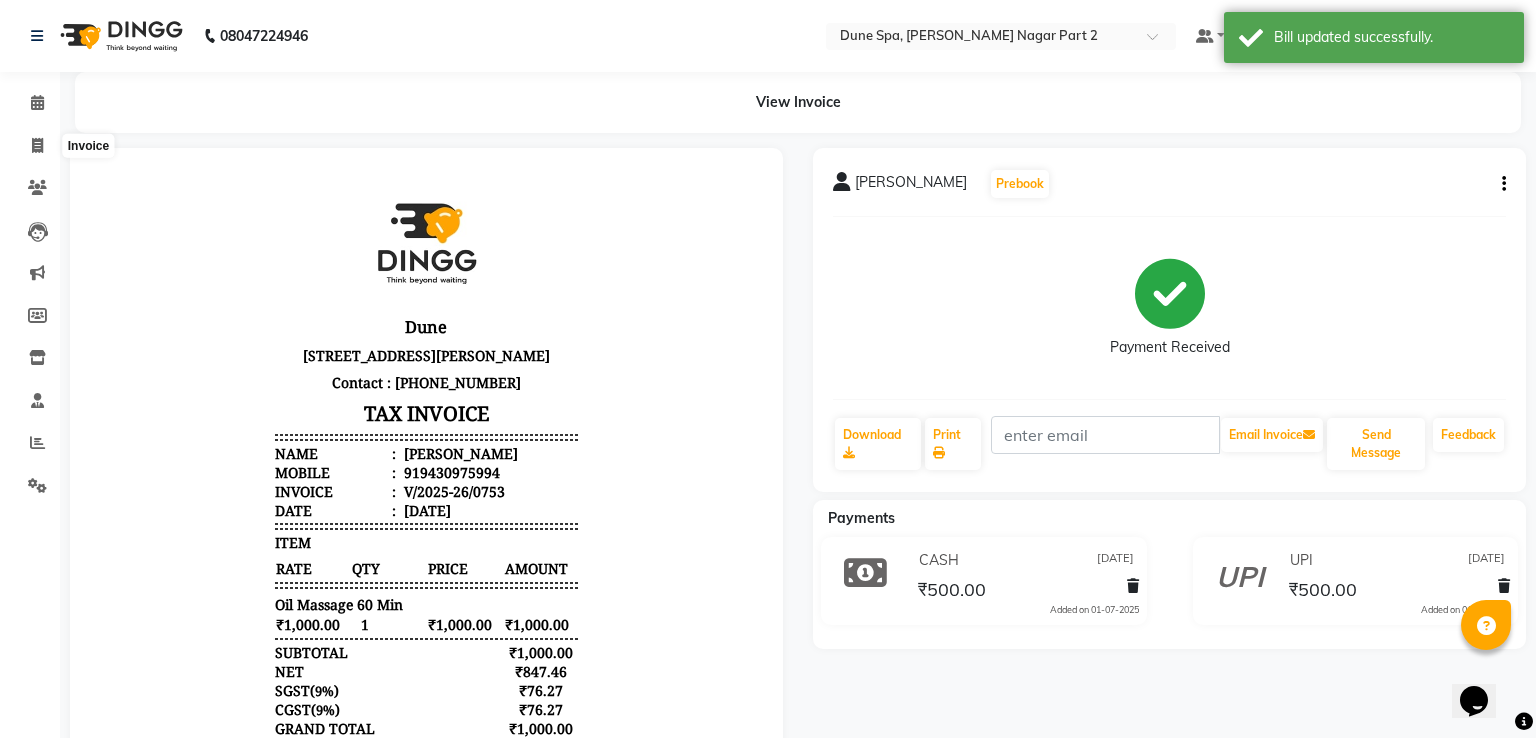 select on "7601" 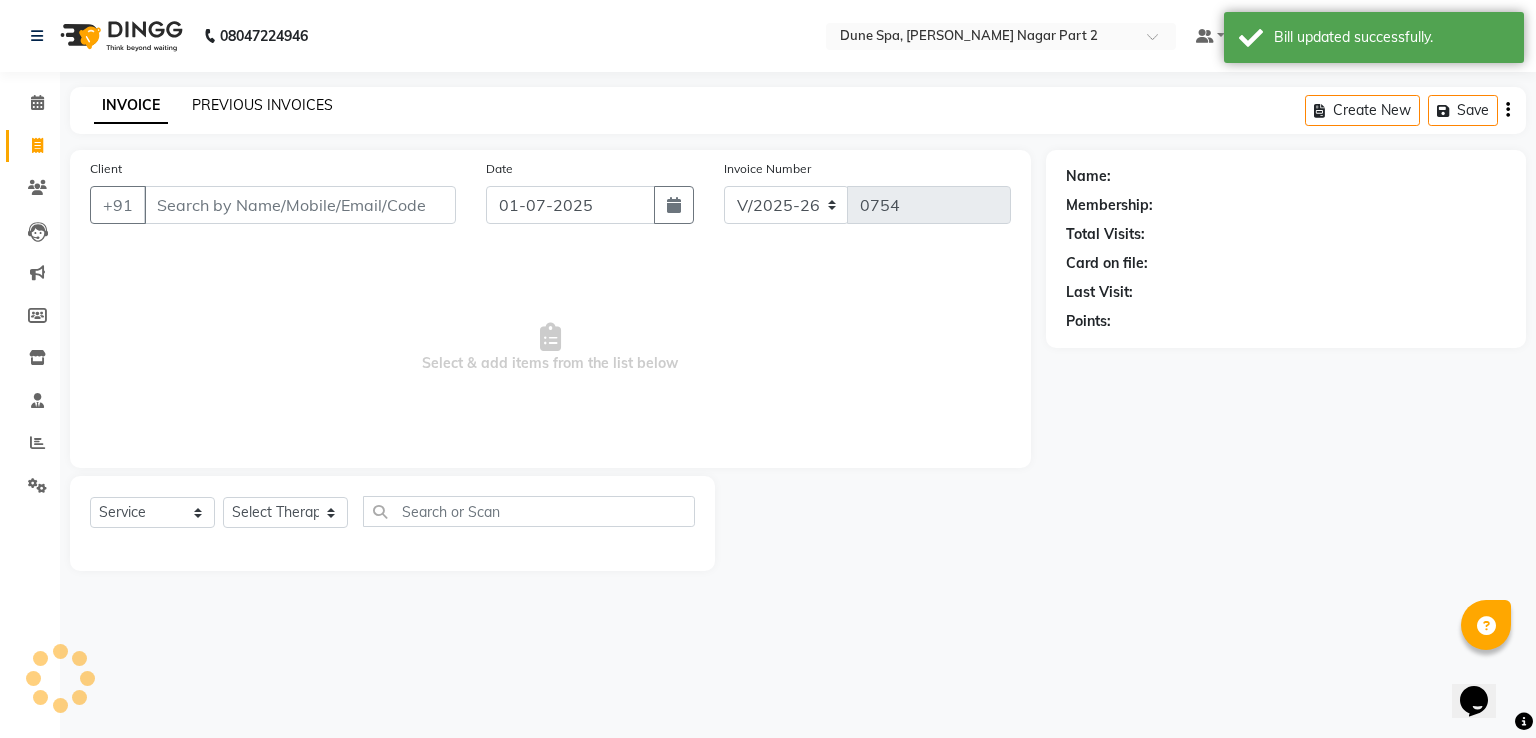 click on "PREVIOUS INVOICES" 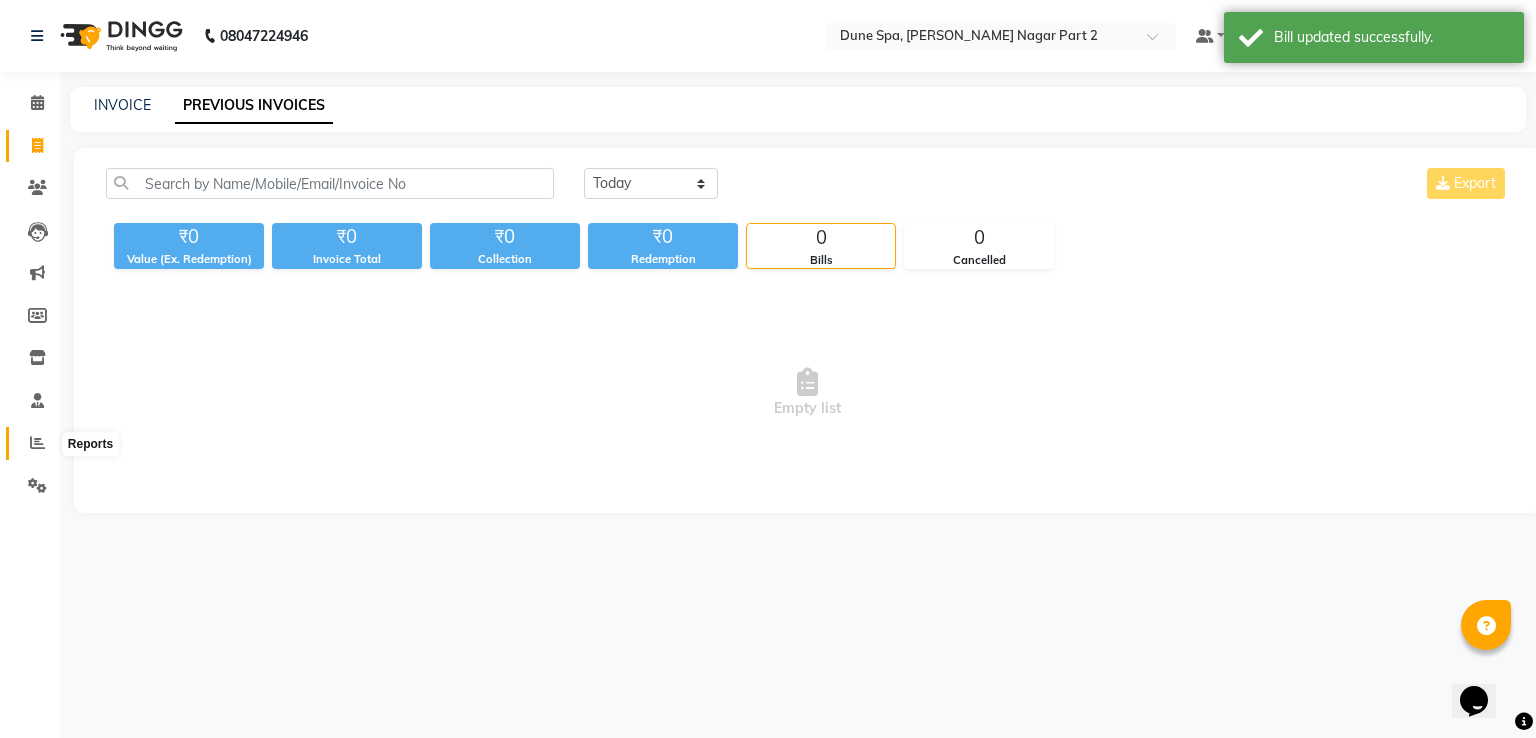 click 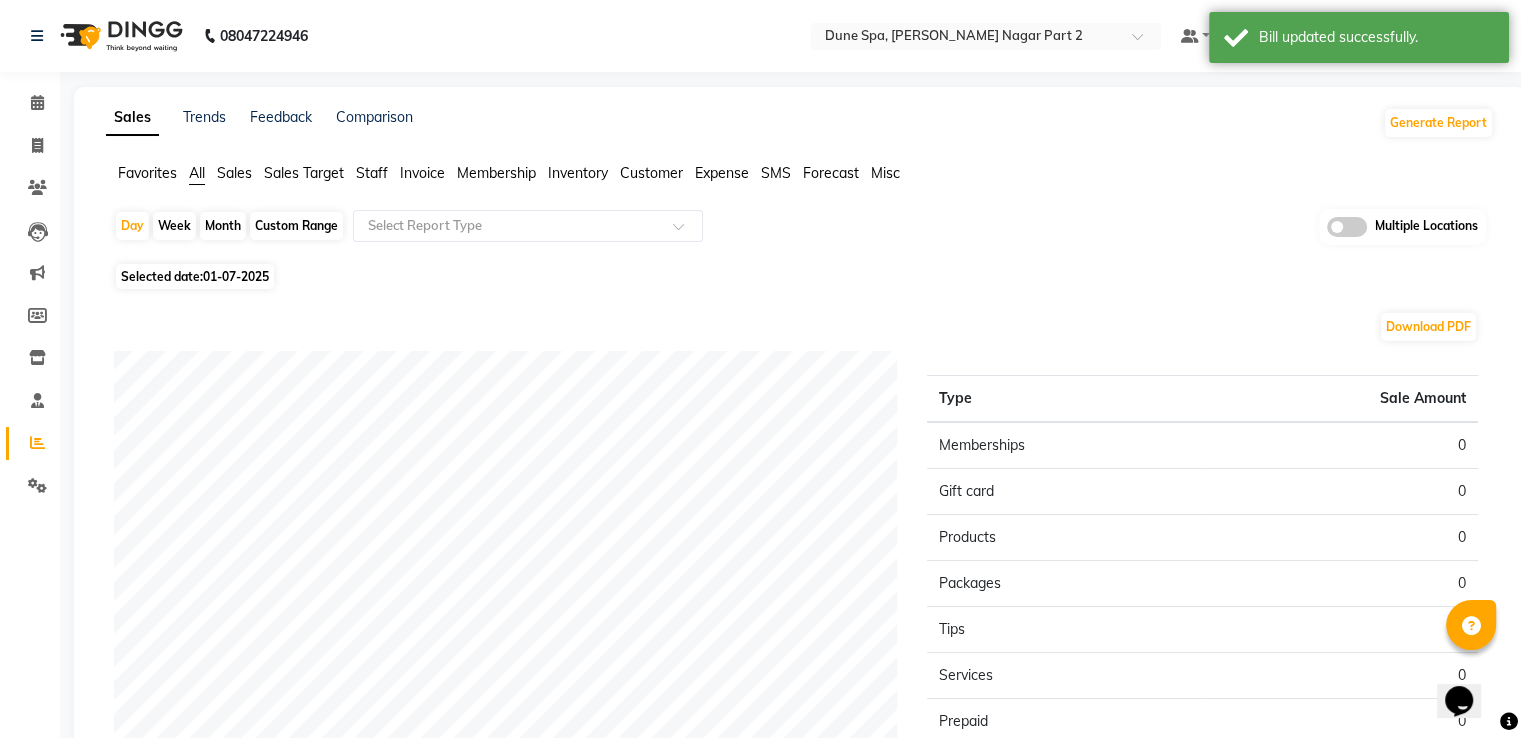 click on "Multiple Locations" 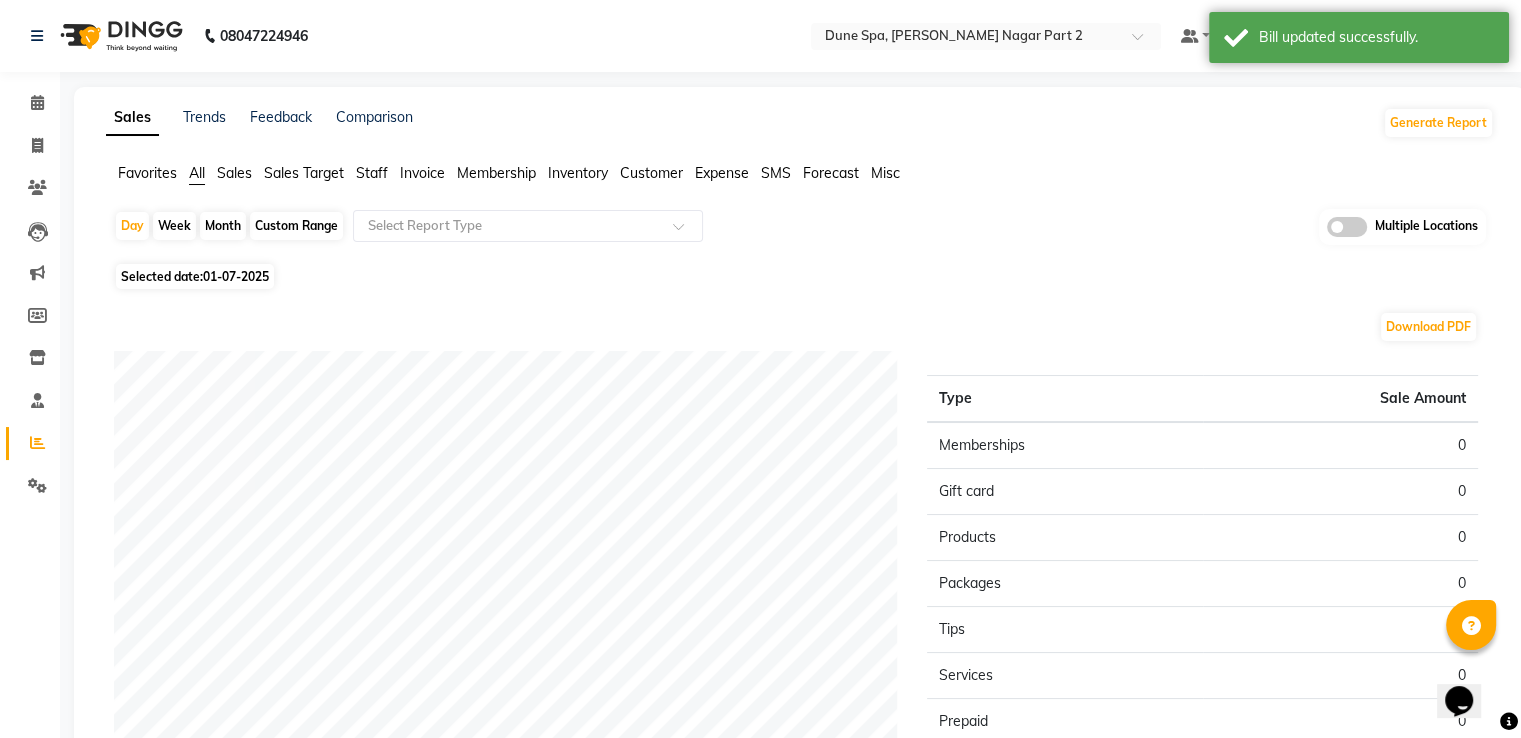click 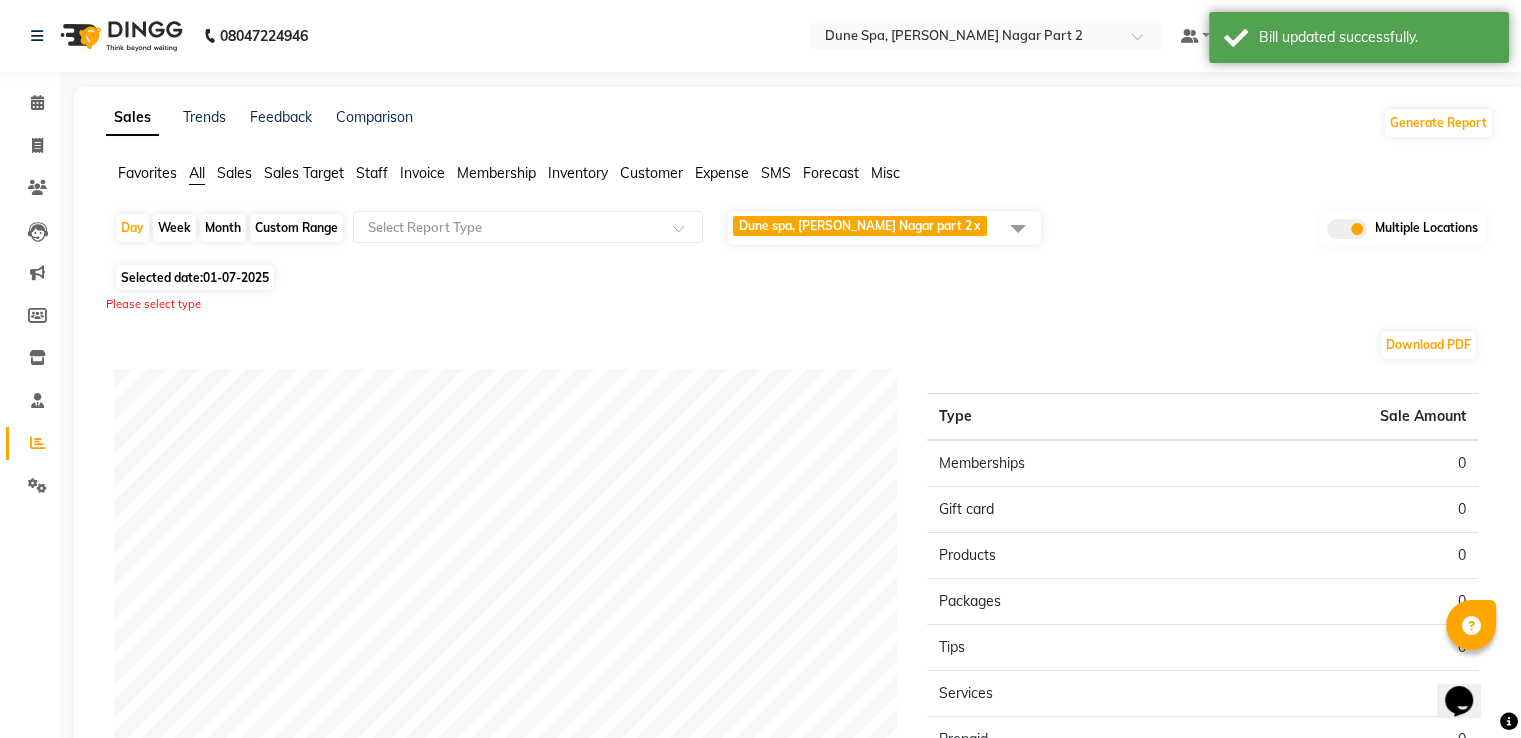 click on "Dune spa, Lajpat Nagar part 2  x" 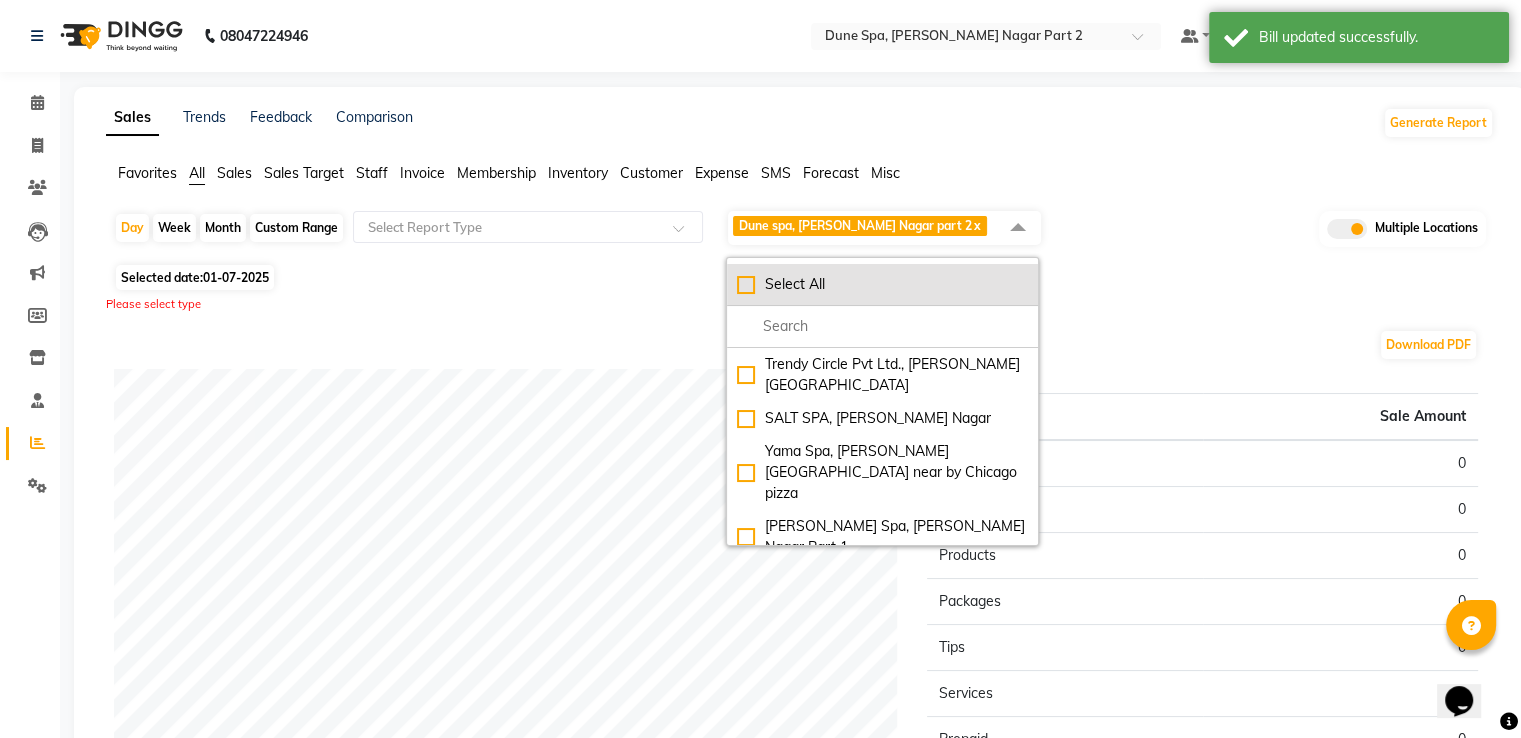 click on "Select All" 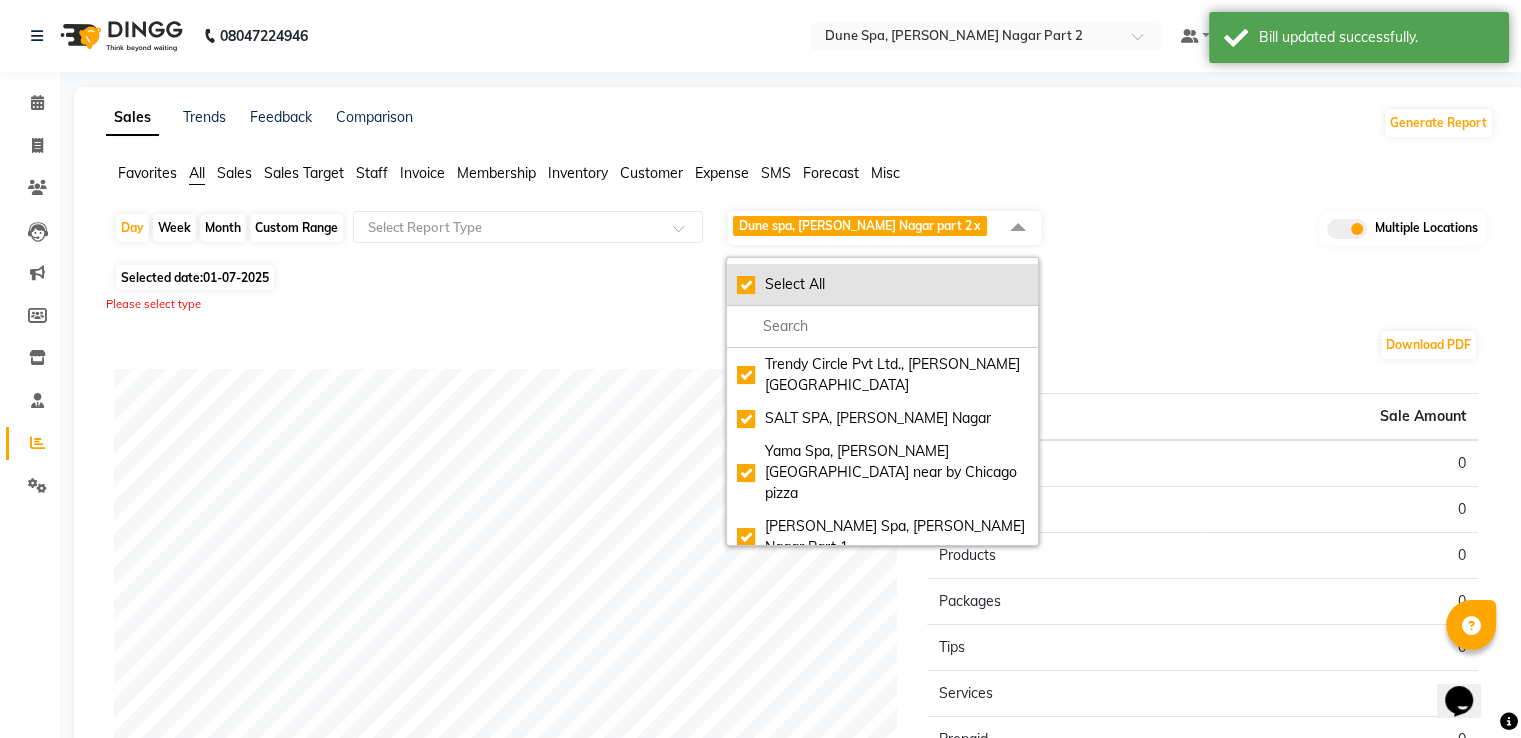 checkbox on "true" 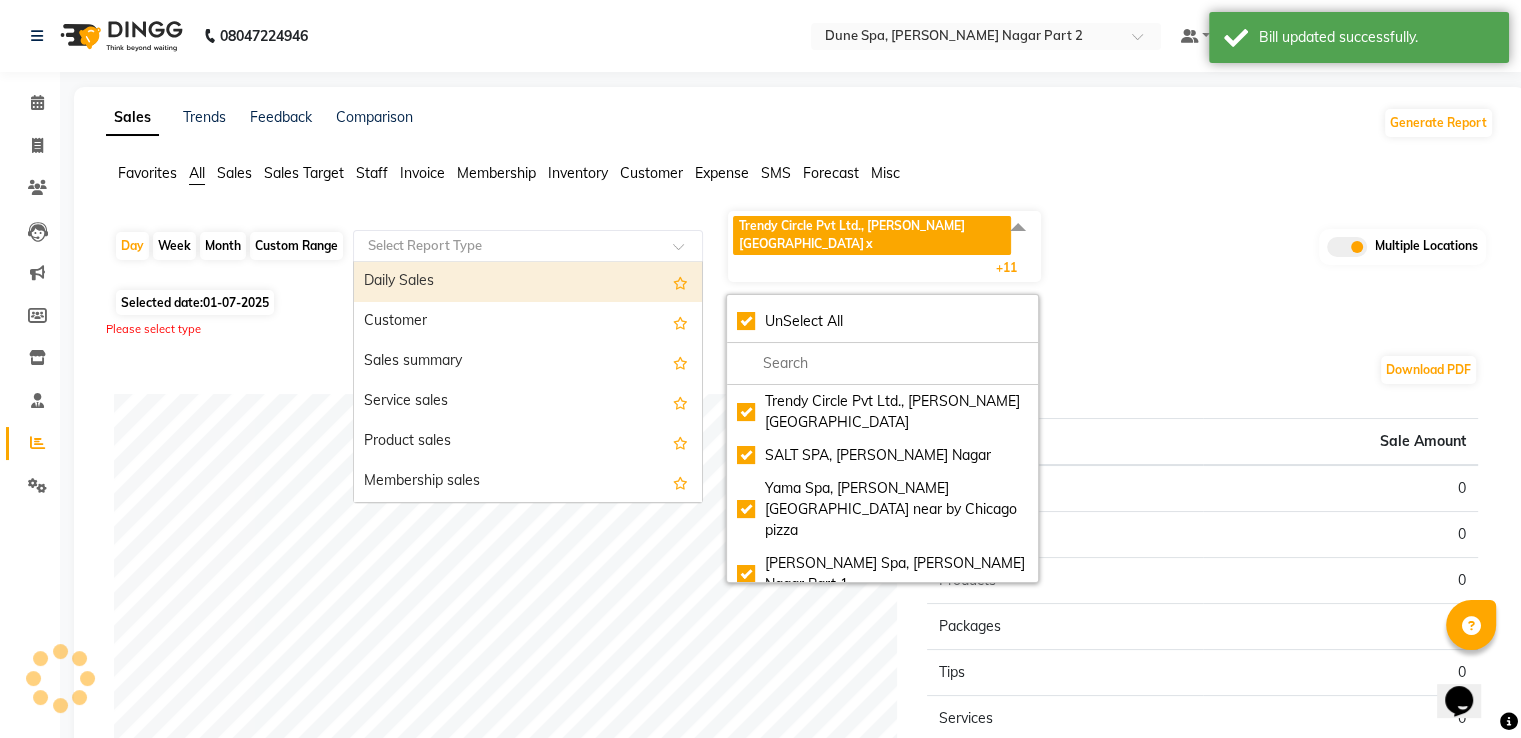 click 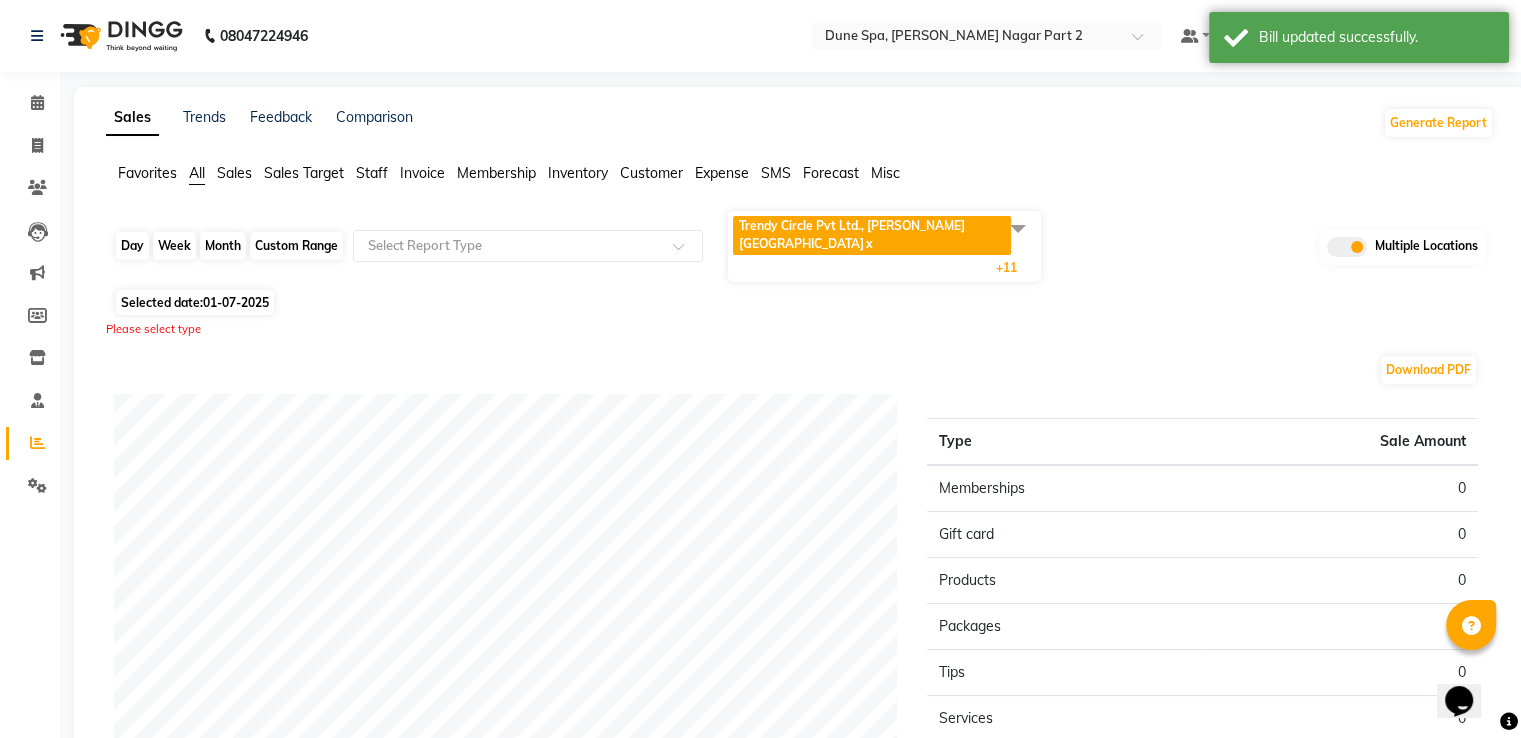 click on "Day" 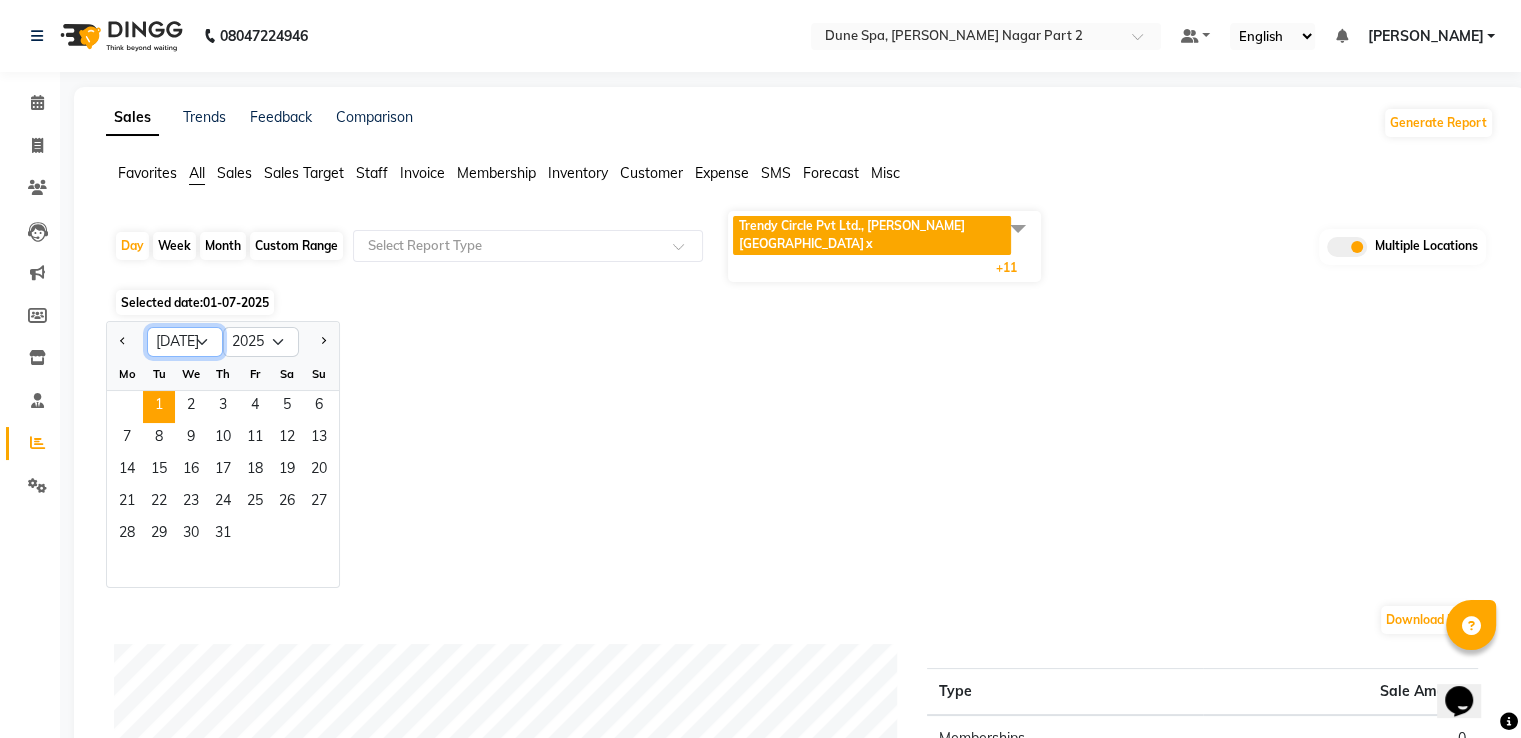 click on "Jan Feb Mar Apr May Jun [DATE] Aug Sep Oct Nov Dec" 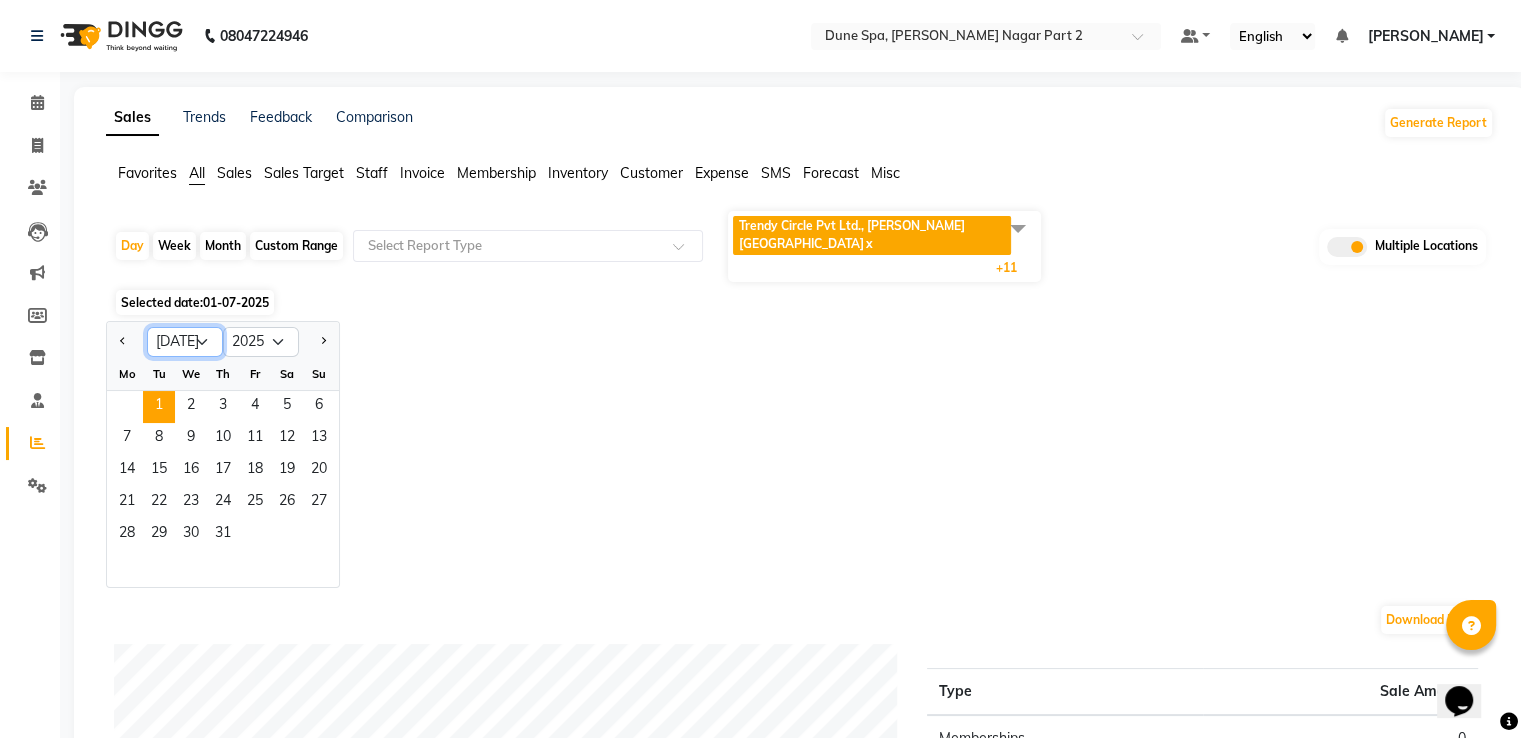 select on "6" 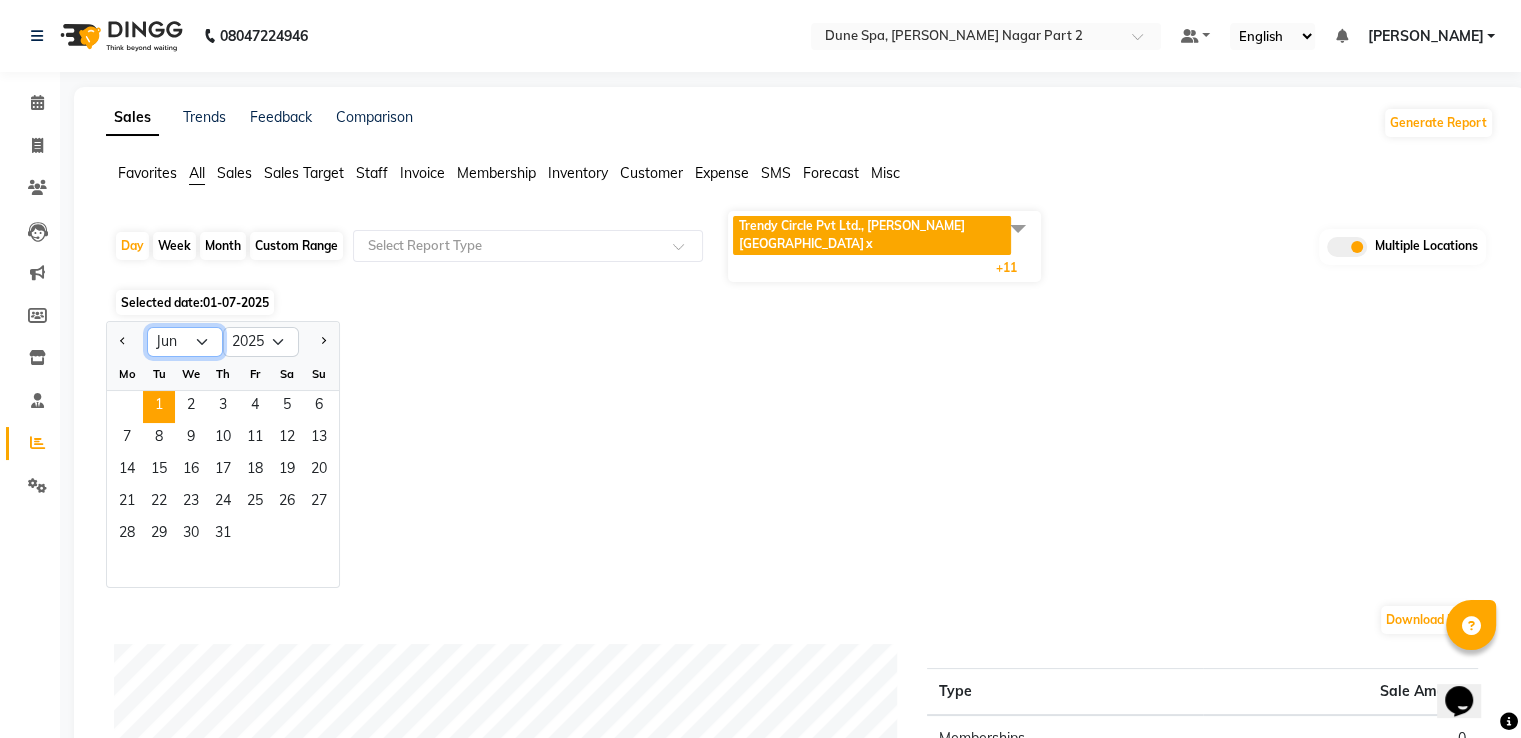 click on "Jan Feb Mar Apr May Jun [DATE] Aug Sep Oct Nov Dec" 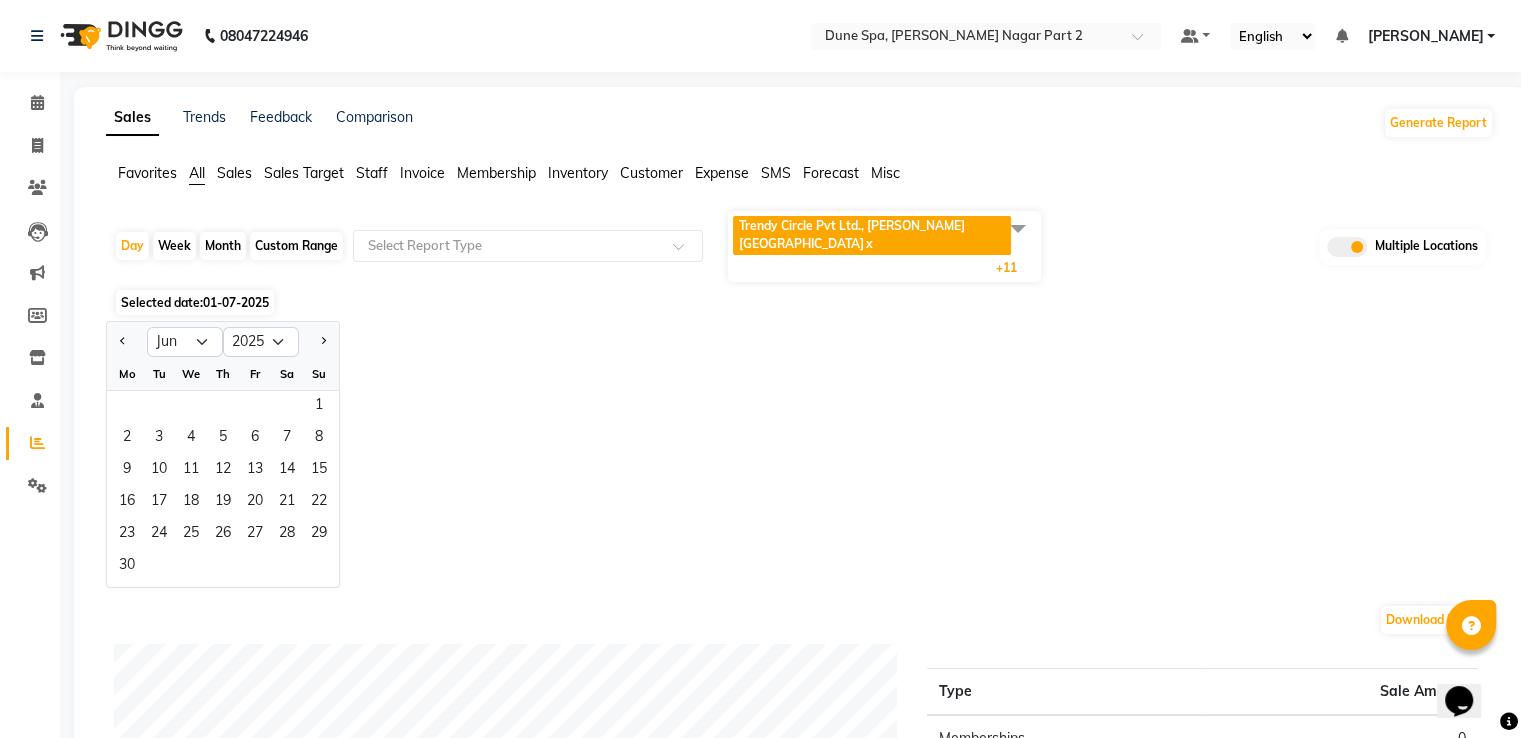 click on "30" 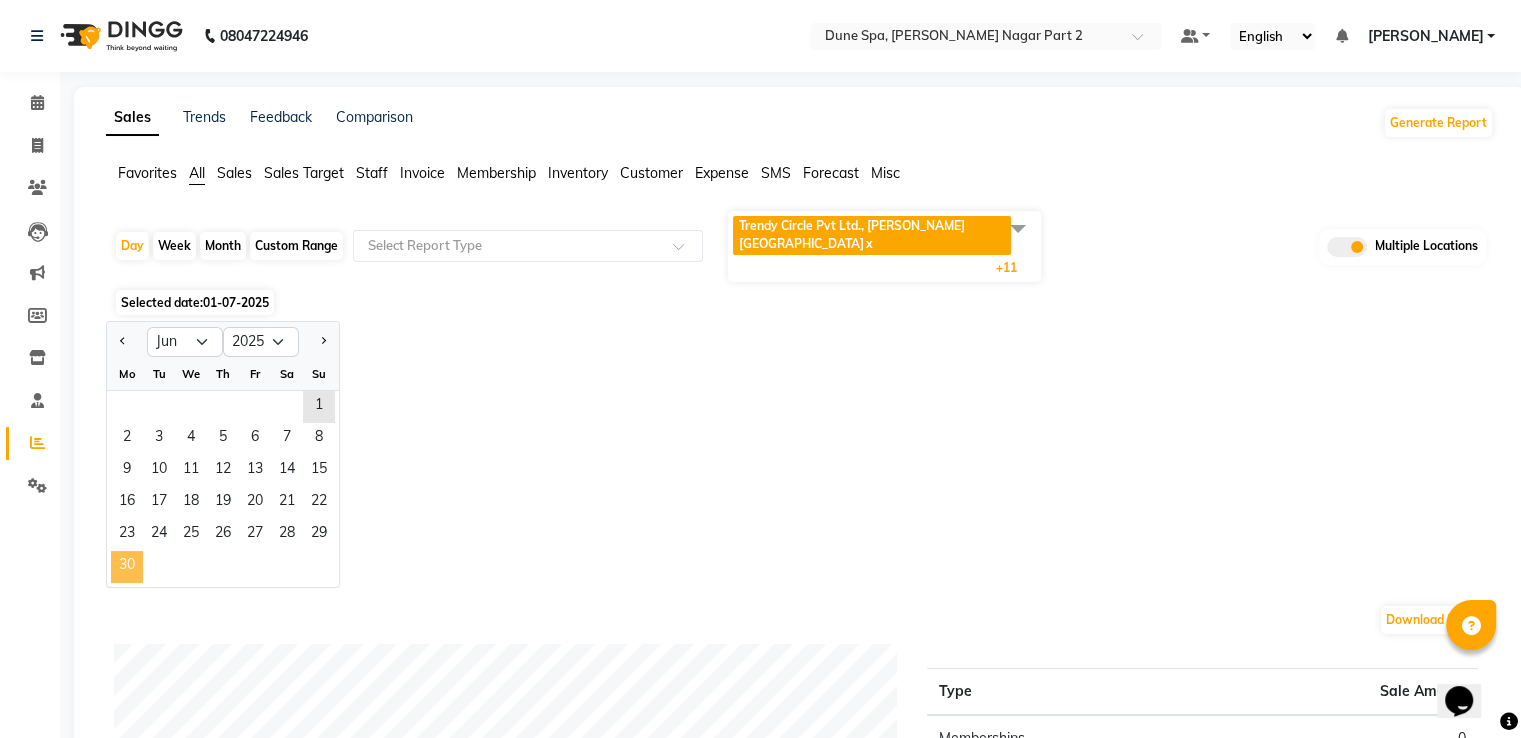 click on "30" 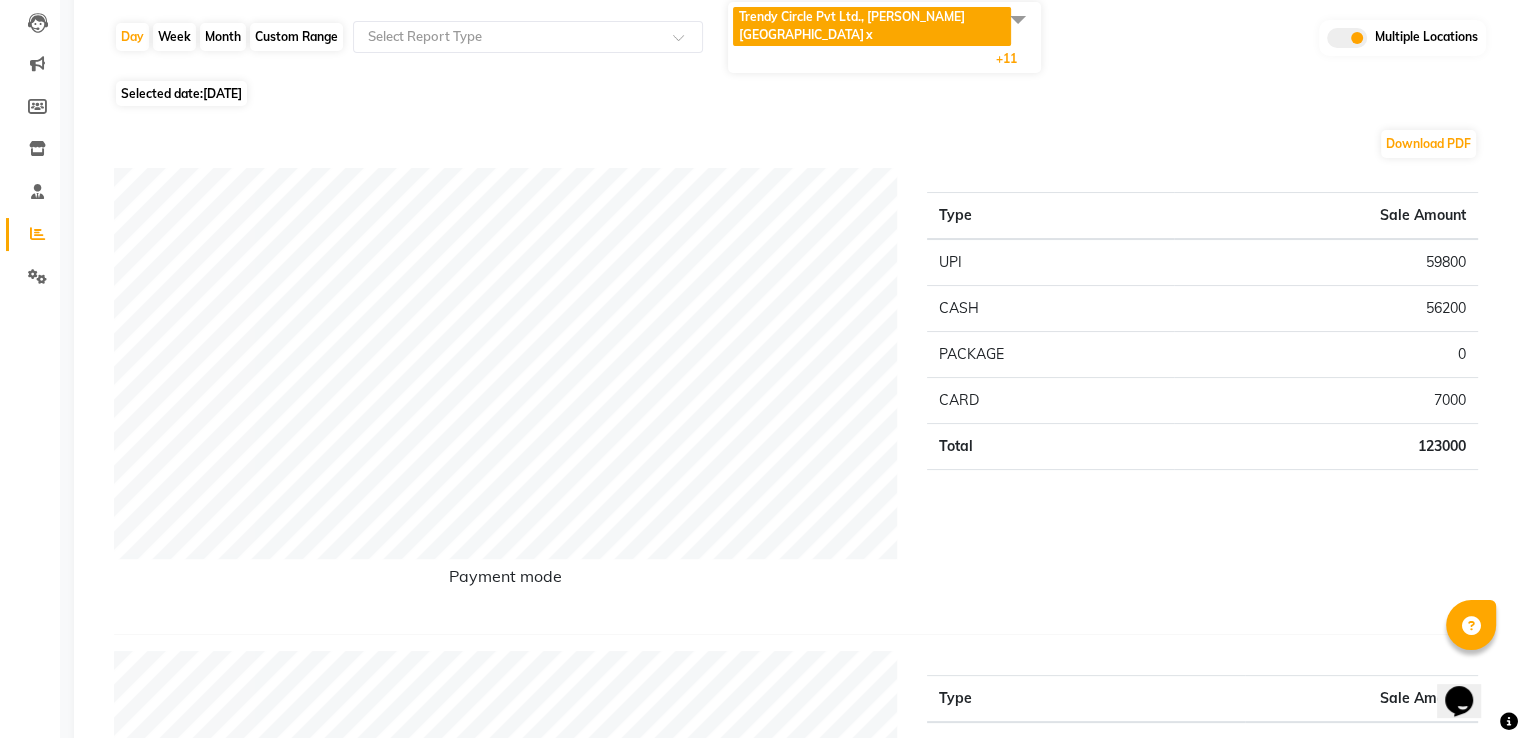 scroll, scrollTop: 0, scrollLeft: 0, axis: both 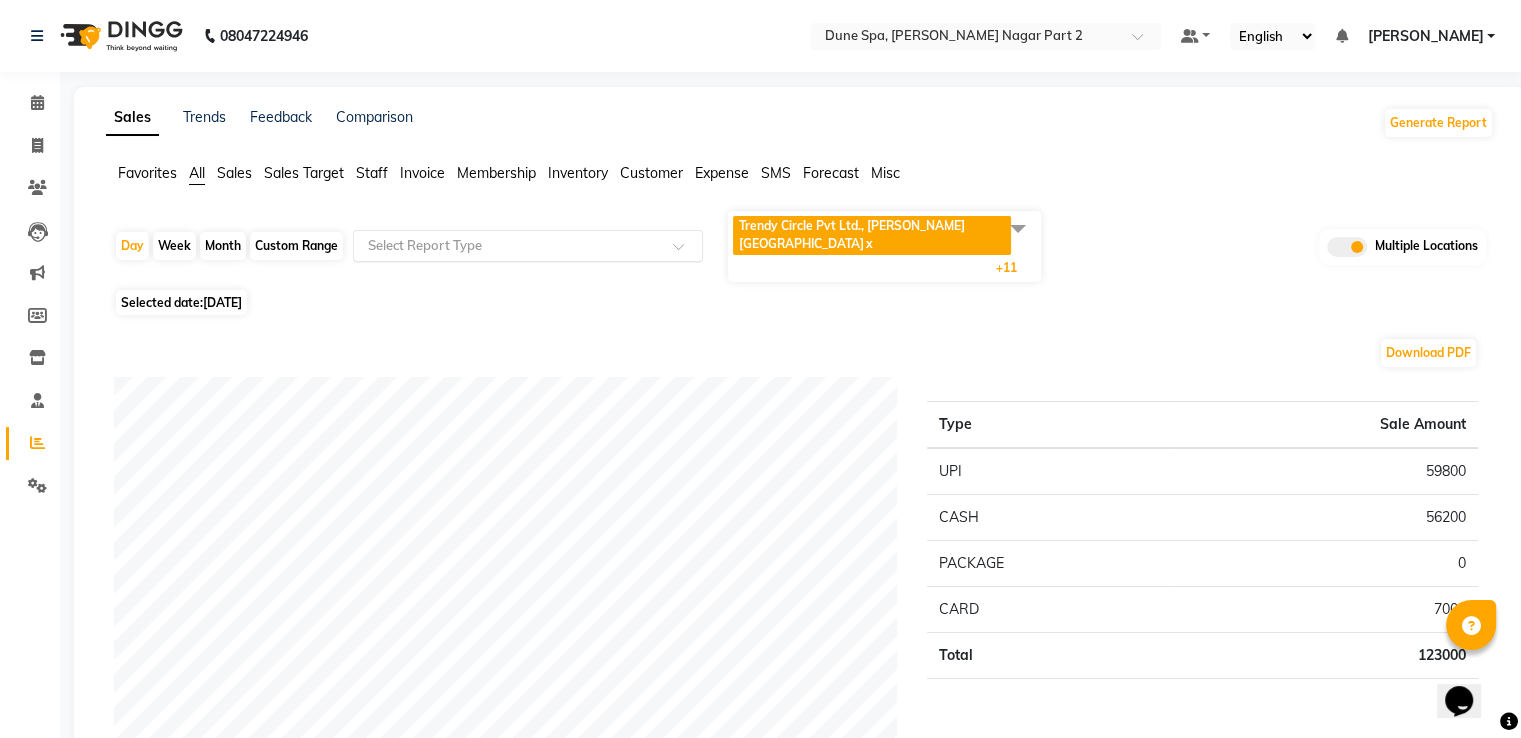 click 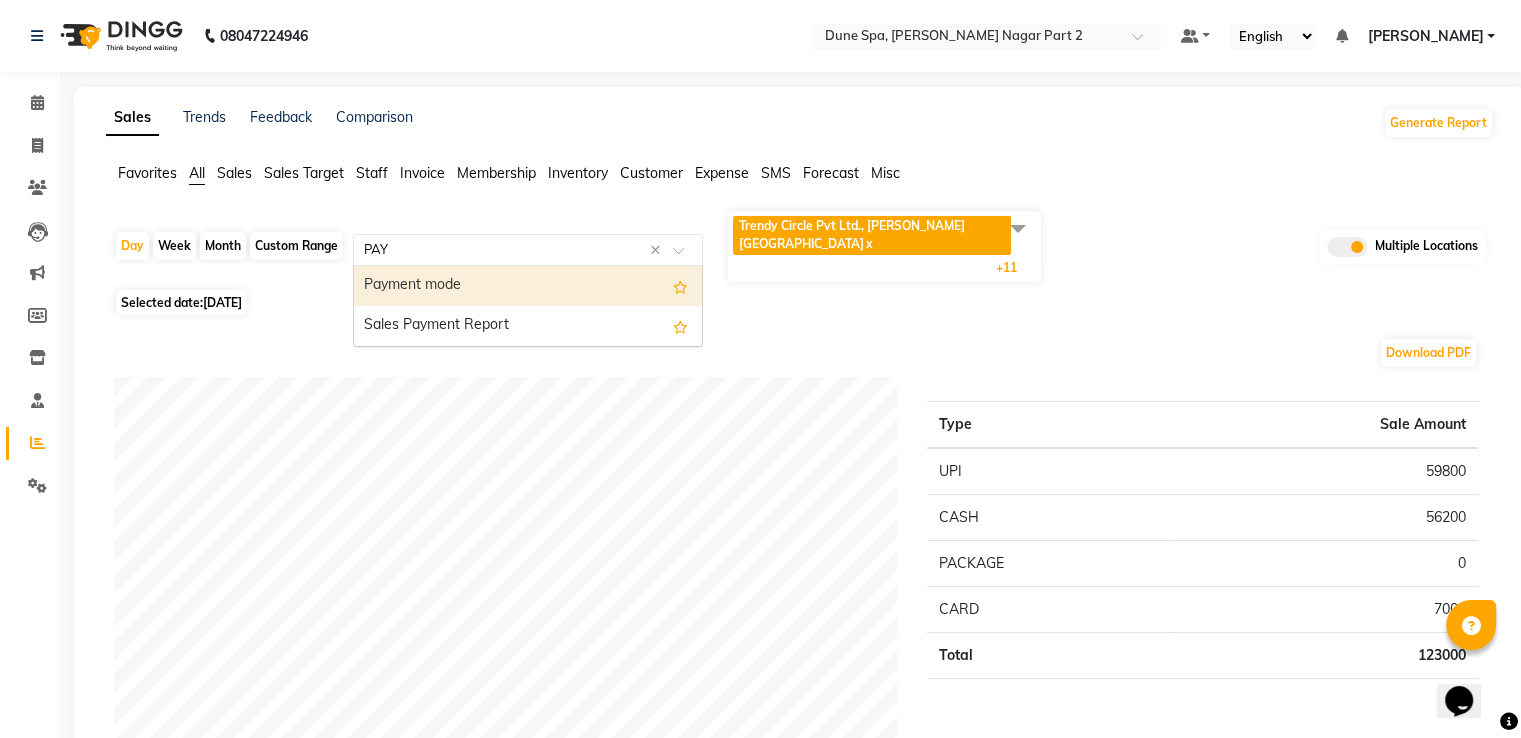 type on "PAYM" 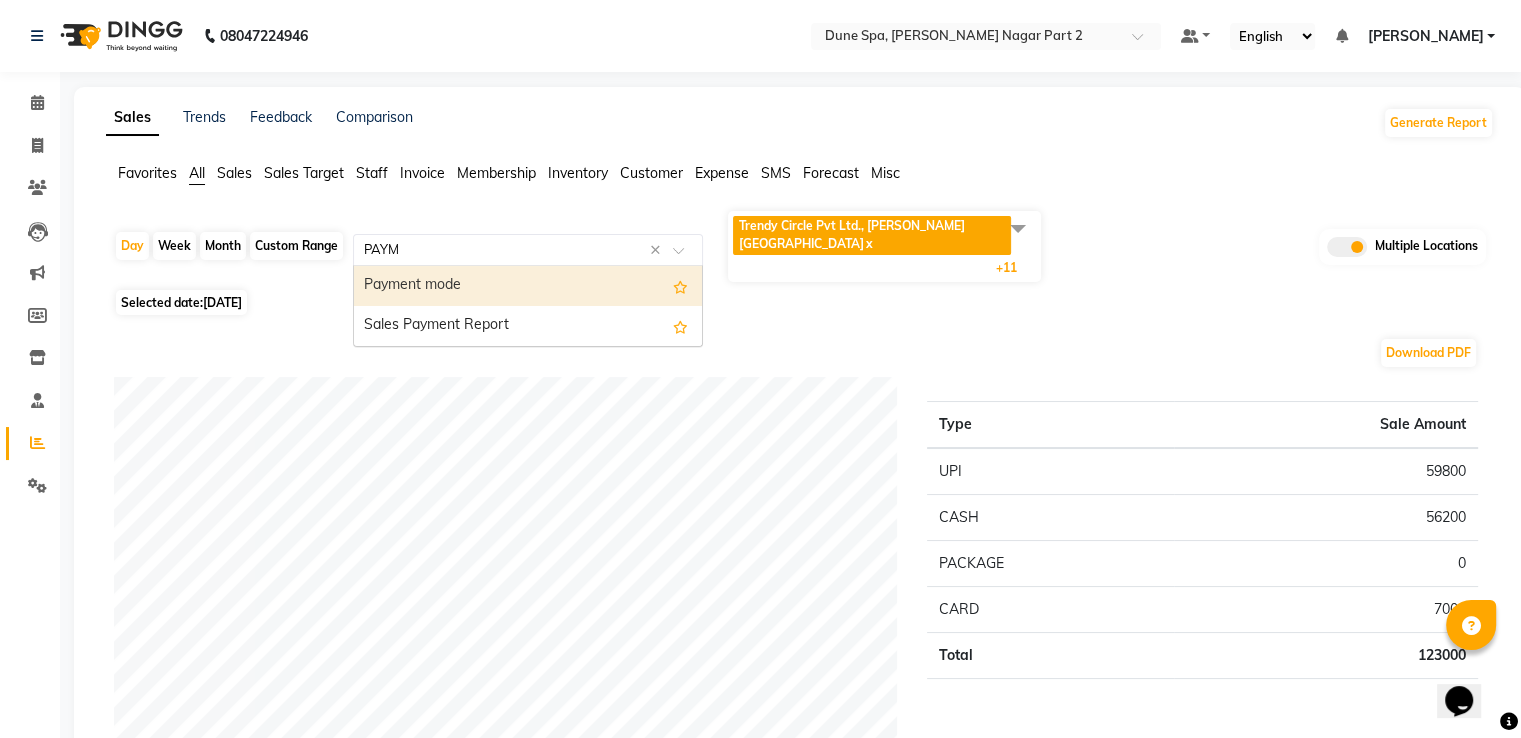 click on "Payment mode" at bounding box center (528, 286) 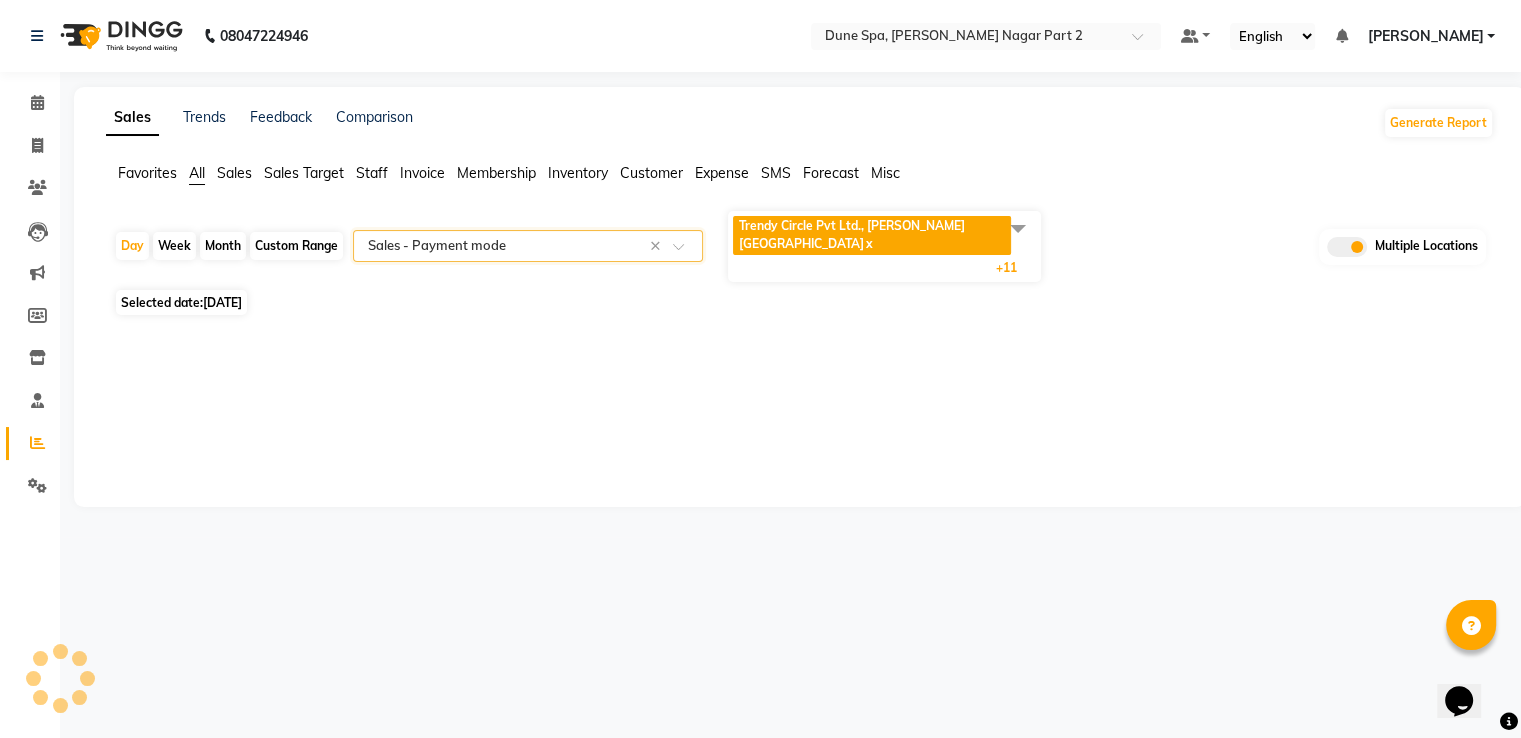 select on "full_report" 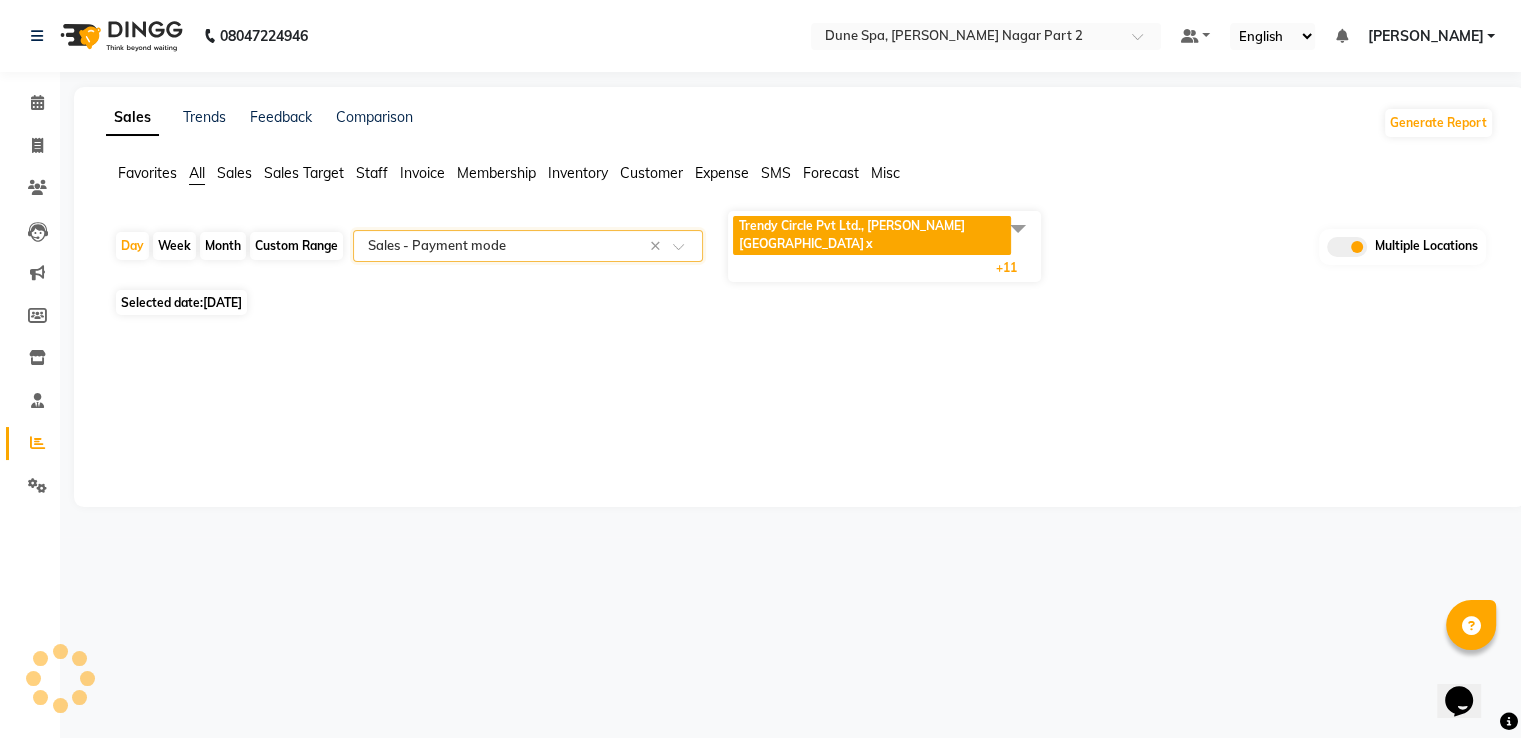 select on "csv" 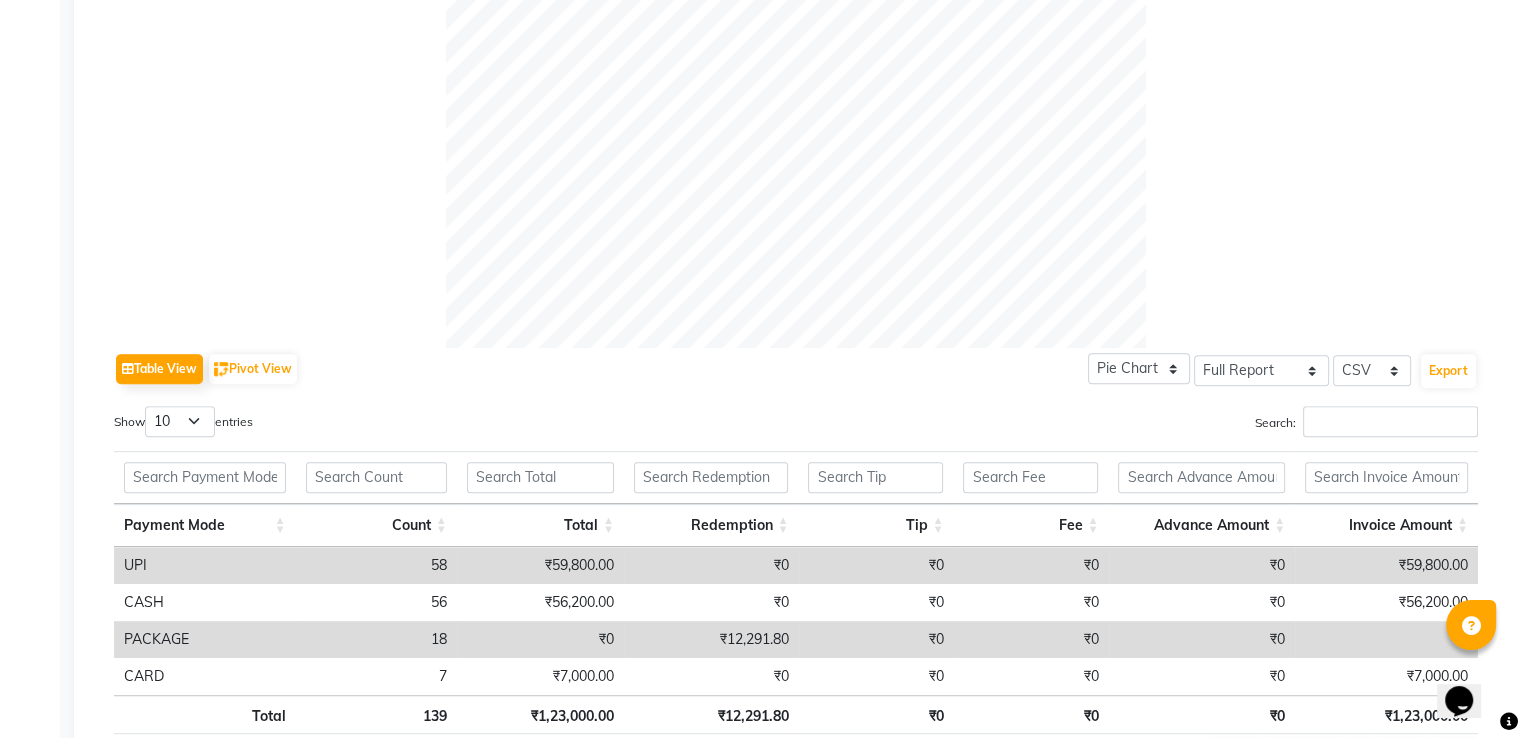 scroll, scrollTop: 809, scrollLeft: 0, axis: vertical 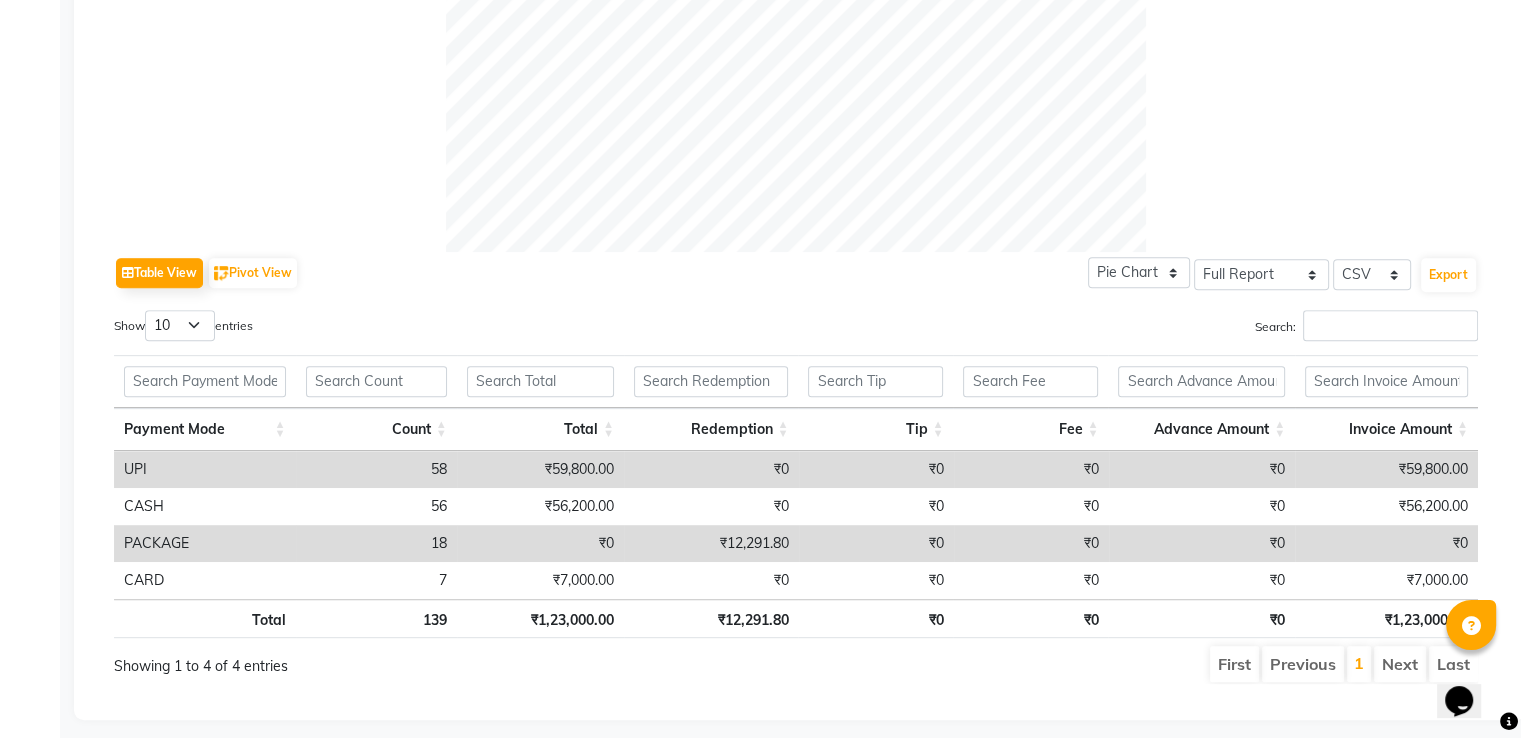 click on "Table View   Pivot View  Pie Chart Bar Chart Select Full Report Filtered Report Select CSV PDF  Export" 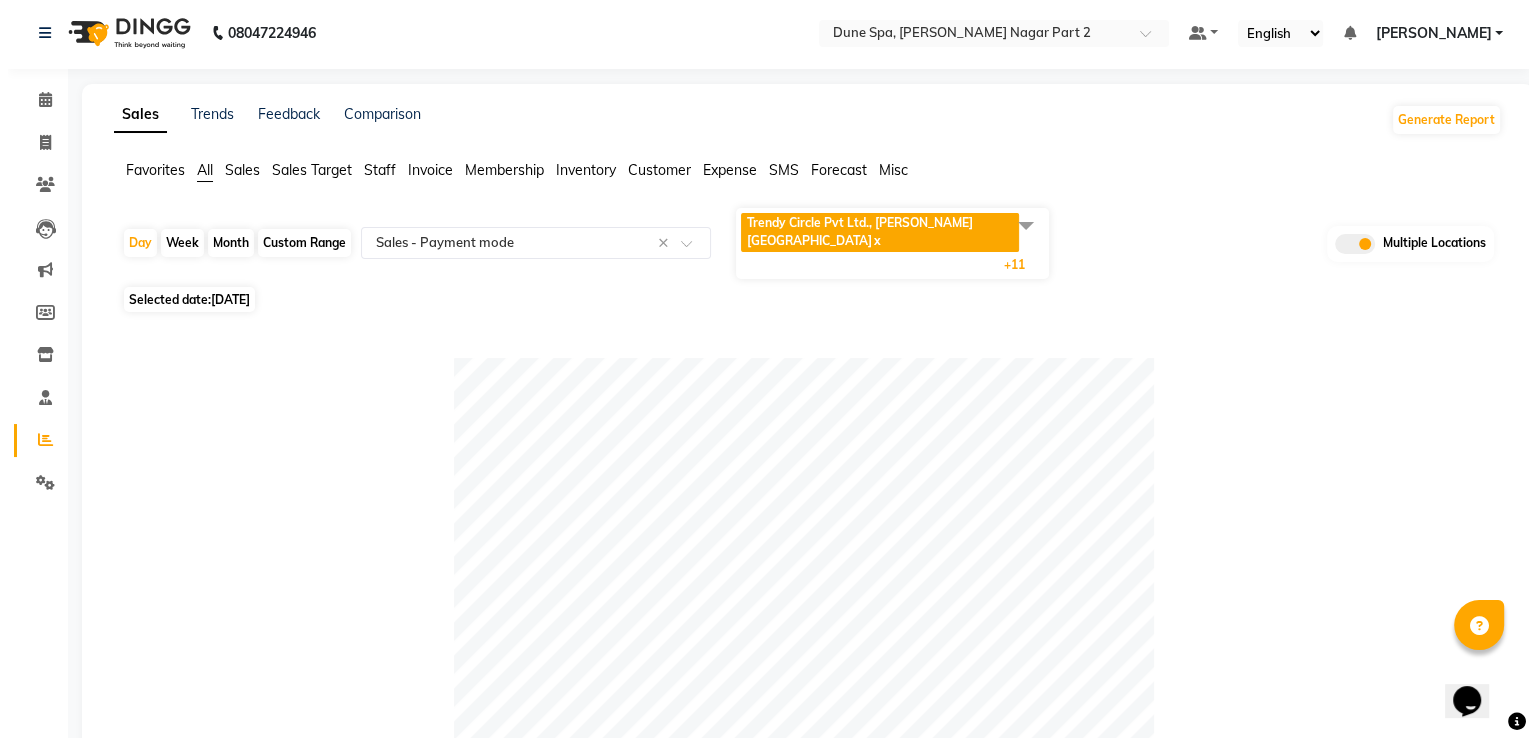 scroll, scrollTop: 0, scrollLeft: 0, axis: both 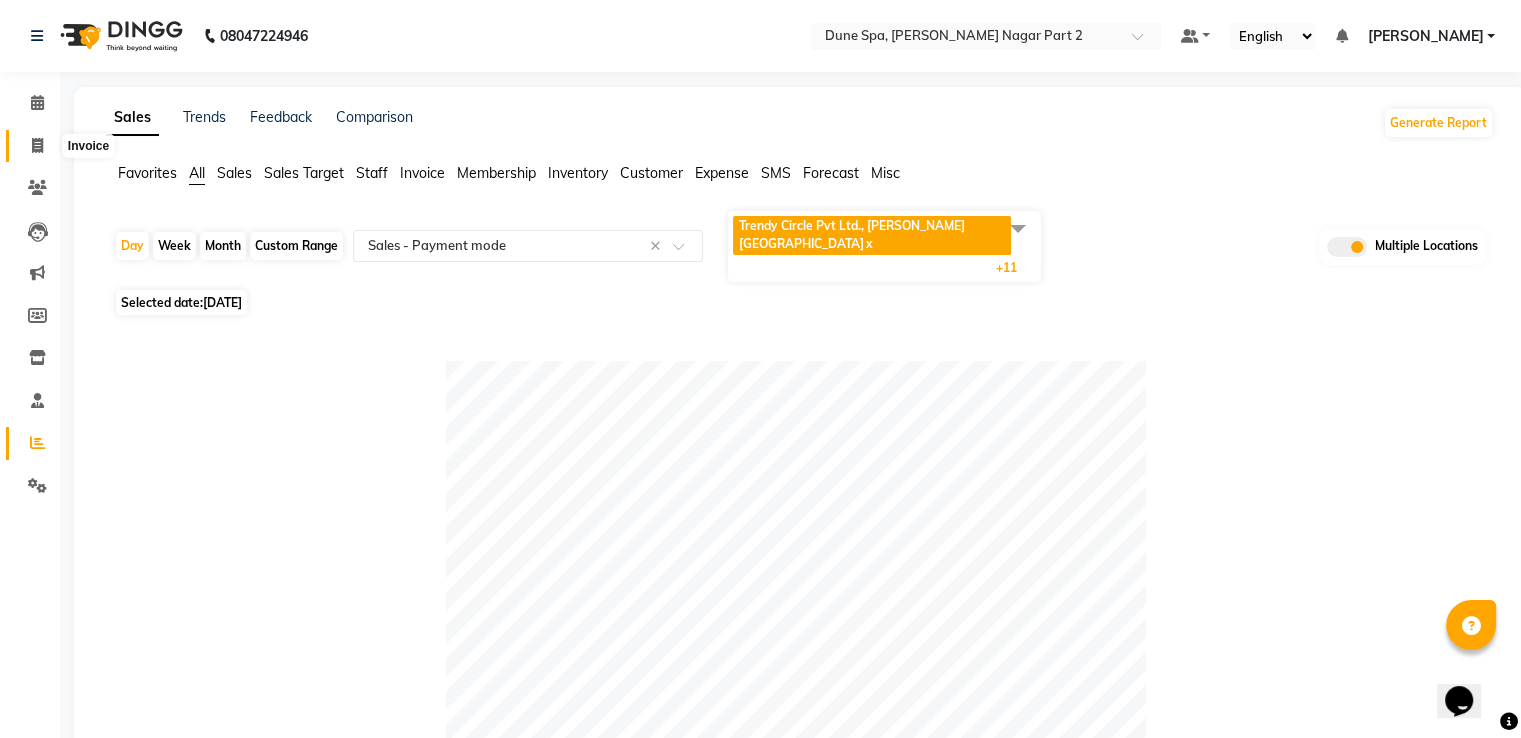 click 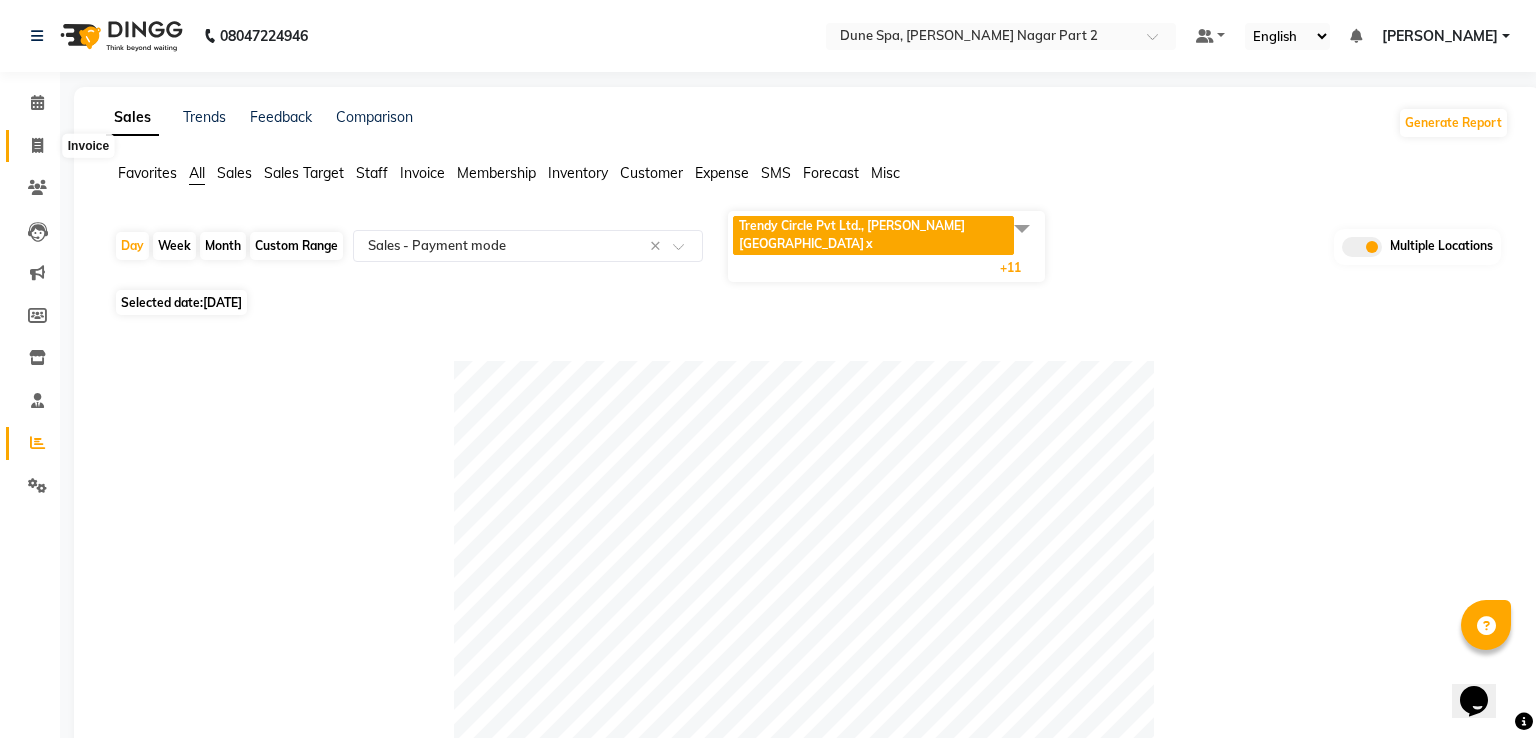 select on "7601" 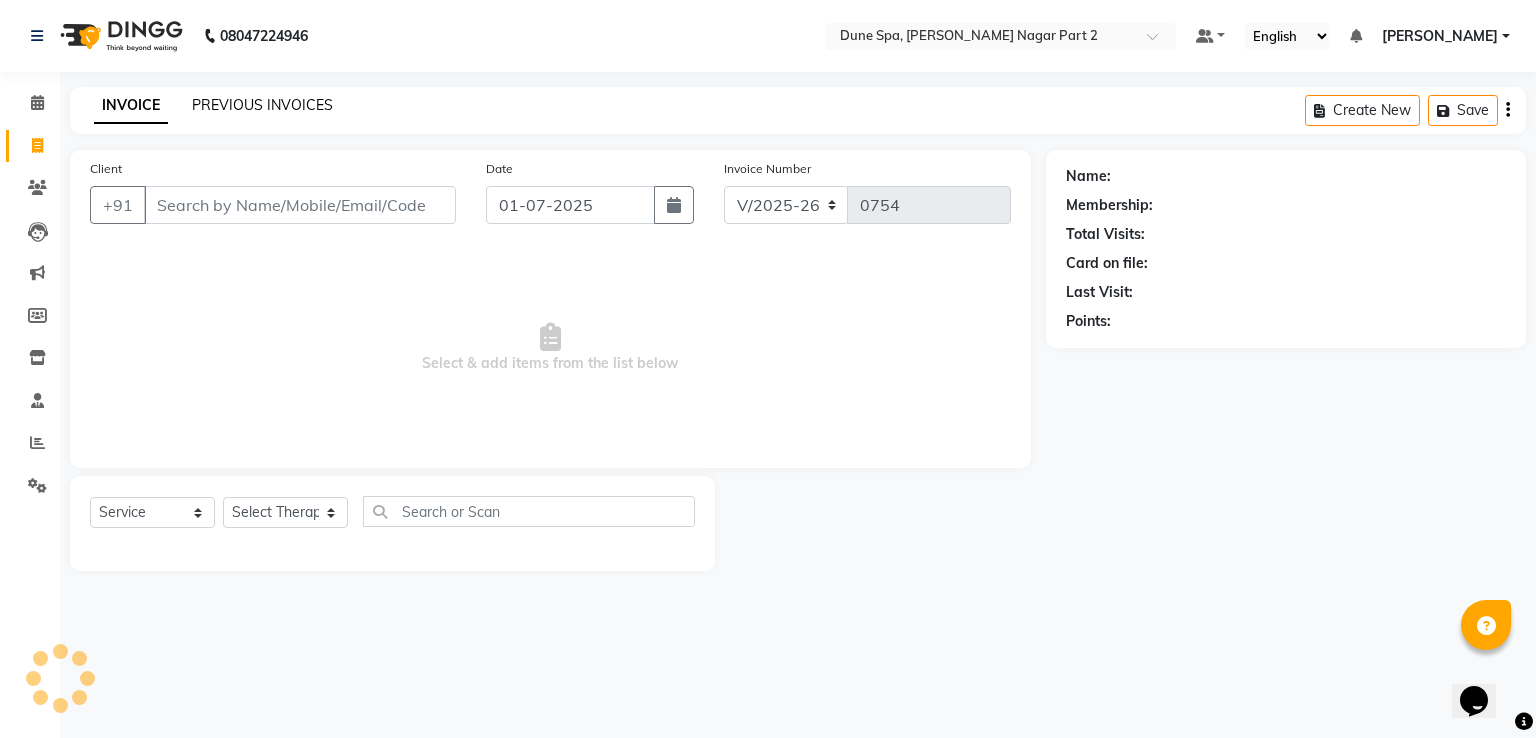 click on "PREVIOUS INVOICES" 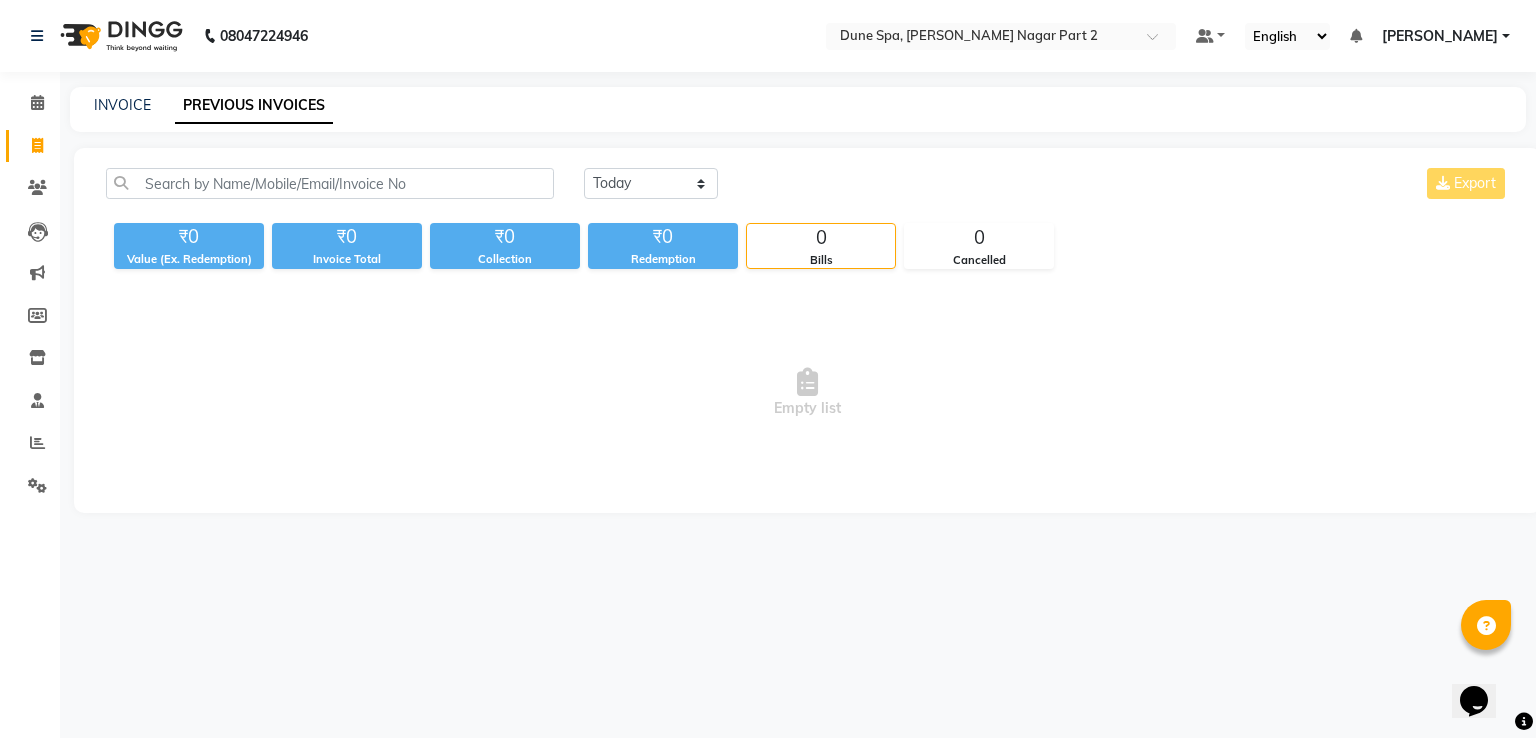 click on "Empty list" at bounding box center (807, 393) 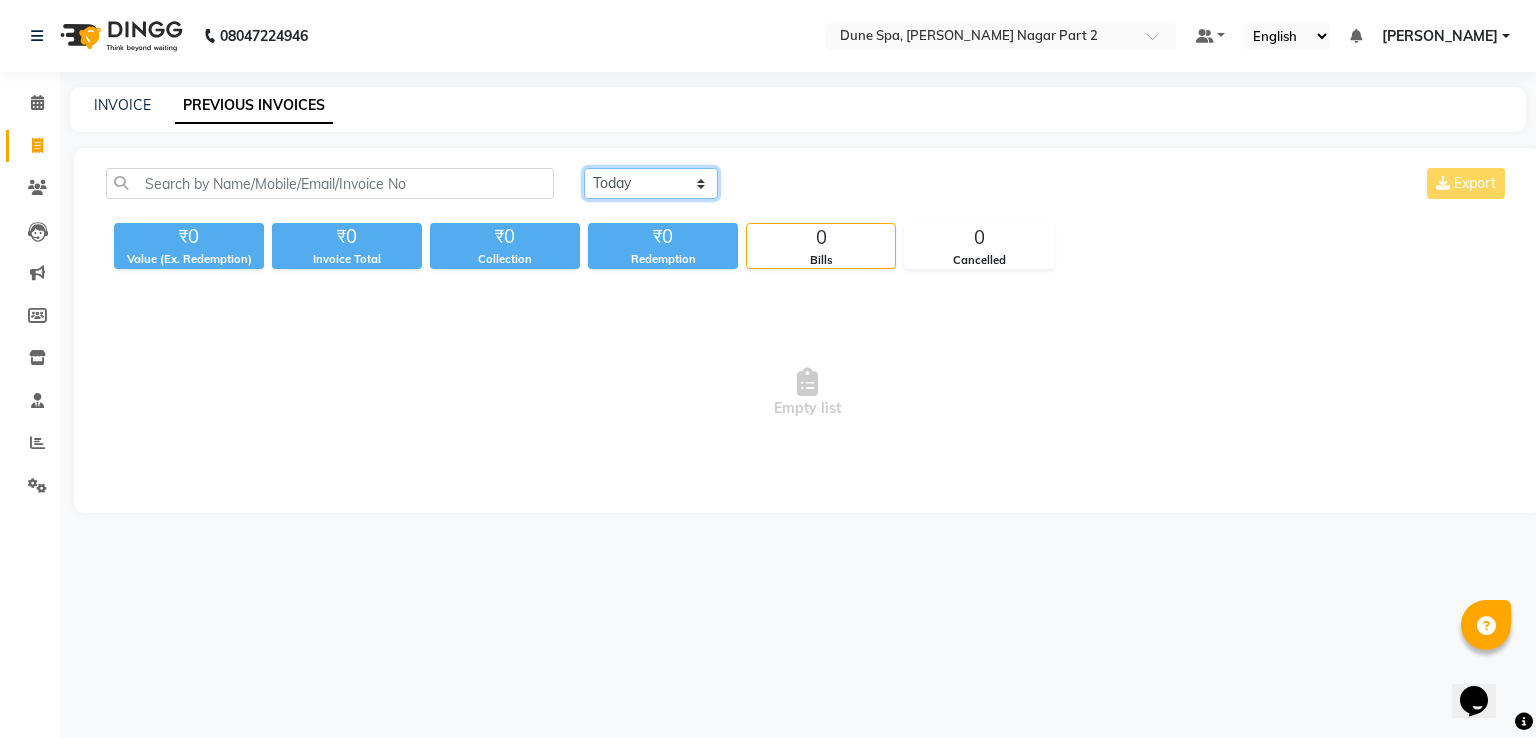 click on "Today Yesterday Custom Range" 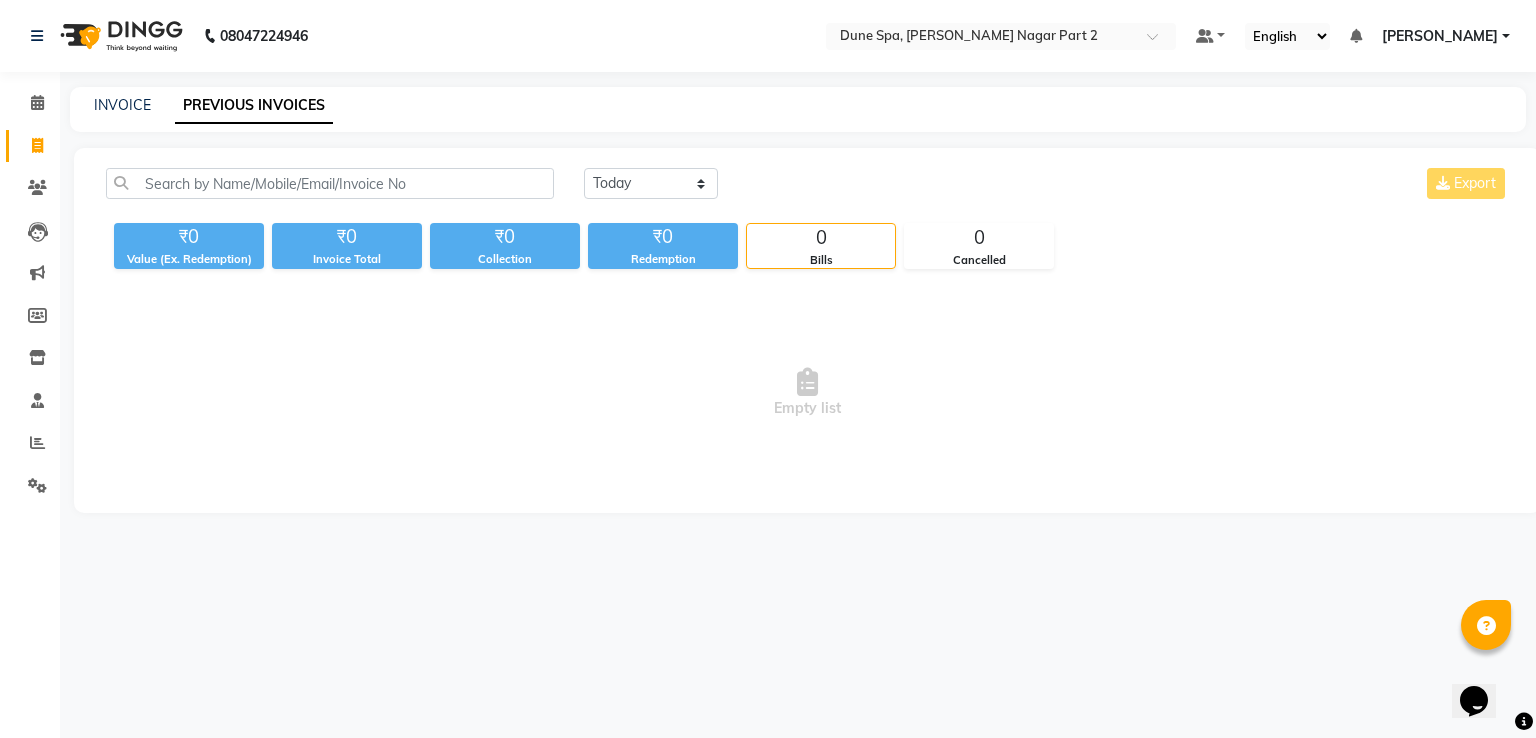 click on "Today Yesterday Custom Range Export" 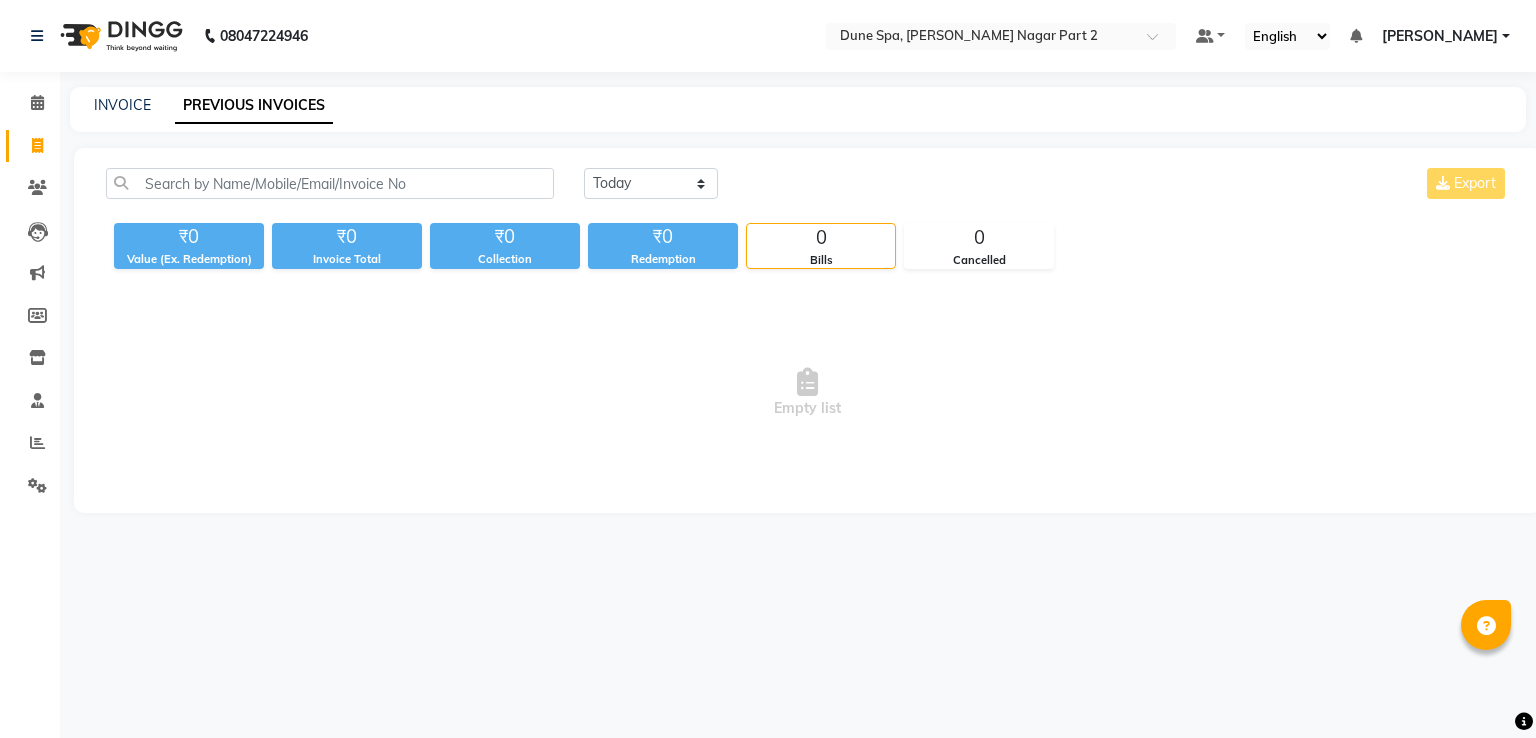 scroll, scrollTop: 0, scrollLeft: 0, axis: both 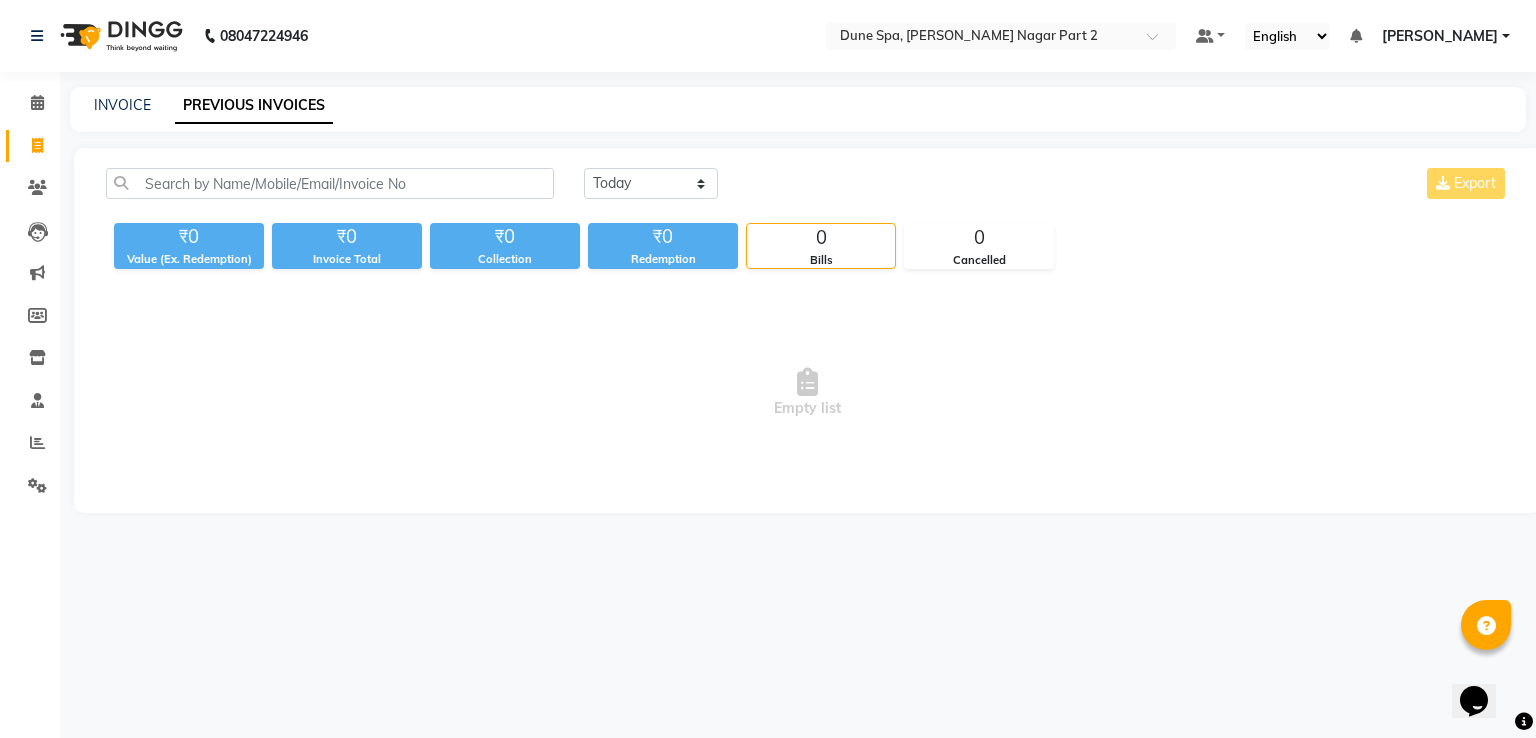 click on "08047224946 Select Location × [GEOGRAPHIC_DATA], [PERSON_NAME] Nagar Part 2 Default Panel My Panel English ENGLISH Español العربية मराठी हिंदी ગુજરાતી தமிழ் 中文 Notifications nothing to show [PERSON_NAME] Profile Change Password Sign out  Version:3.14.0" 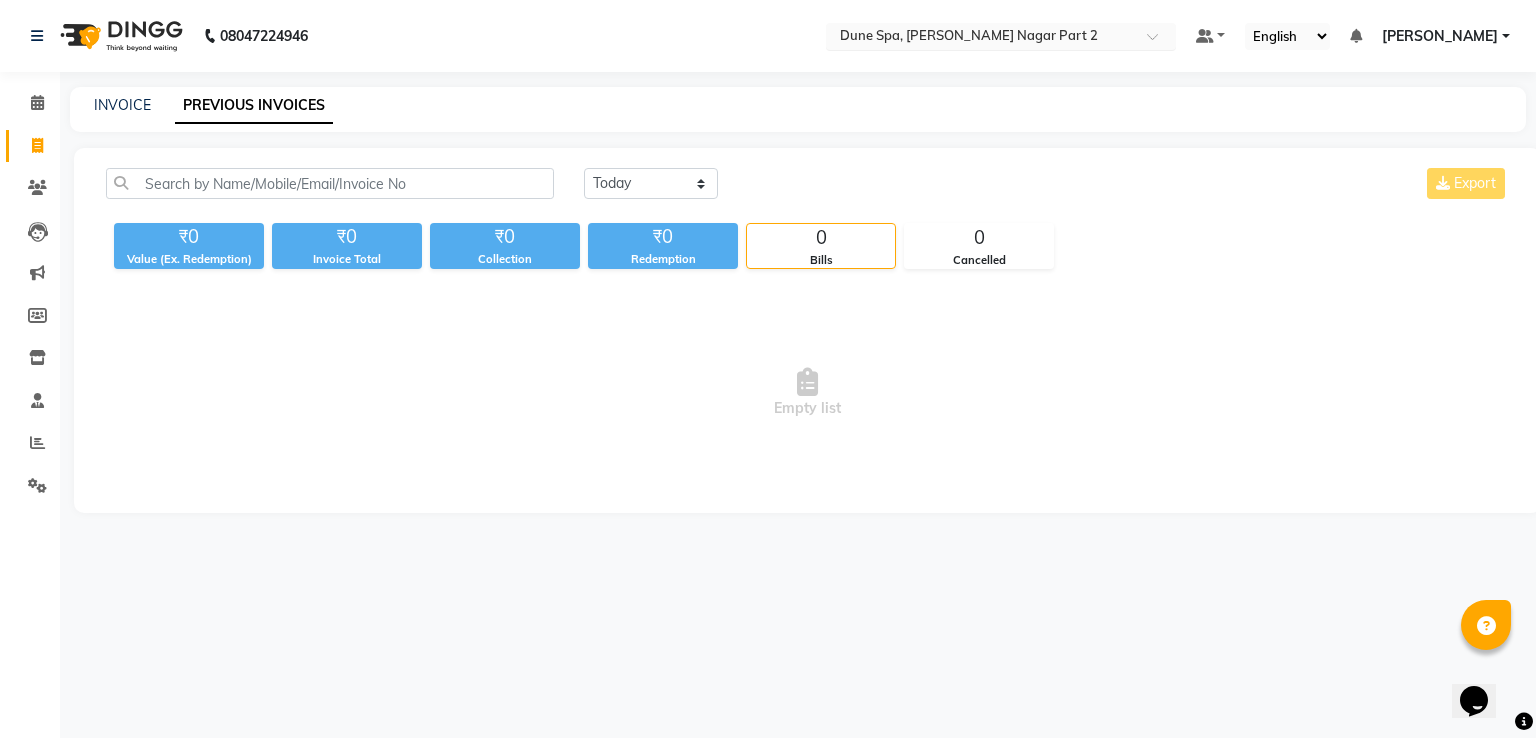 click at bounding box center (981, 38) 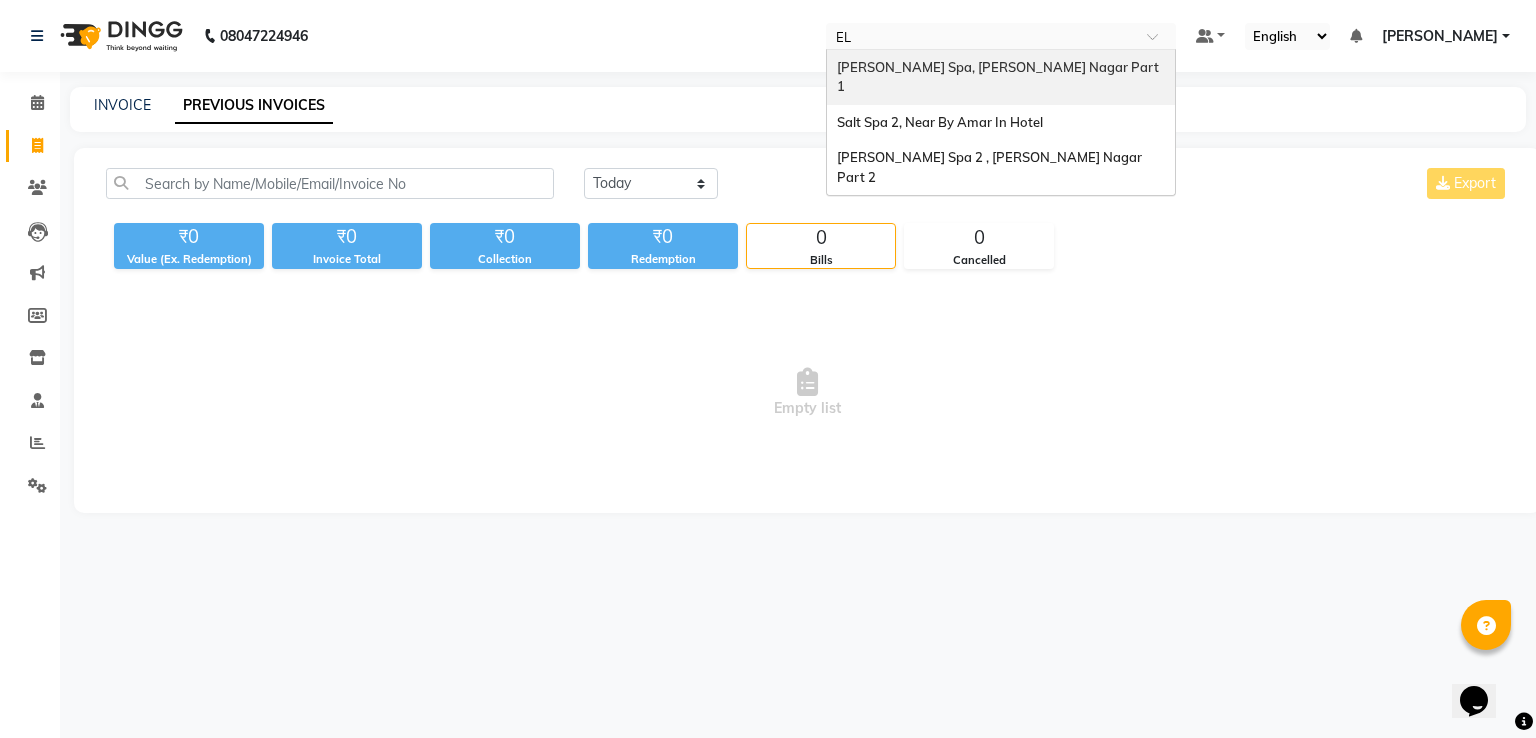 scroll, scrollTop: 0, scrollLeft: 0, axis: both 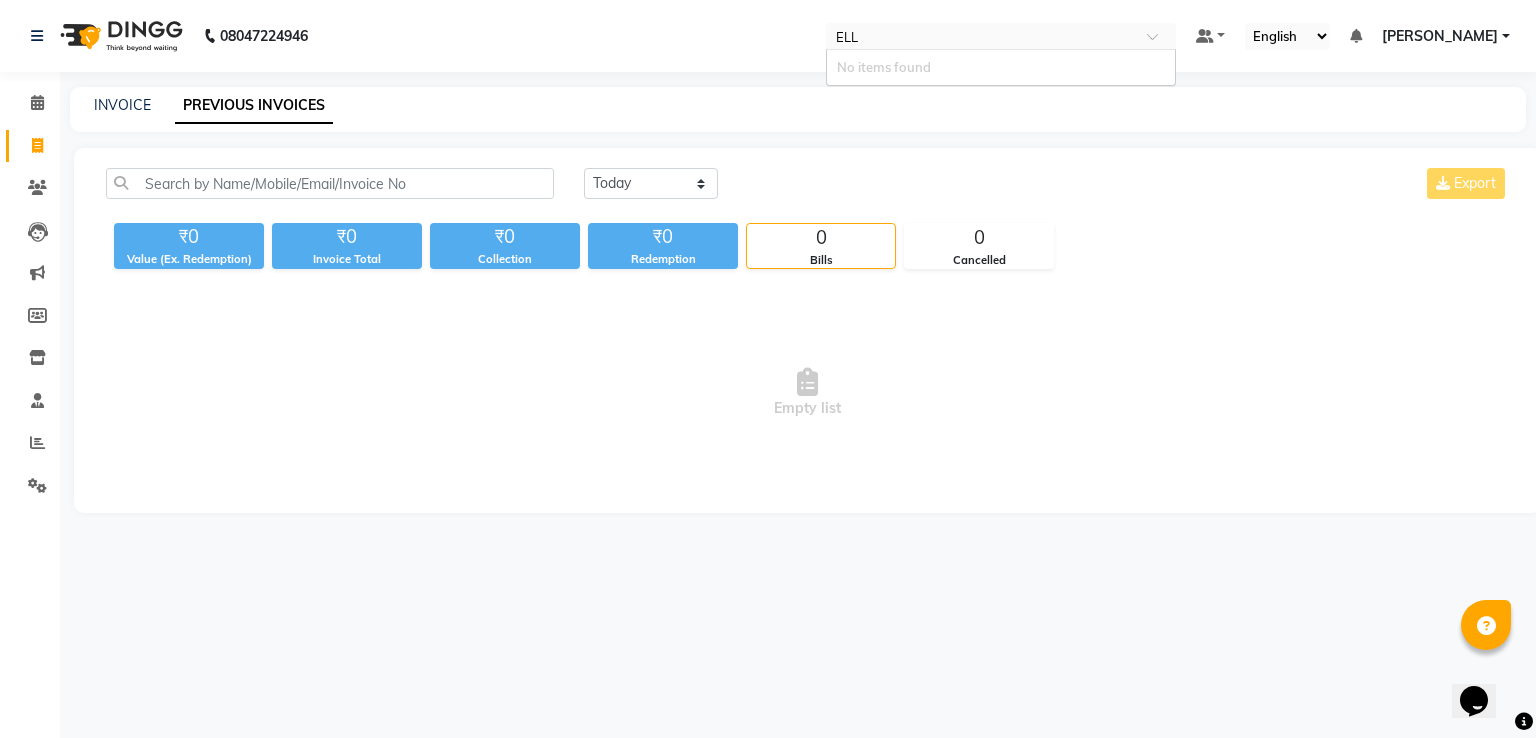 type on "EL" 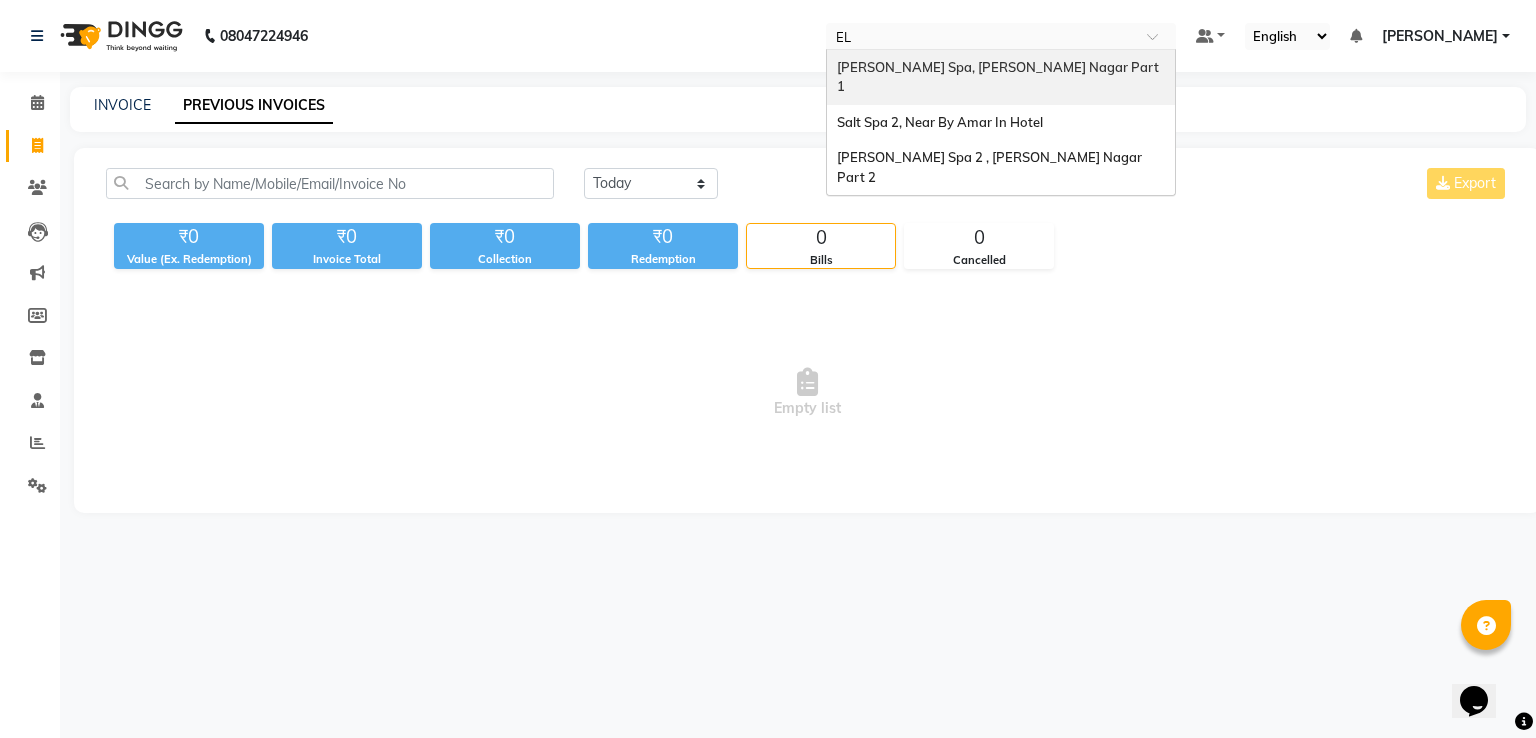 type 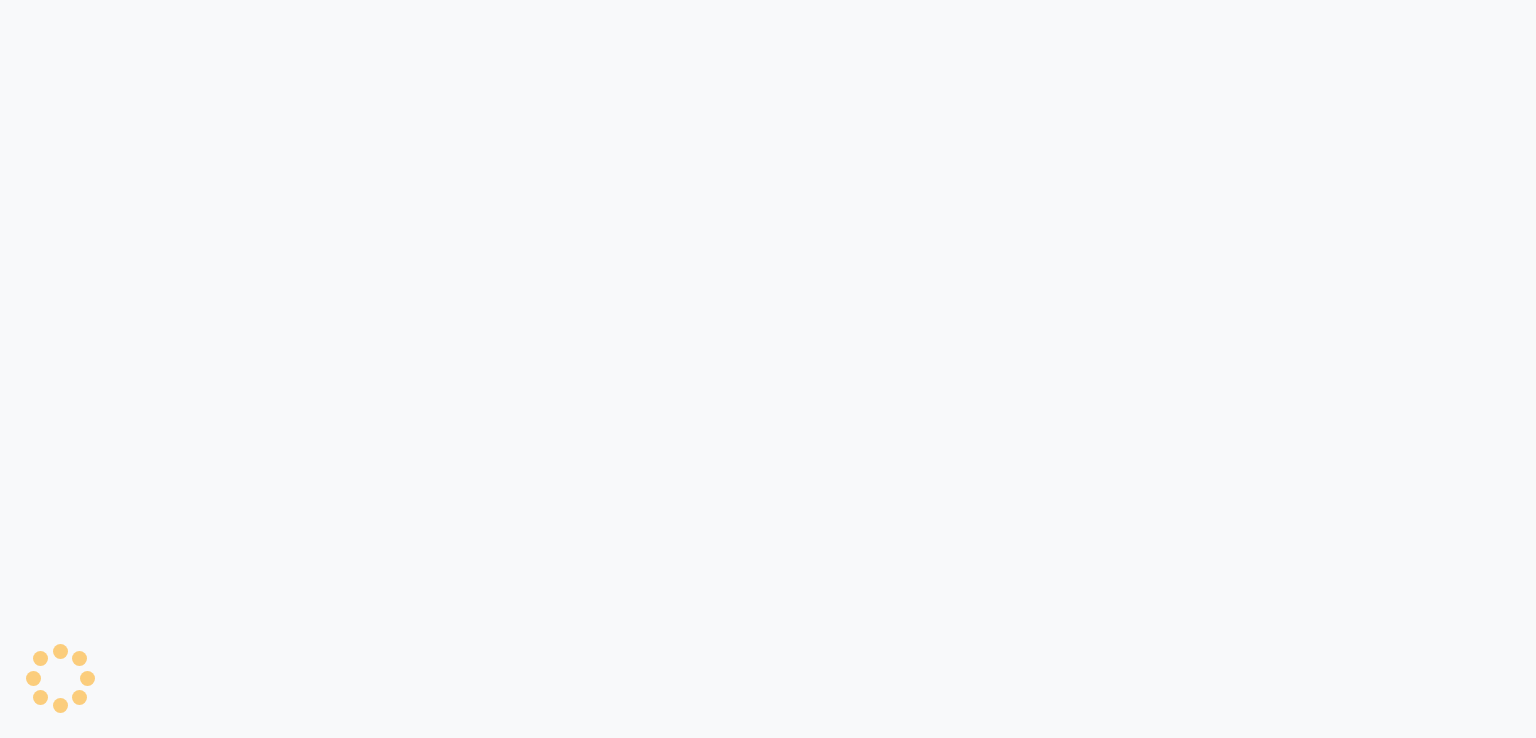 scroll, scrollTop: 0, scrollLeft: 0, axis: both 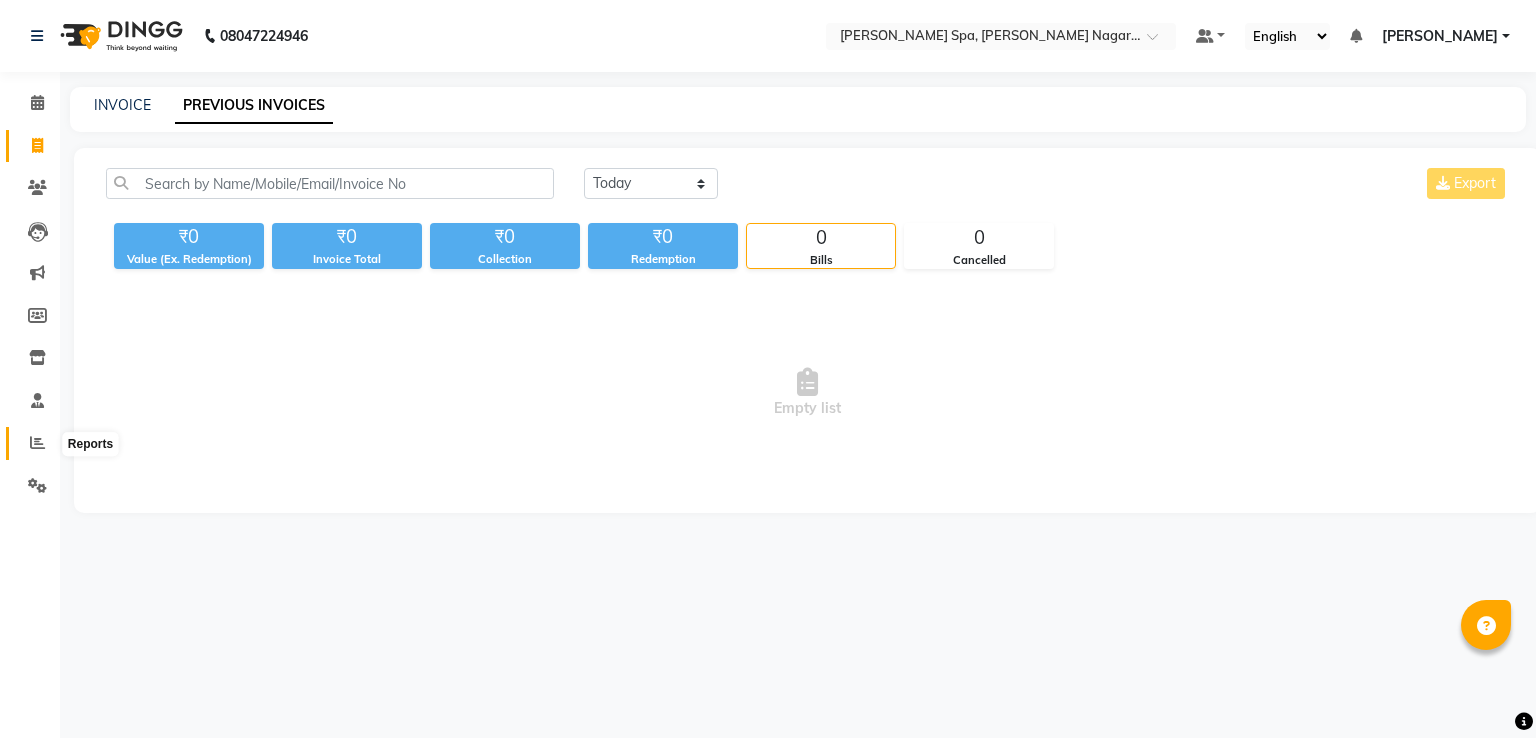 click 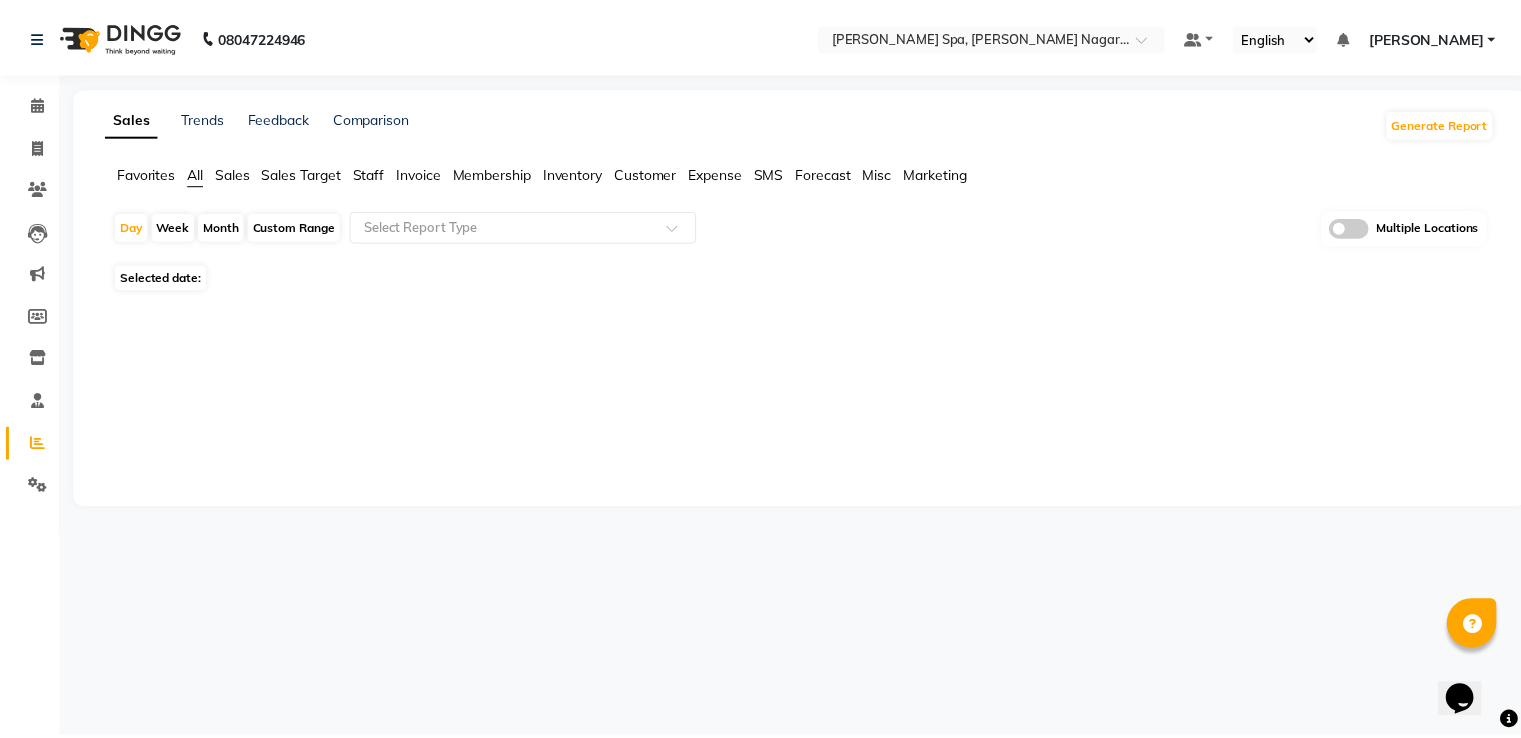scroll, scrollTop: 0, scrollLeft: 0, axis: both 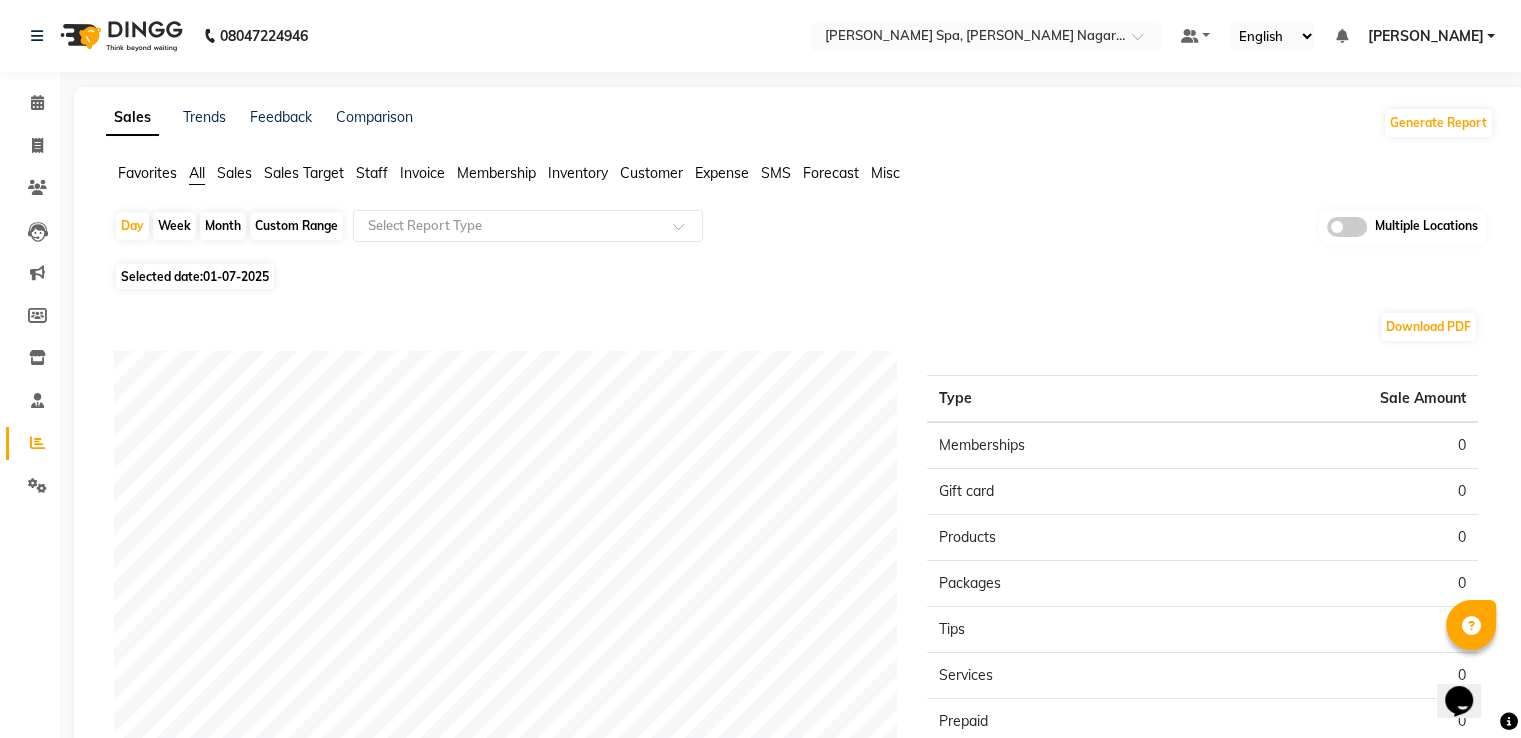 click 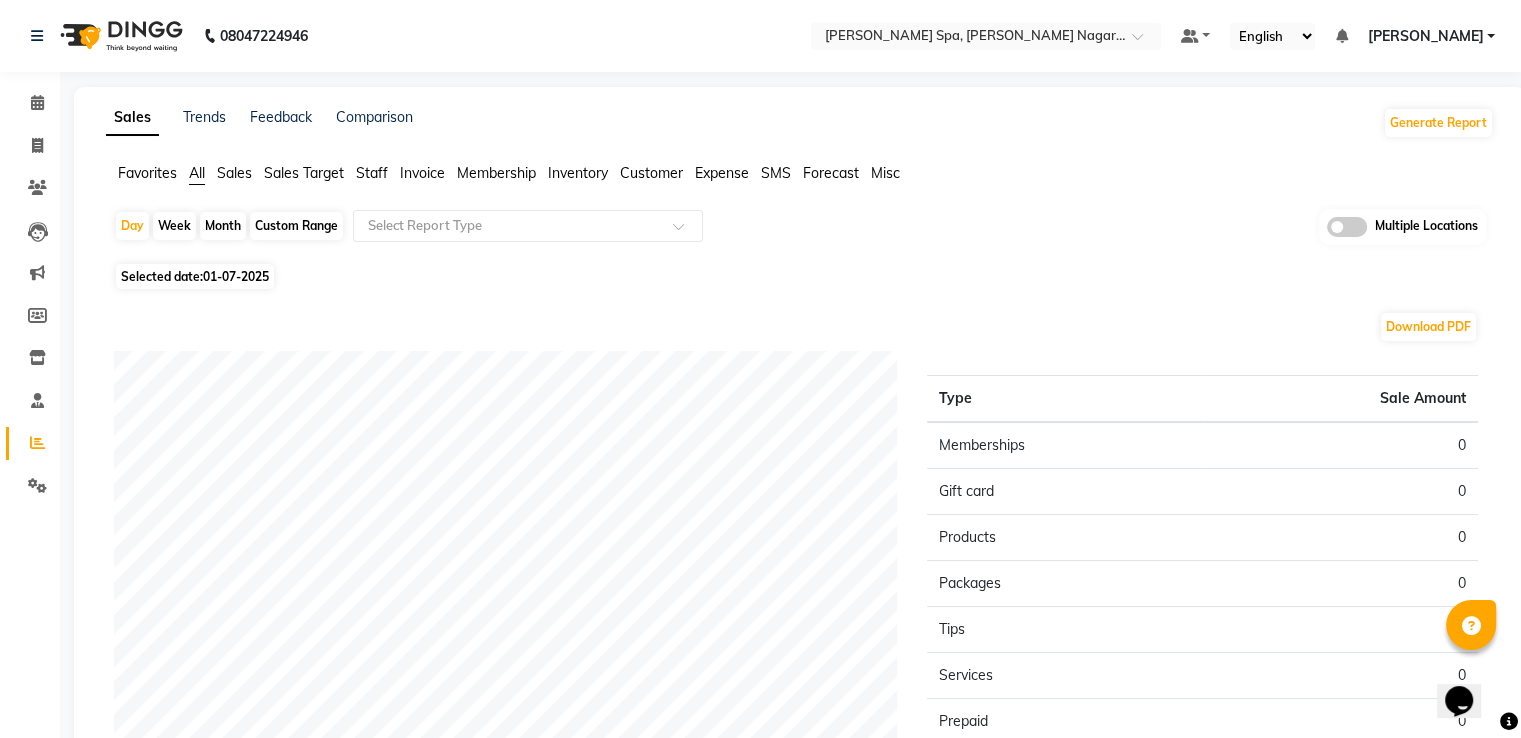 click 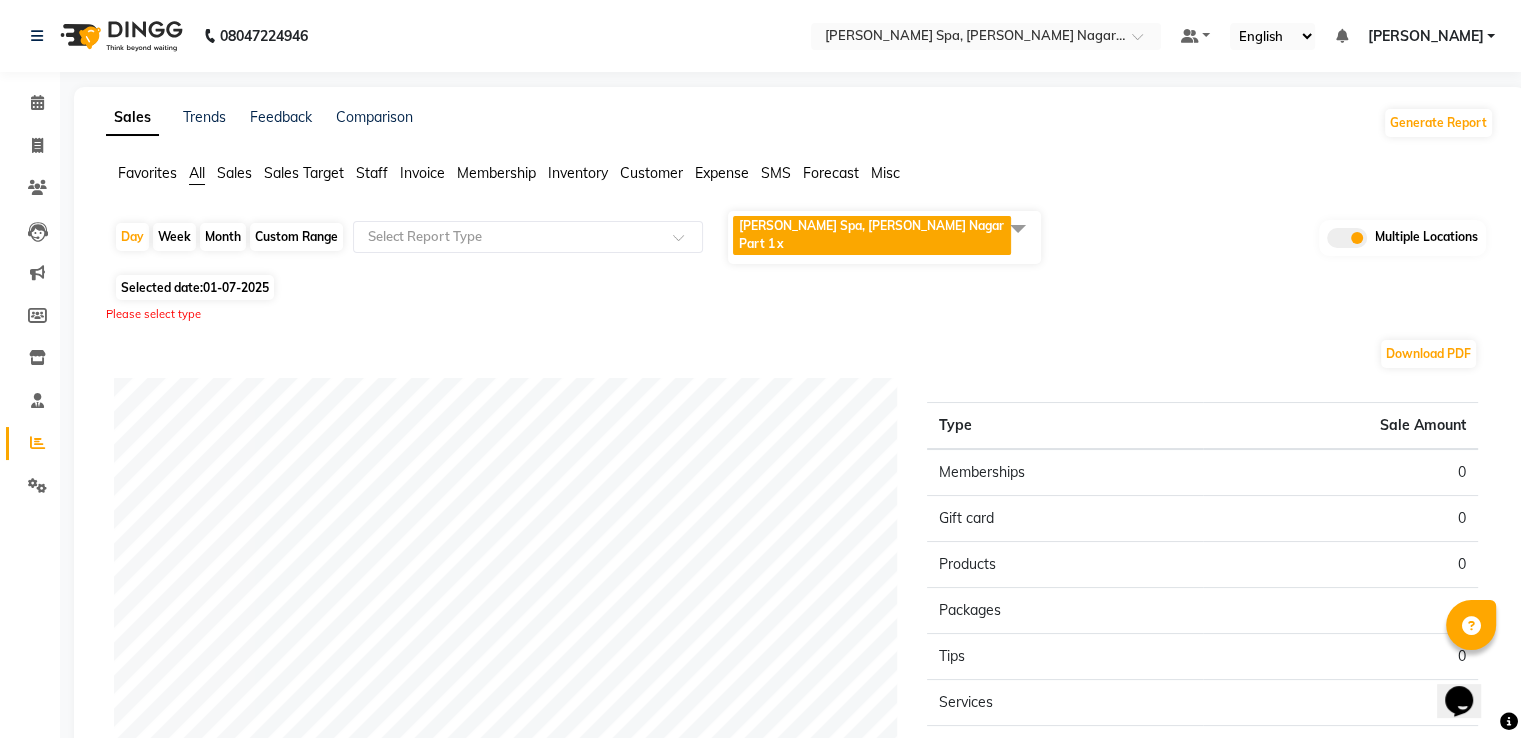 click on "[PERSON_NAME] Spa, [PERSON_NAME] Nagar Part 1  x" 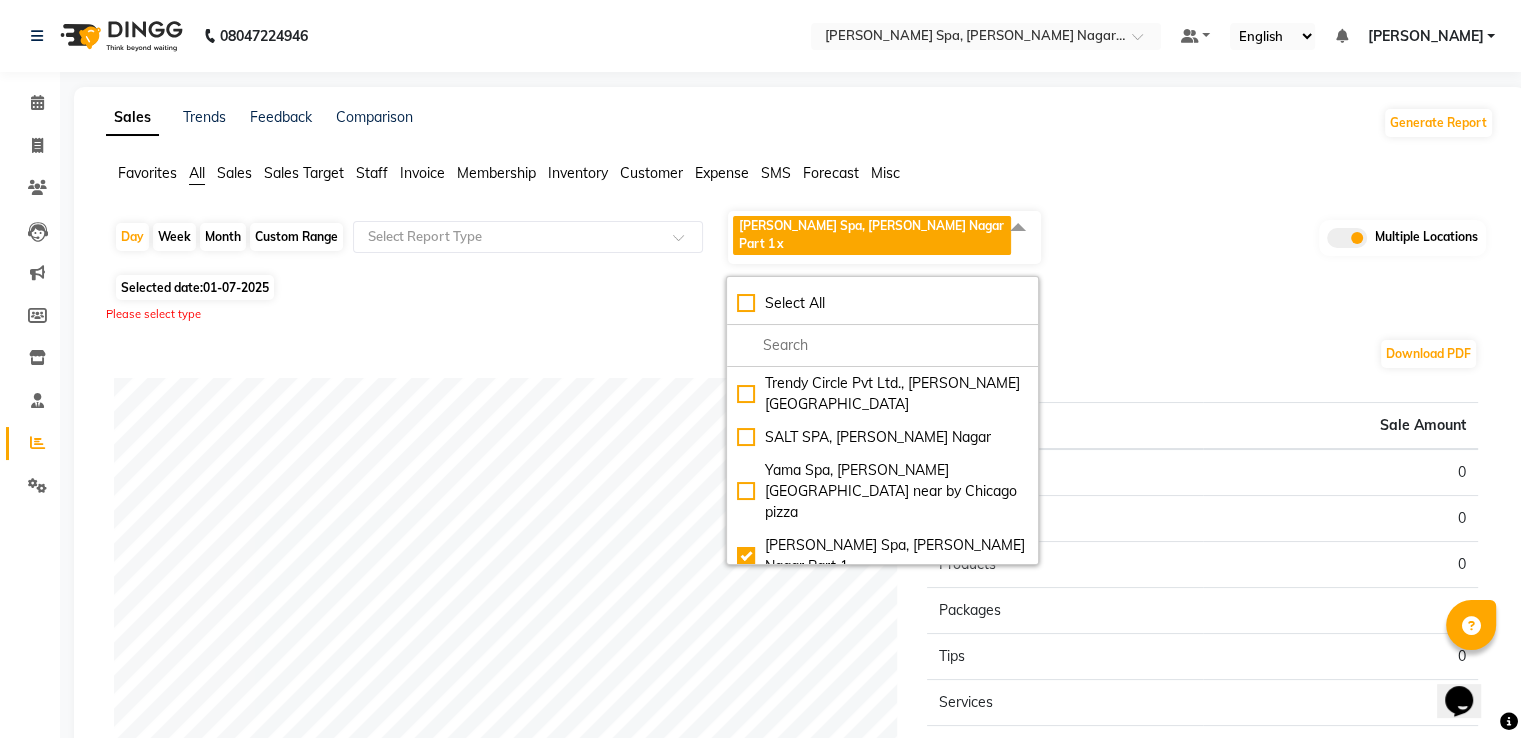 click on "Day   Week   Month   Custom Range  Select Report Type [PERSON_NAME] Spa, [PERSON_NAME][GEOGRAPHIC_DATA] Part 1  x Select All Trendy Circle Pvt Ltd., [PERSON_NAME][GEOGRAPHIC_DATA], [PERSON_NAME][GEOGRAPHIC_DATA], [PERSON_NAME][GEOGRAPHIC_DATA] near by [GEOGRAPHIC_DATA][PERSON_NAME], [PERSON_NAME][GEOGRAPHIC_DATA] Part 1 Vegas spa 2 , Center Market C [PERSON_NAME] SPA 2, [GEOGRAPHIC_DATA] , Car Market Salt spa 2, near by amar in [GEOGRAPHIC_DATA], [PERSON_NAME][GEOGRAPHIC_DATA] part 2 [PERSON_NAME] spa 2 , [PERSON_NAME][GEOGRAPHIC_DATA] part 2 [PERSON_NAME] spa, [PERSON_NAME][GEOGRAPHIC_DATA] part 1   Spa 7, [PERSON_NAME][GEOGRAPHIC_DATA] Multiple Locations" 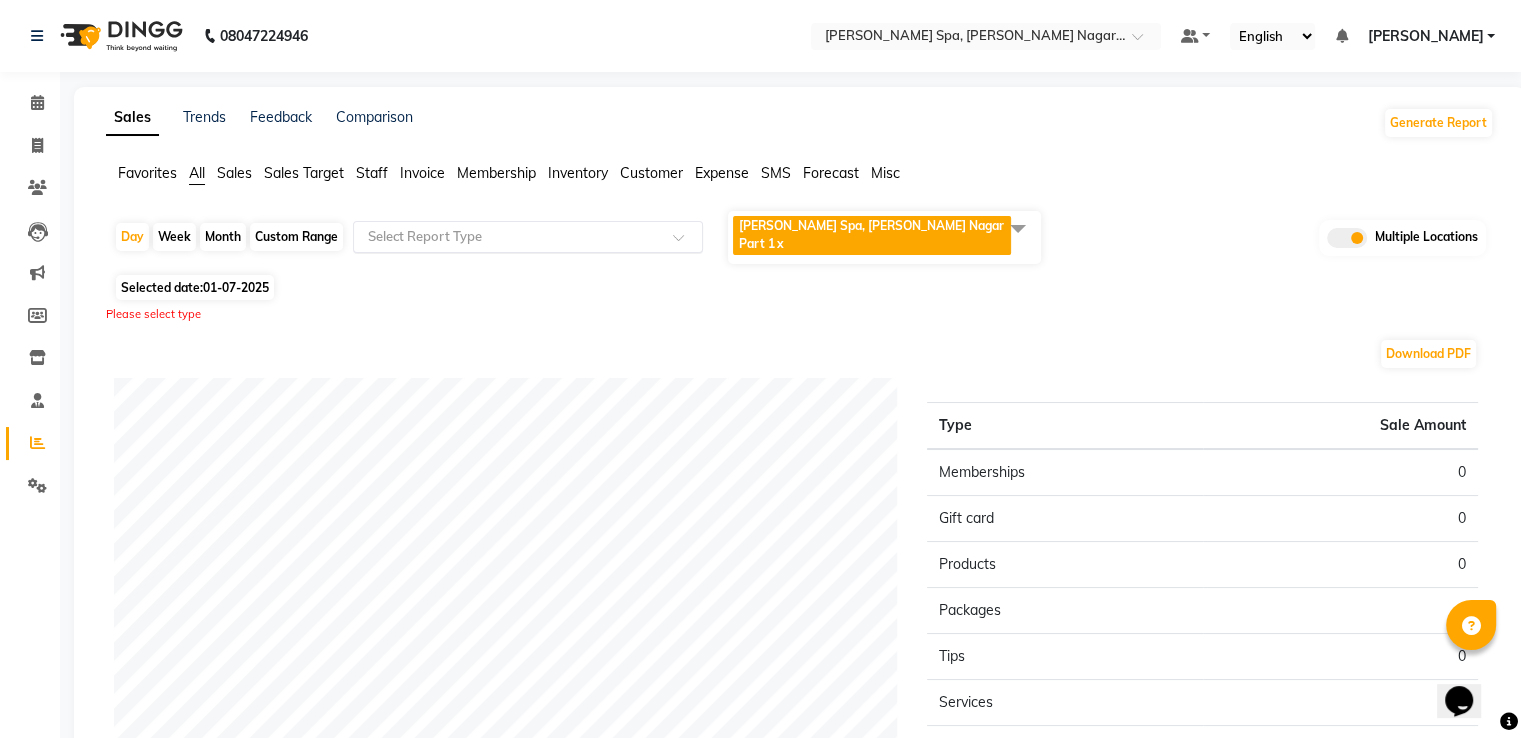 click 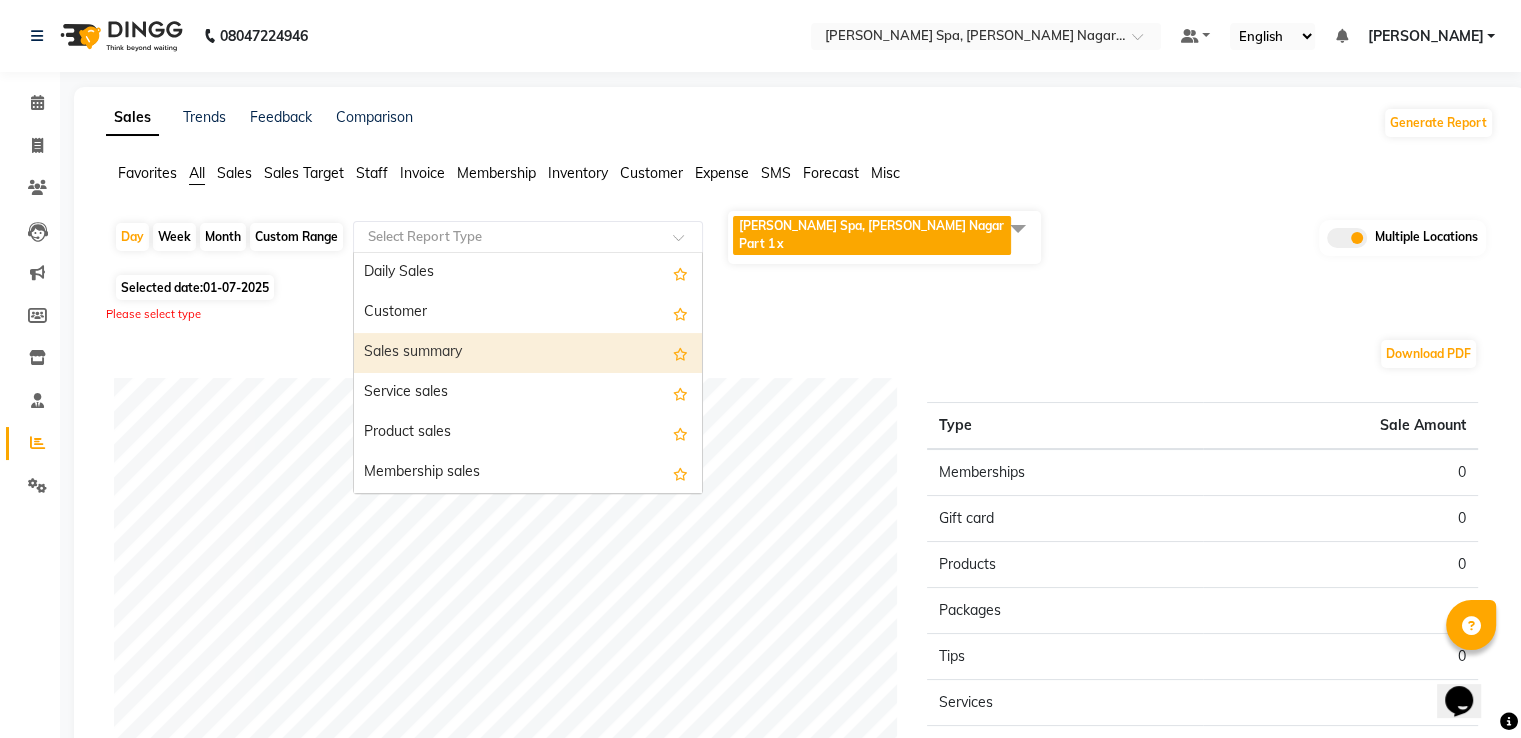 click on "Sales summary" at bounding box center (528, 353) 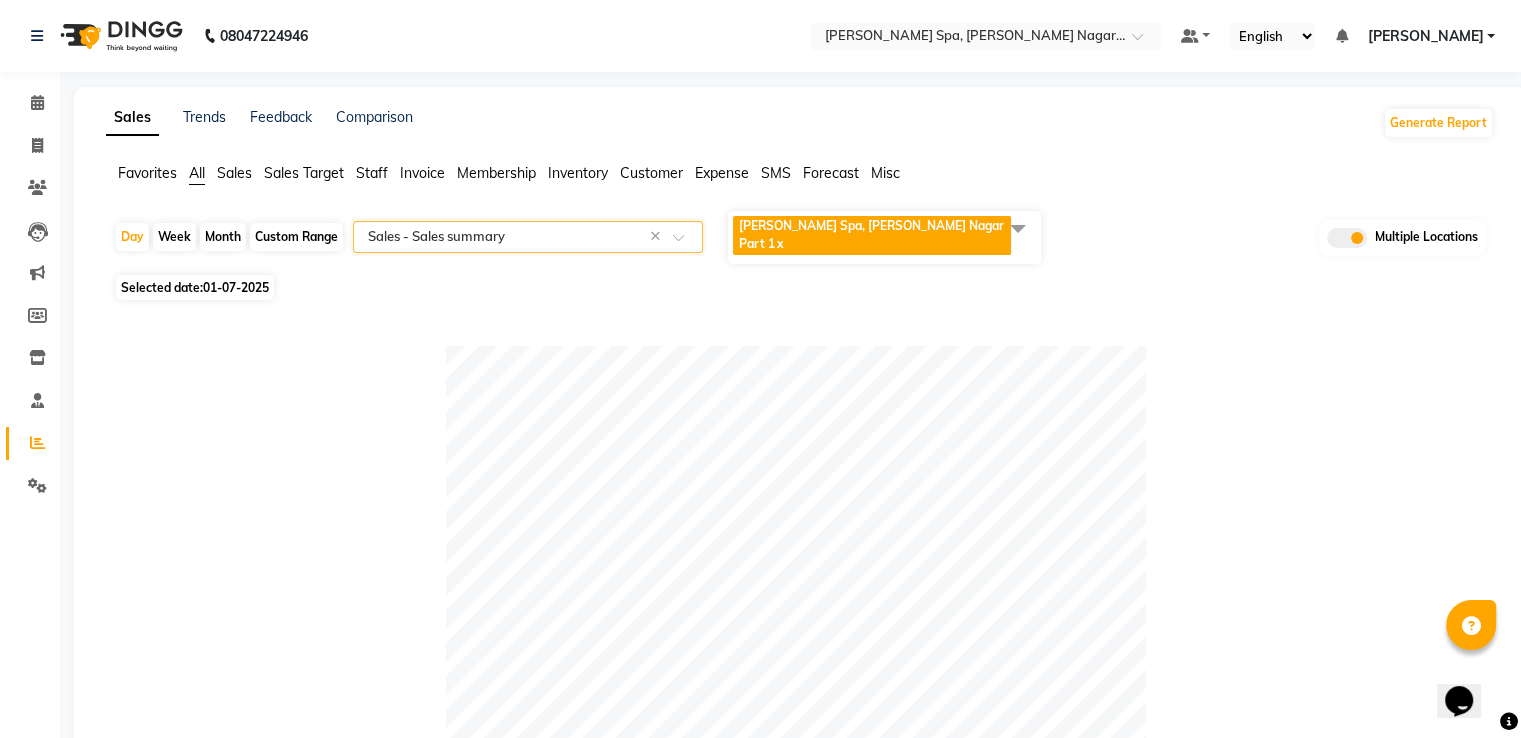 click on "Custom Range" 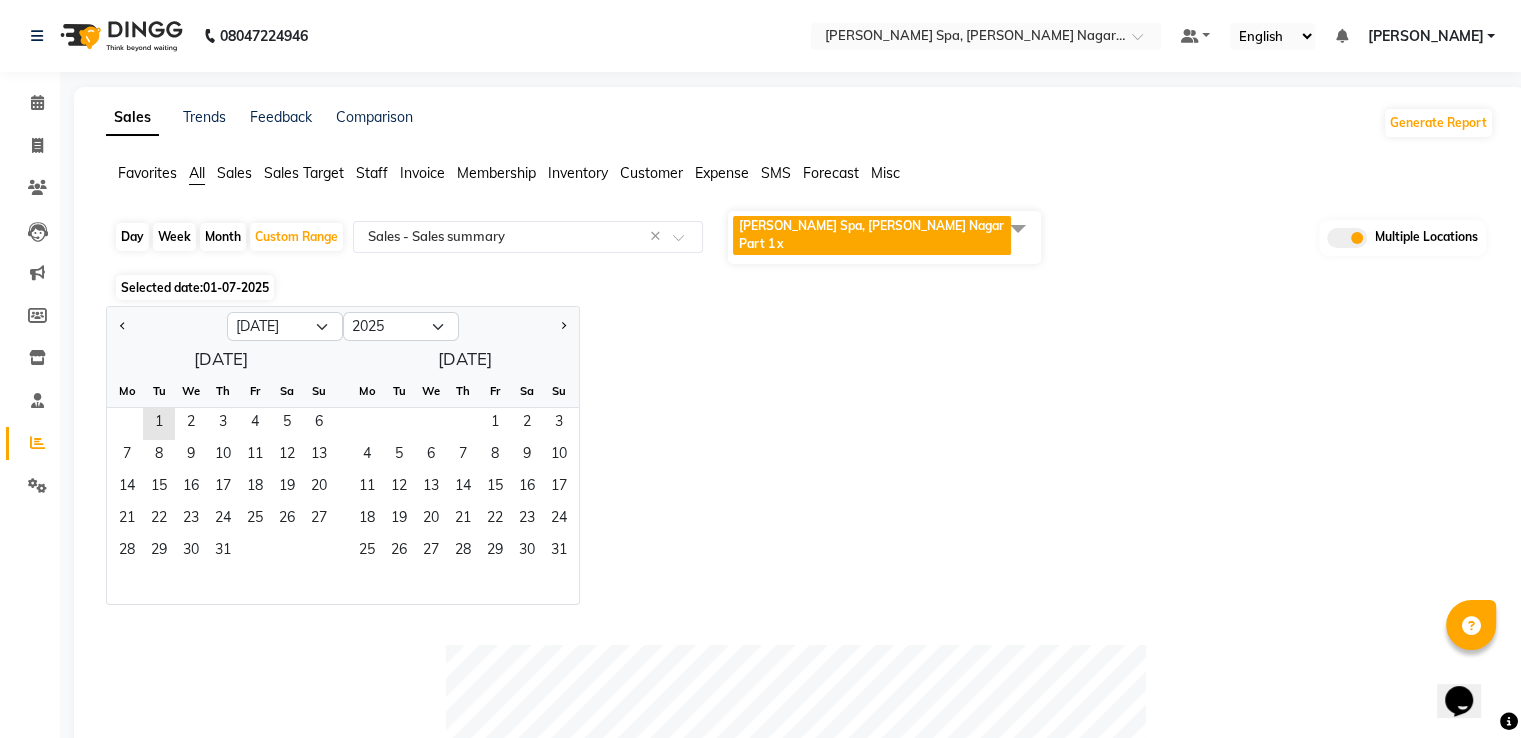click on "Month" 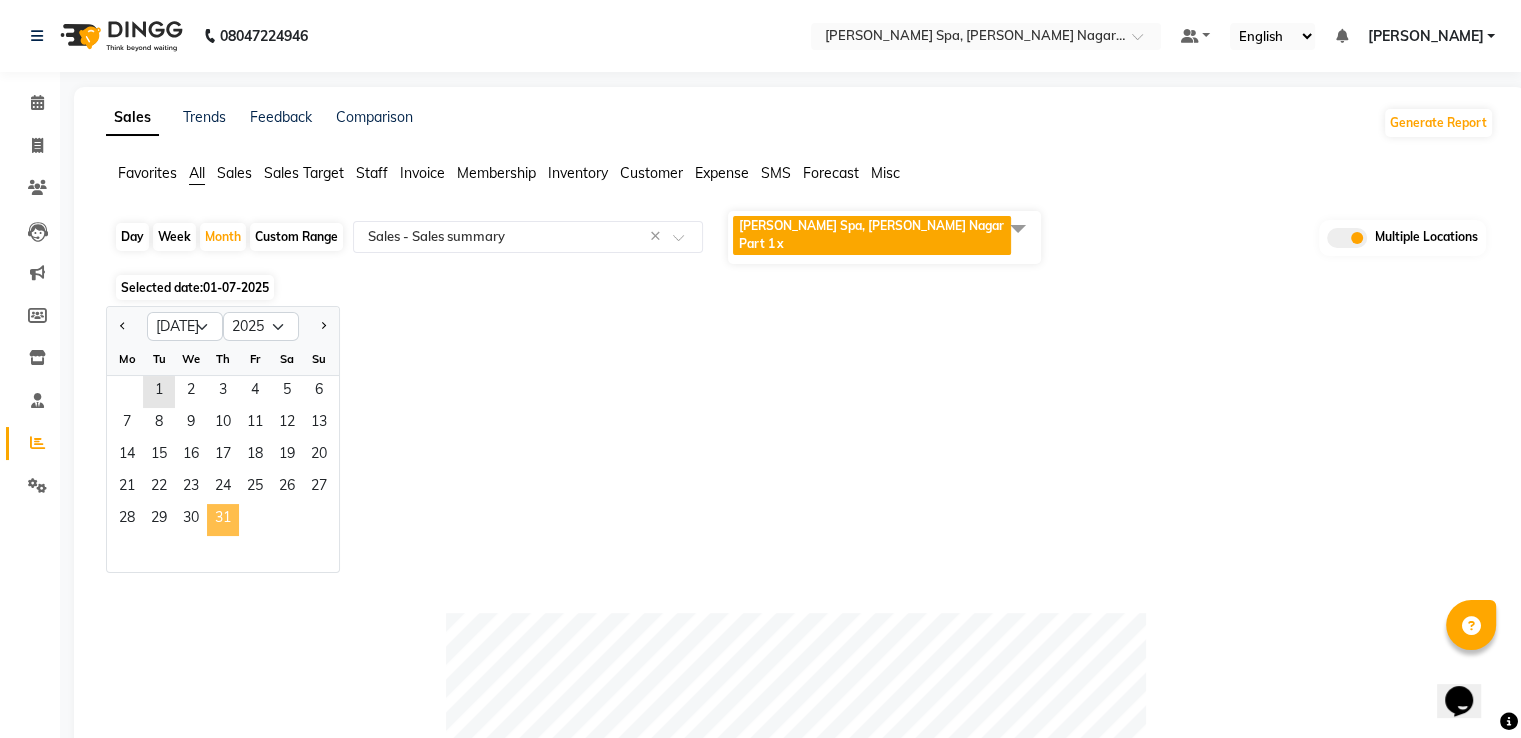 click on "31" 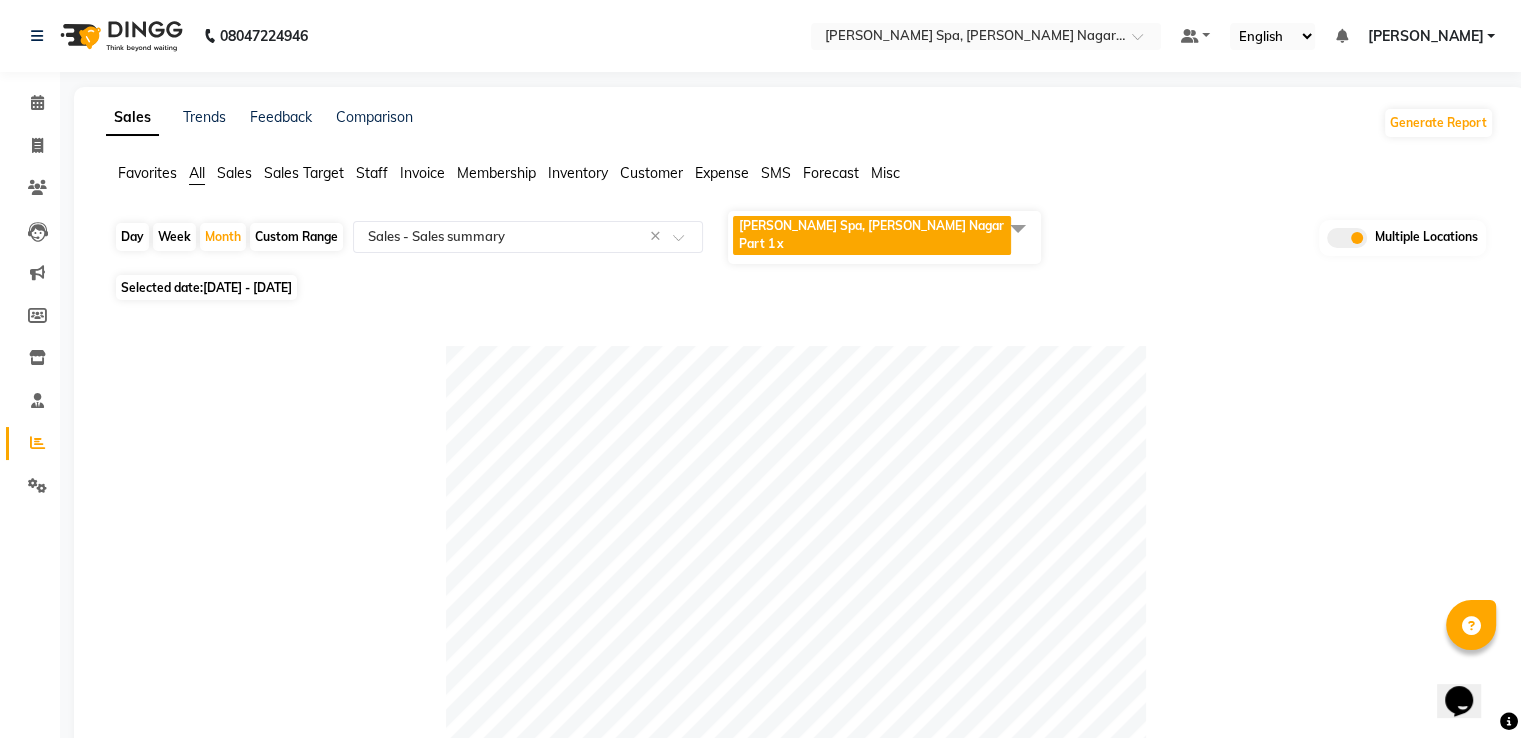 click on "Table View   Pivot View  Pie Chart Bar Chart Select Full Report Filtered Report Select CSV PDF  Export  Show  10 25 50 100  entries Search: Type Count Price Discount Non-taxable Amount Taxable Amount Tax Net Revenue Taxable Redemption Tax On Redemption Total Redemption Total Tax Total Type Count Price Discount Non-taxable Amount Taxable Amount Tax Net Revenue Taxable Redemption Tax On Redemption Total Redemption Total Tax Total Total 0 ₹0 ₹0 ₹0 ₹0 ₹0 ₹0 ₹0 ₹0 ₹0 ₹0 ₹0 Memberships 0 ₹0 ₹0 ₹0 ₹0 ₹0 ₹0 ₹0 ₹0 ₹0 ₹0 ₹0 Gift card 0 ₹0 ₹0 ₹0 ₹0 ₹0 ₹0 ₹0 ₹0 ₹0 ₹0 ₹0 Products 0 ₹0 ₹0 ₹0 ₹0 ₹0 ₹0 ₹0 ₹0 ₹0 ₹0 ₹0 Packages 0 ₹0 ₹0 ₹0 ₹0 ₹0 ₹0 ₹0 ₹0 ₹0 ₹0 ₹0 Tips 0 ₹0 ₹0 ₹0 ₹0 ₹0 ₹0 ₹0 ₹0 ₹0 ₹0 ₹0 Services 0 ₹0 ₹0 ₹0 ₹0 ₹0 ₹0 ₹0 ₹0 ₹0 ₹0 ₹0 Prepaid 0 ₹0 ₹0 ₹0 ₹0 ₹0 ₹0 ₹0 ₹0 ₹0 ₹0 ₹0 Vouchers 0 ₹0 ₹0 ₹0 ₹0 ₹0 ₹0 ₹0 ₹0 ₹0 ₹0 ₹0" 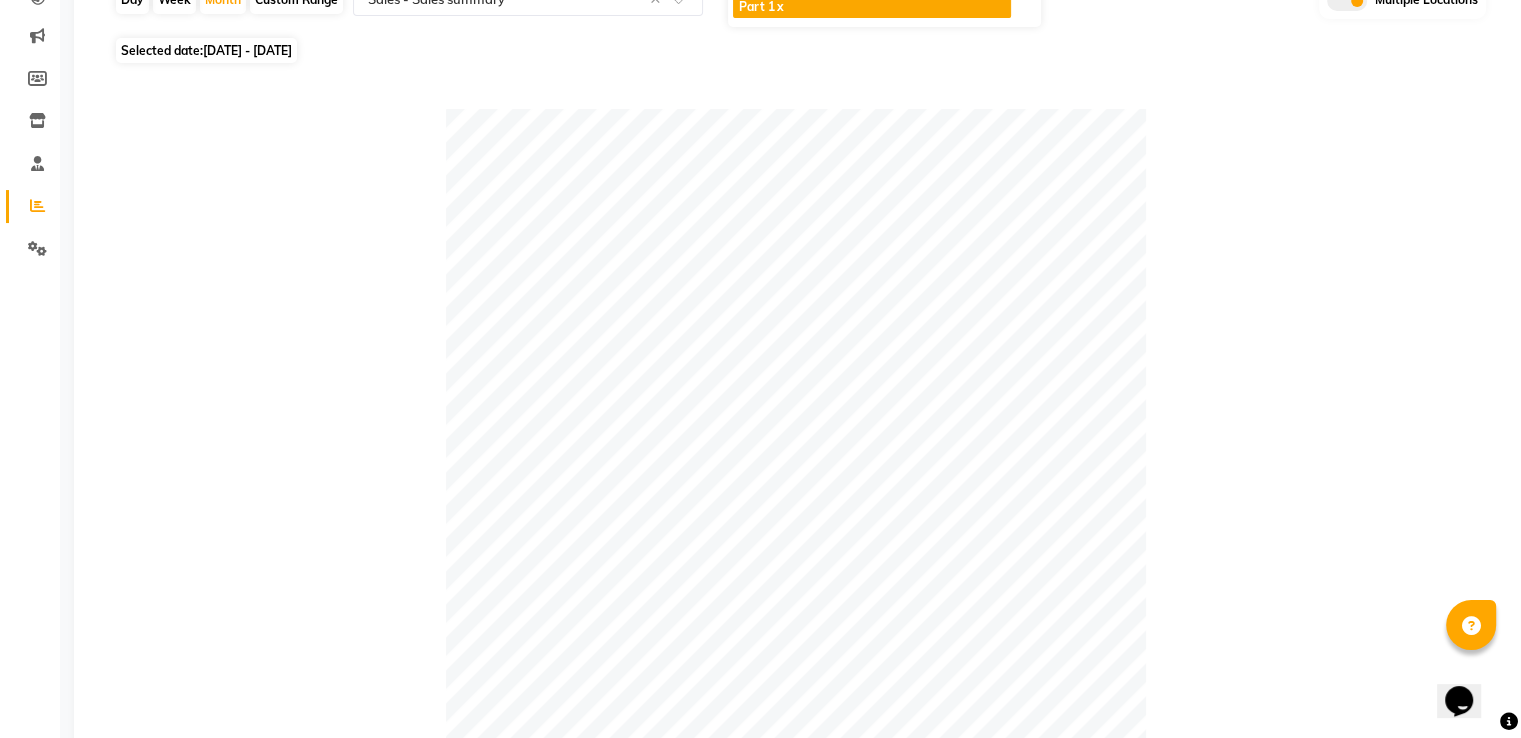 scroll, scrollTop: 0, scrollLeft: 0, axis: both 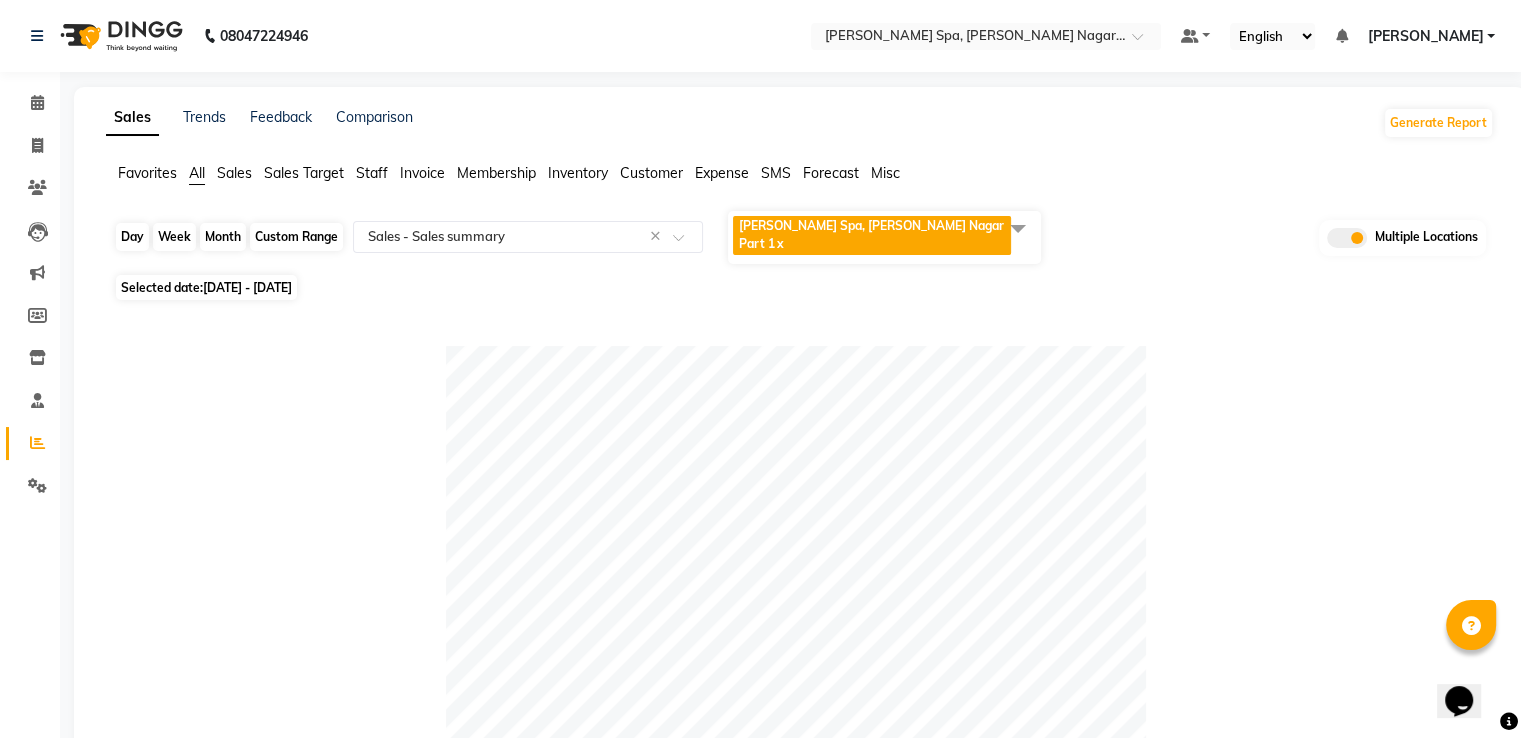 click on "Month" 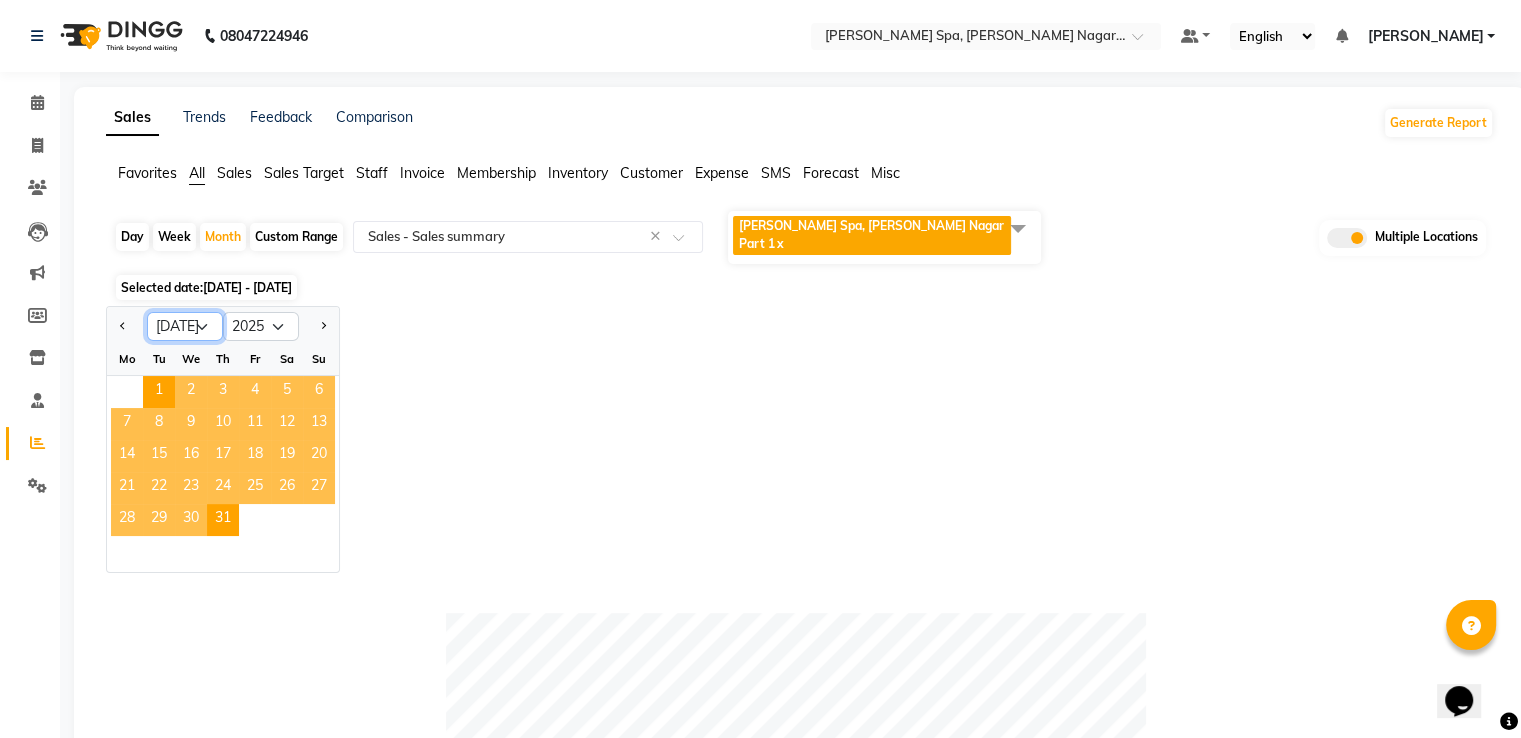 click on "Jan Feb Mar Apr May Jun [DATE] Aug Sep Oct Nov Dec" 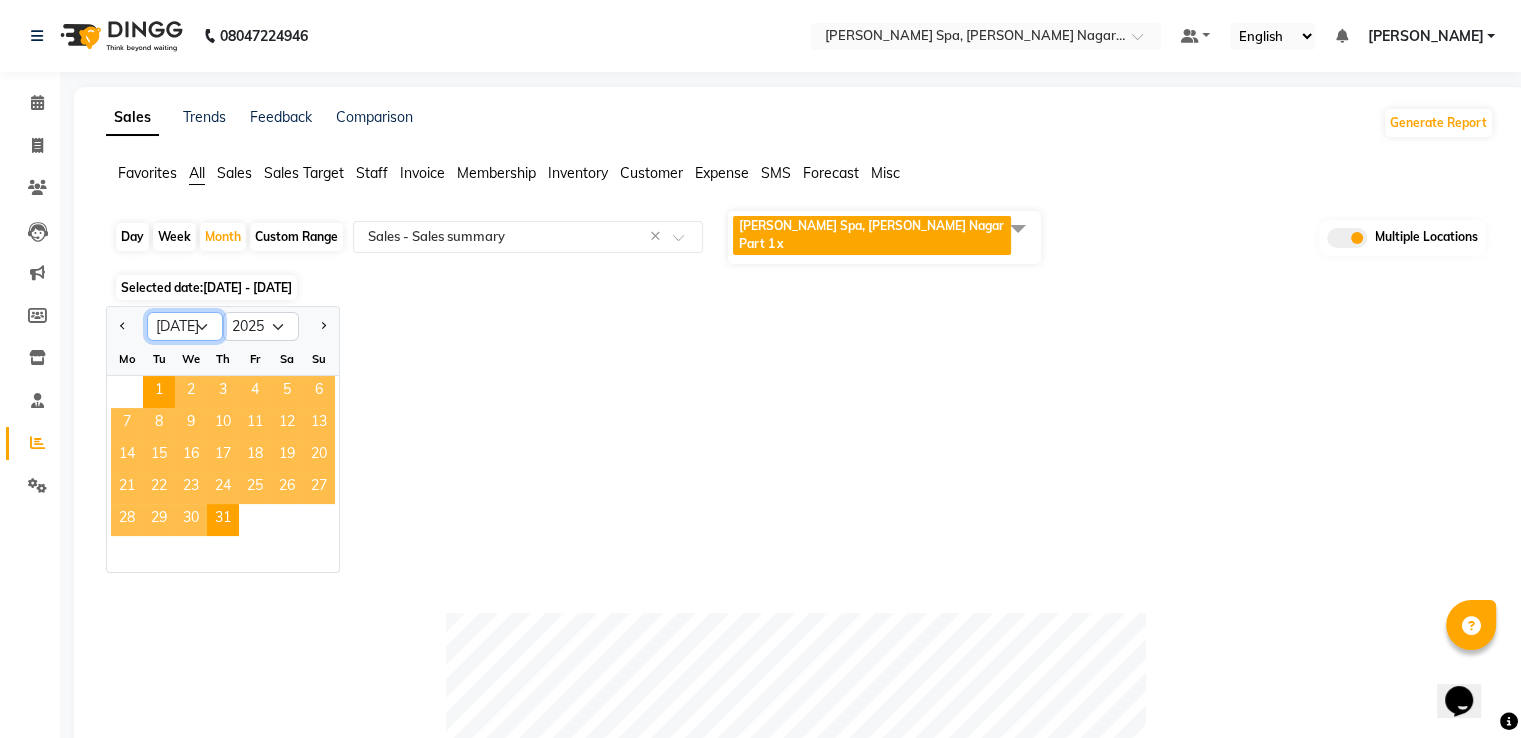select on "5" 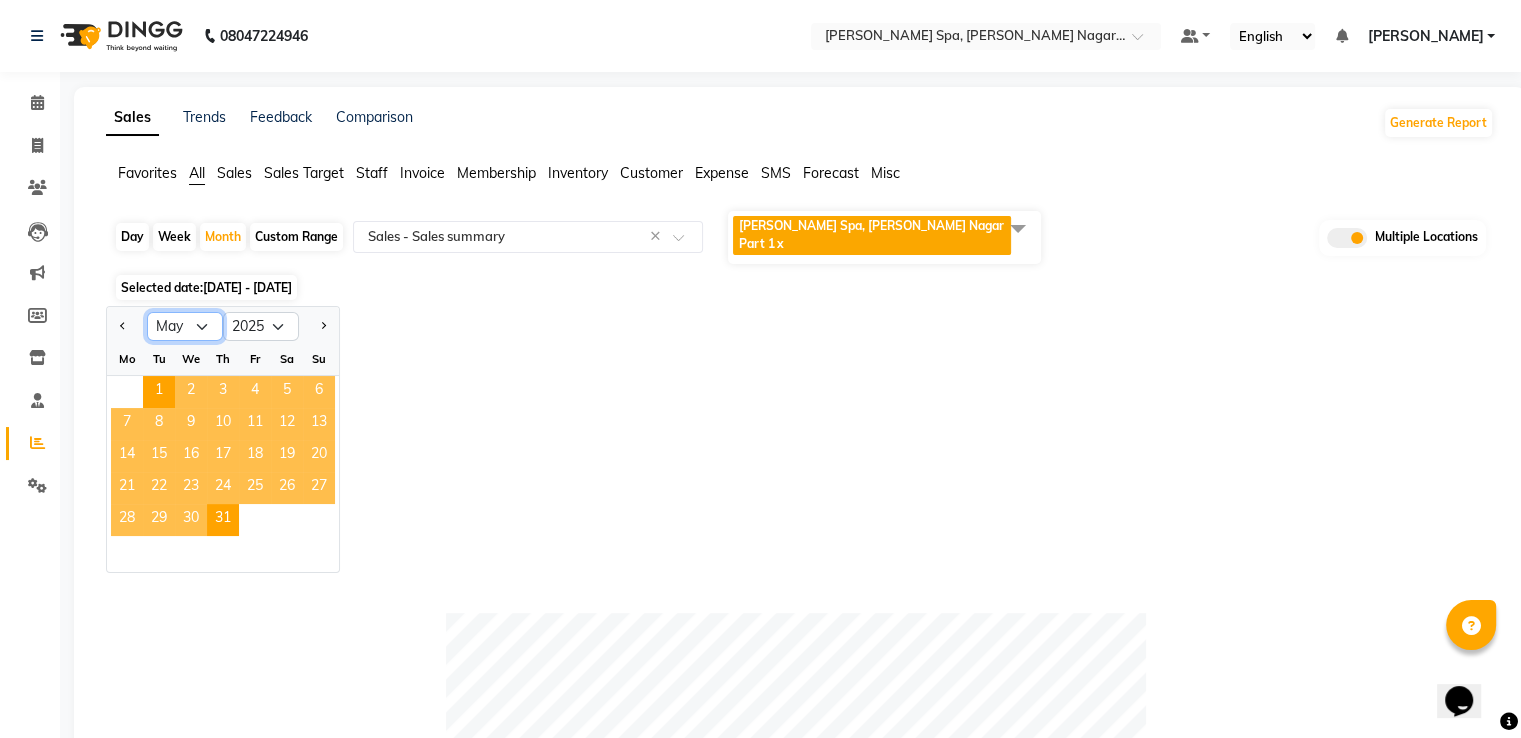 click on "Jan Feb Mar Apr May Jun [DATE] Aug Sep Oct Nov Dec" 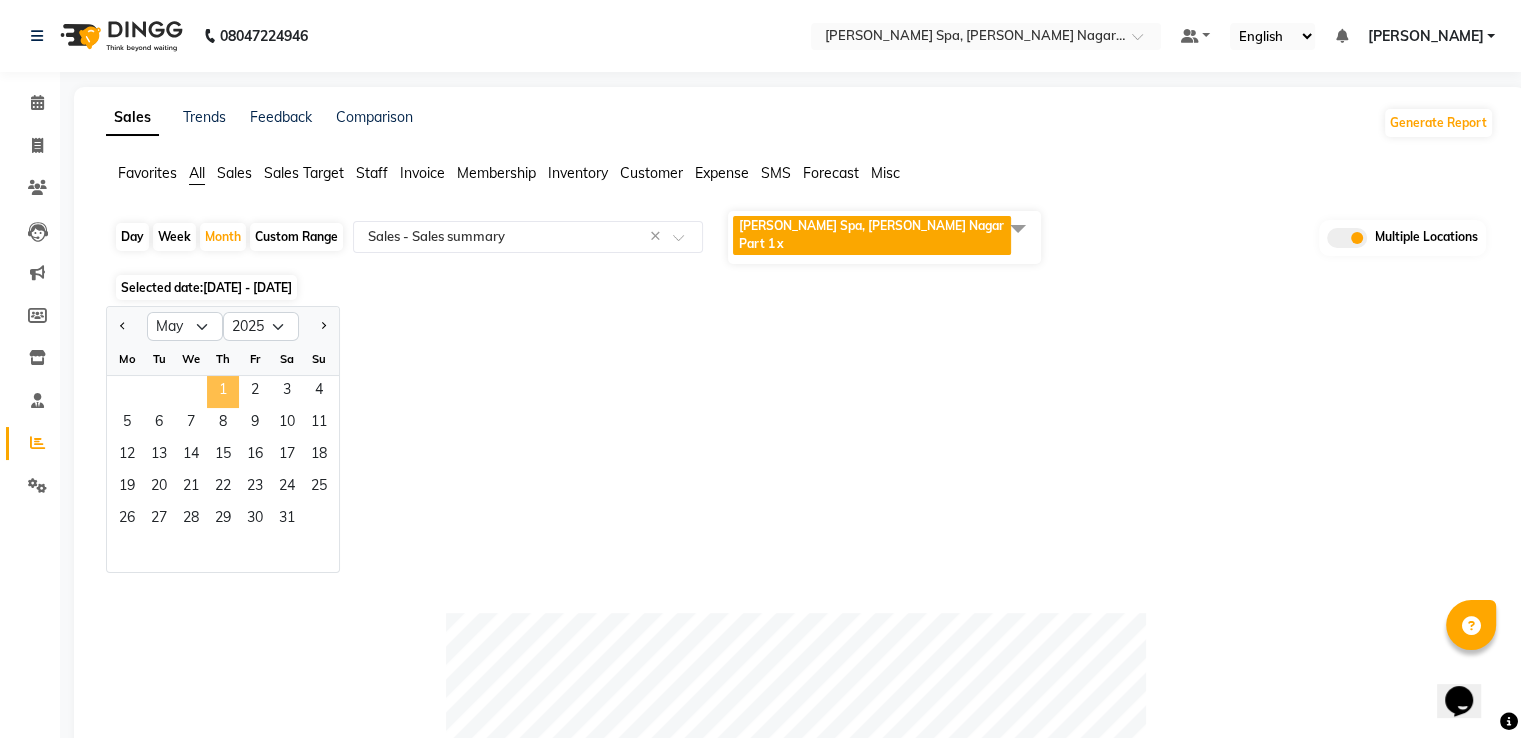 click on "1" 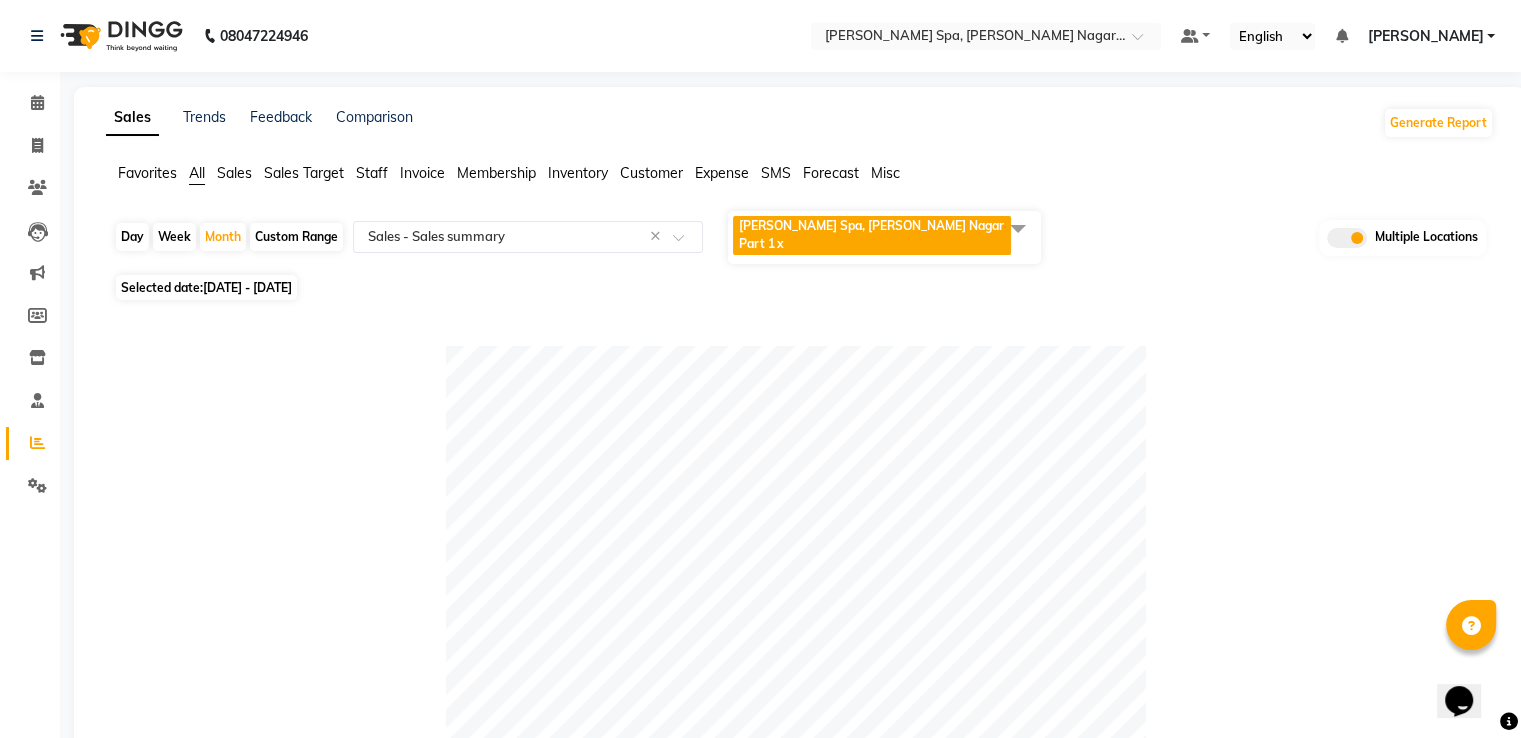 click on "Selected date:  [DATE] - [DATE]" 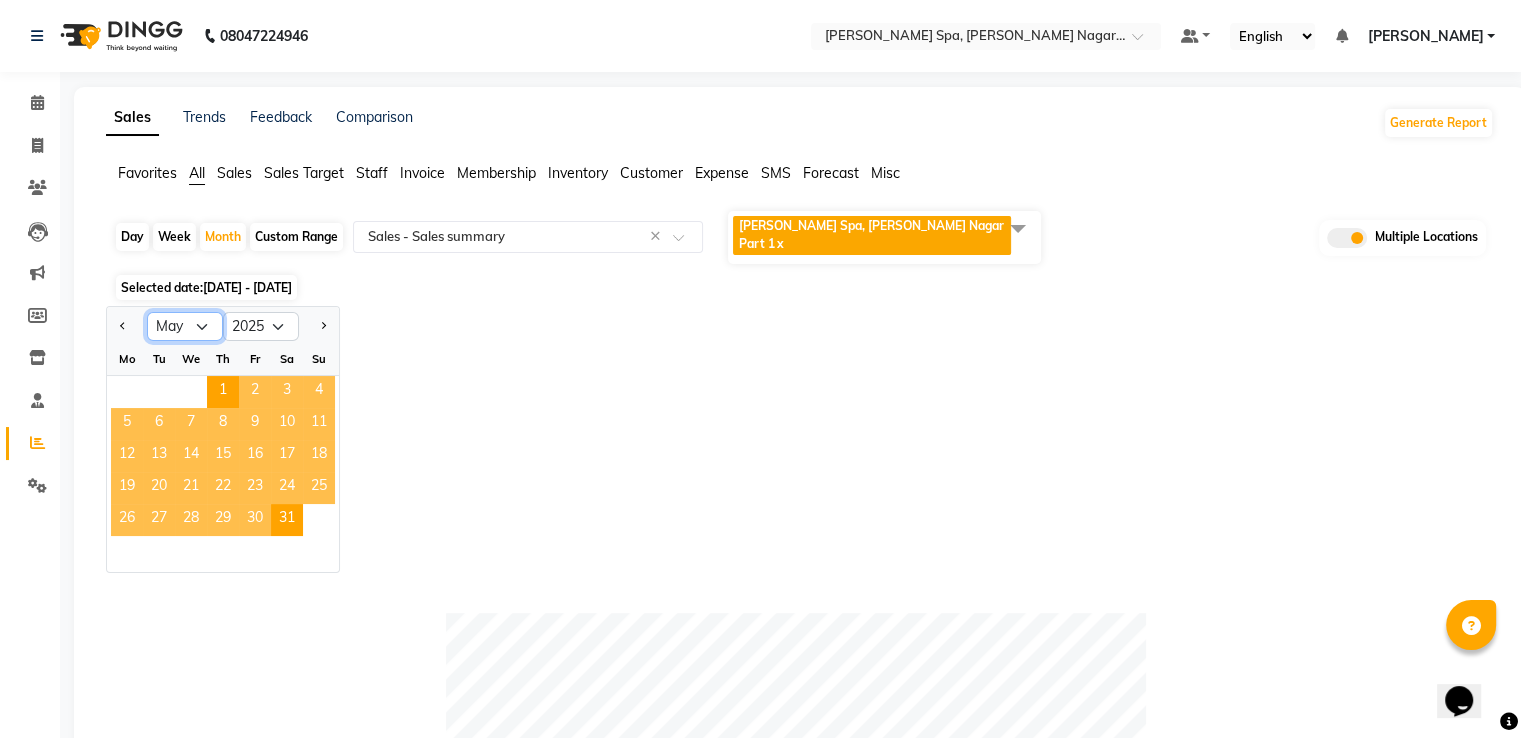 drag, startPoint x: 201, startPoint y: 315, endPoint x: 201, endPoint y: 328, distance: 13 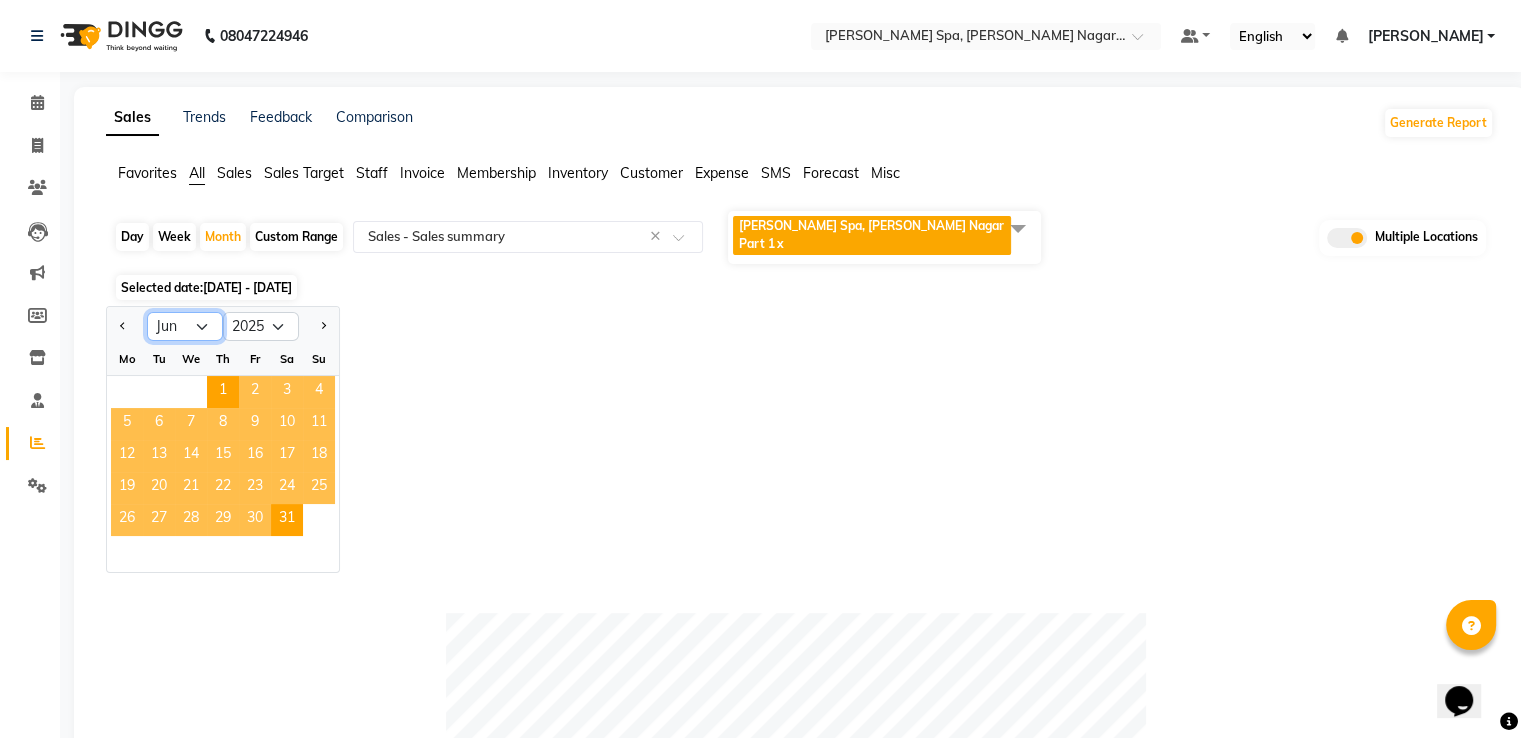 click on "Jan Feb Mar Apr May Jun [DATE] Aug Sep Oct Nov Dec" 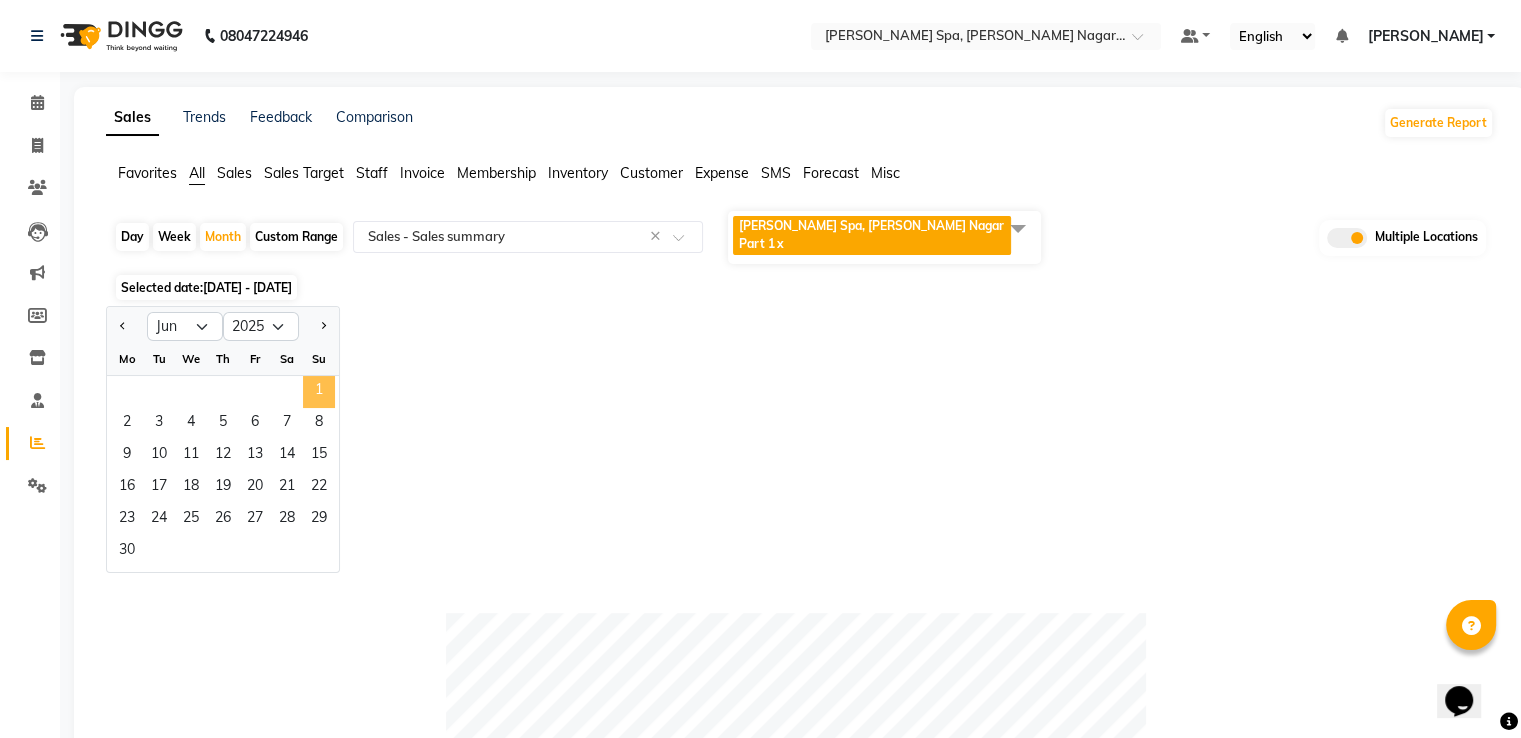 click on "1" 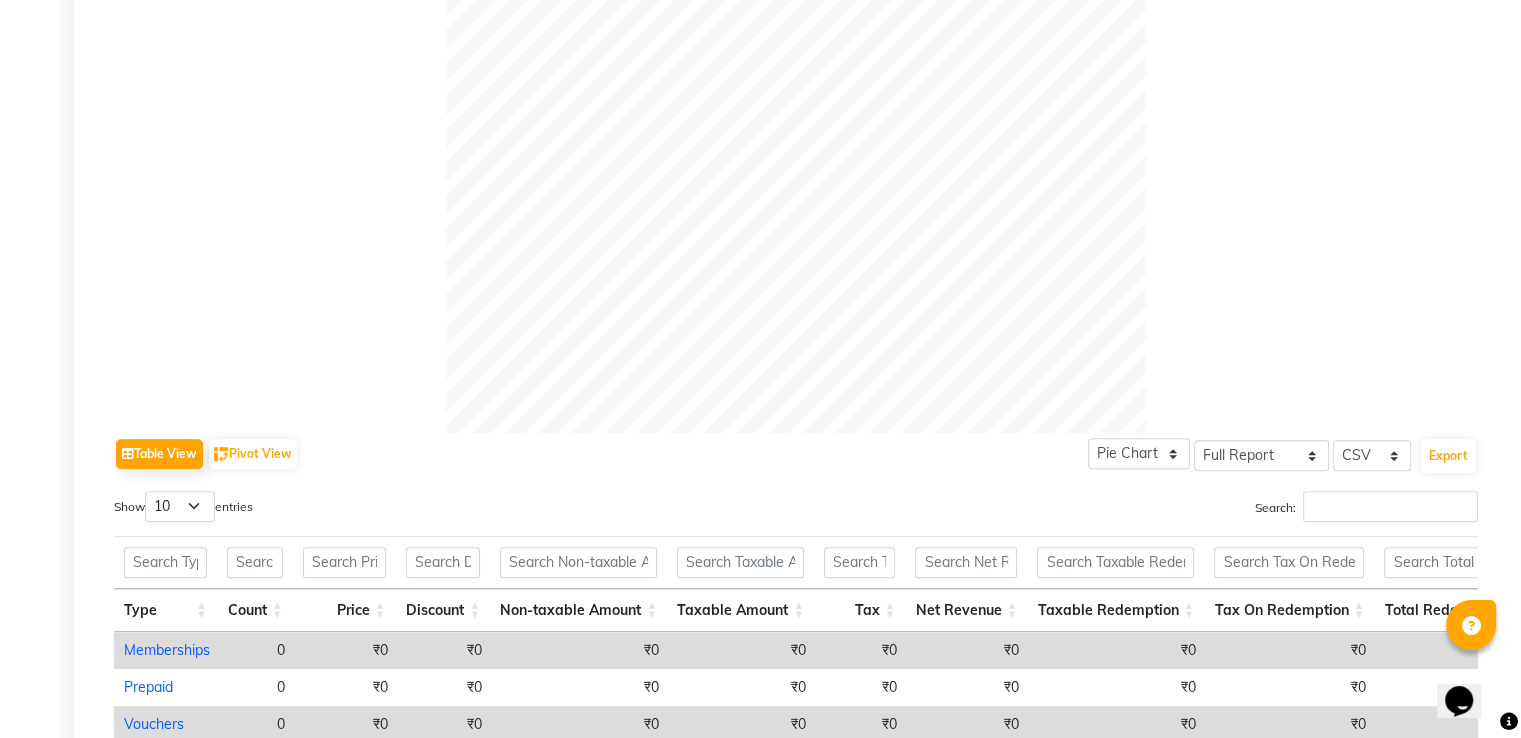 scroll, scrollTop: 1009, scrollLeft: 0, axis: vertical 